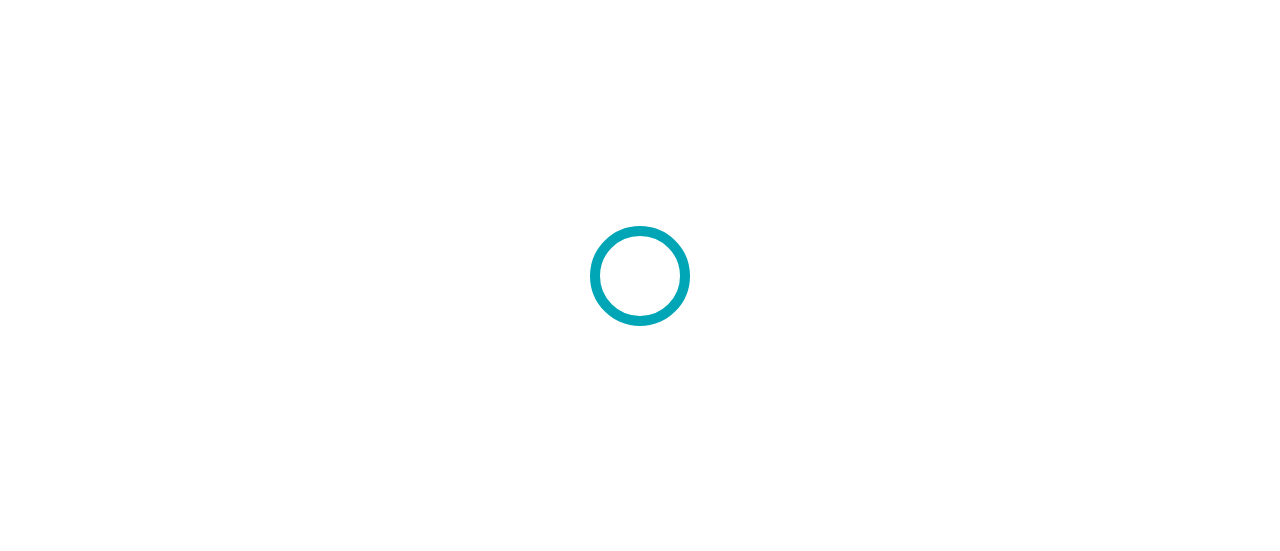 scroll, scrollTop: 0, scrollLeft: 0, axis: both 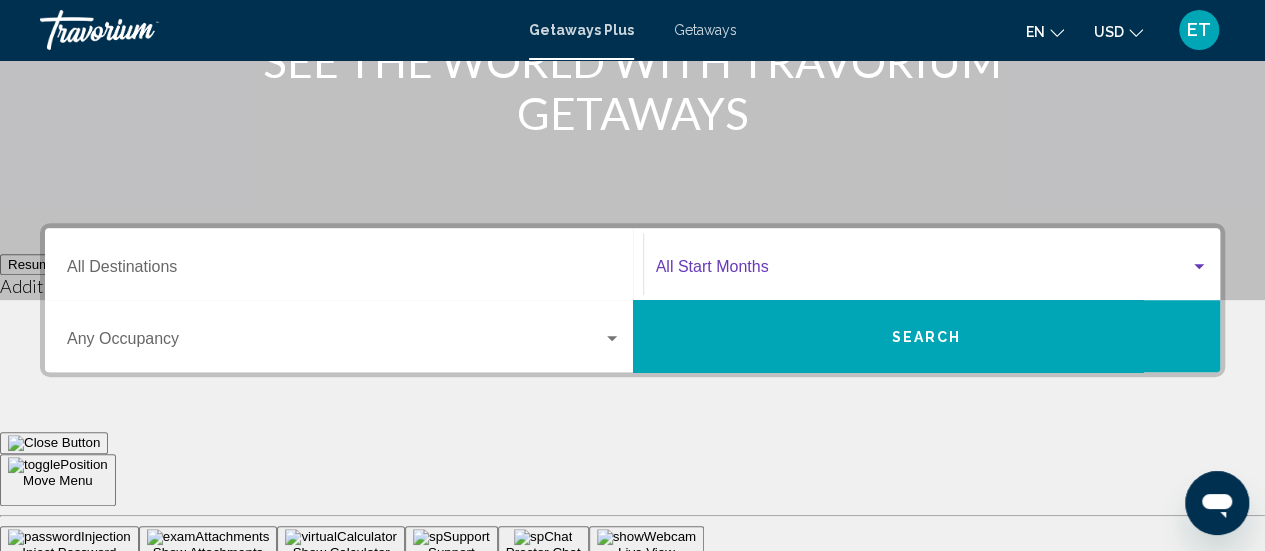 click at bounding box center (1199, 267) 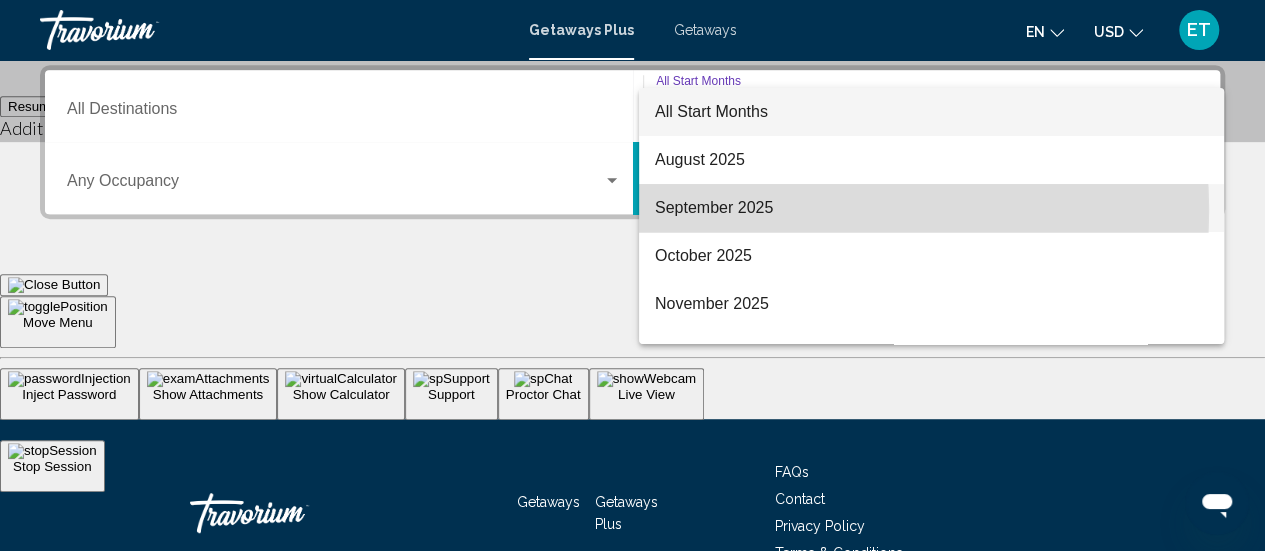 click on "September 2025" at bounding box center (931, 208) 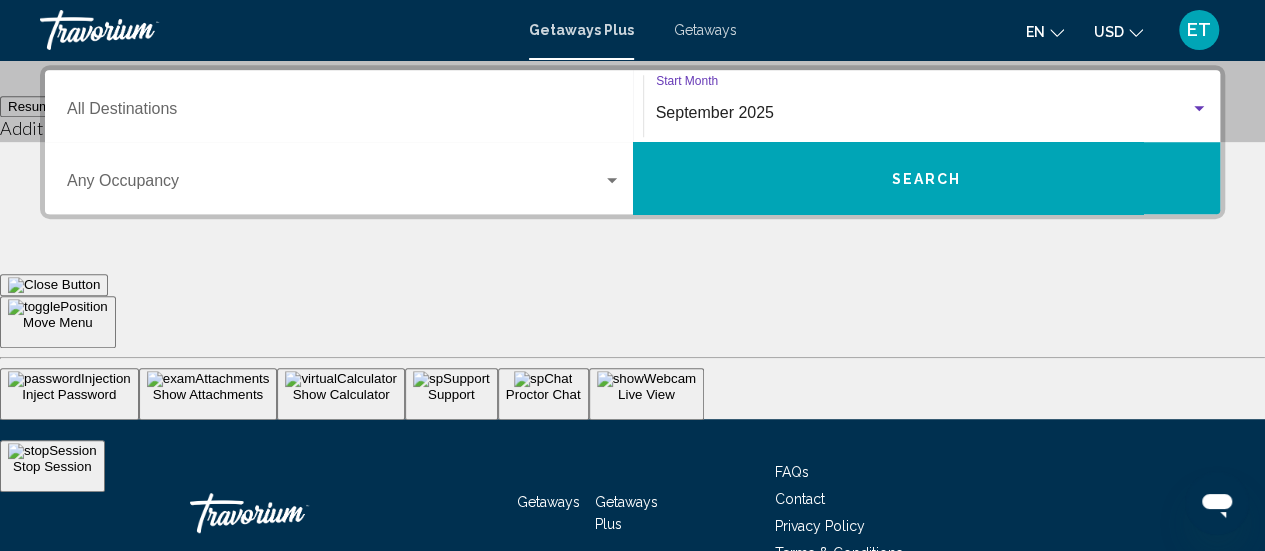 click on "Search" at bounding box center [926, 179] 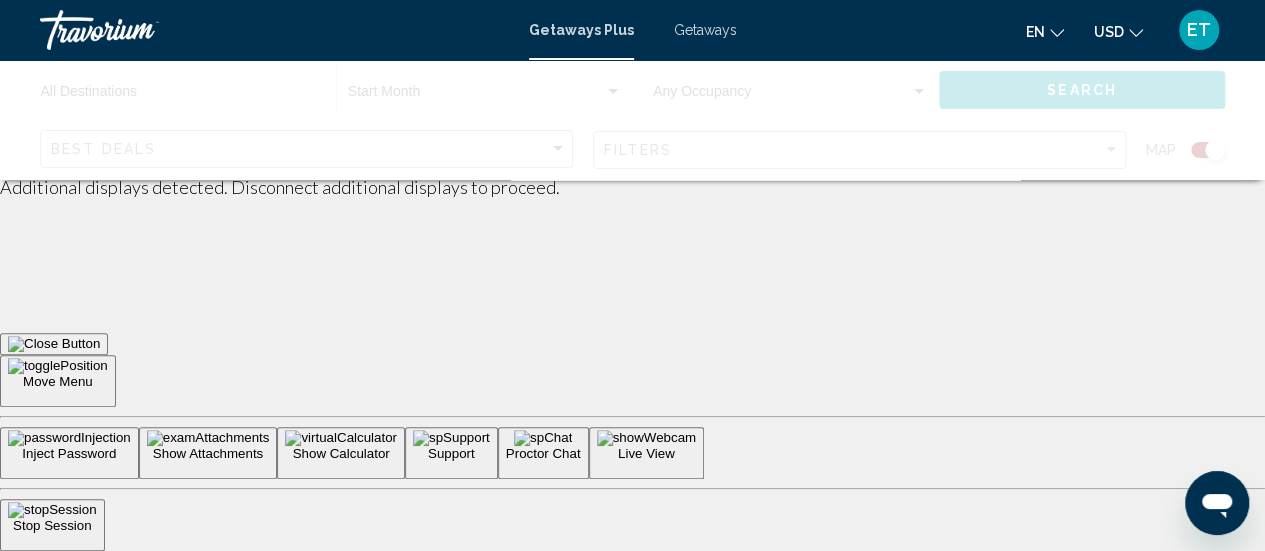 scroll, scrollTop: 0, scrollLeft: 0, axis: both 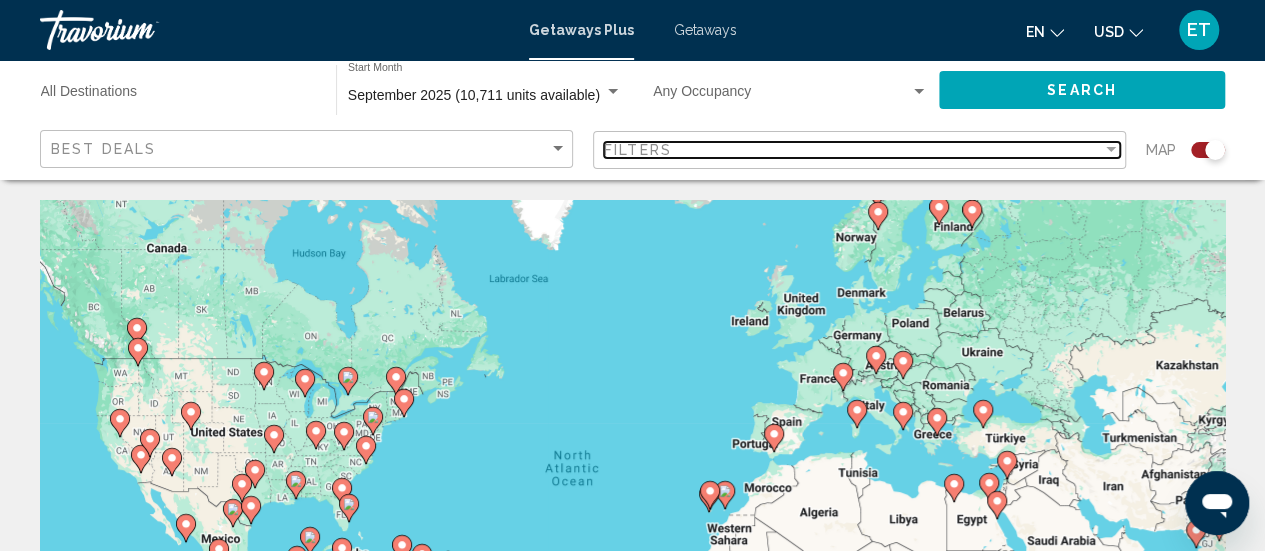 click at bounding box center (1111, 149) 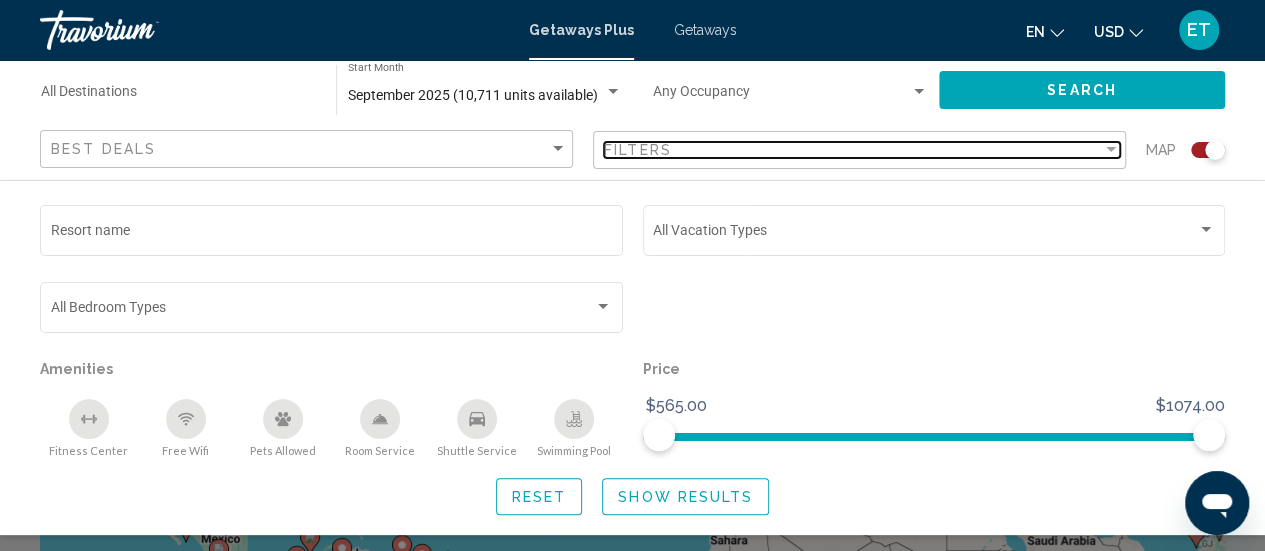 click at bounding box center [1111, 149] 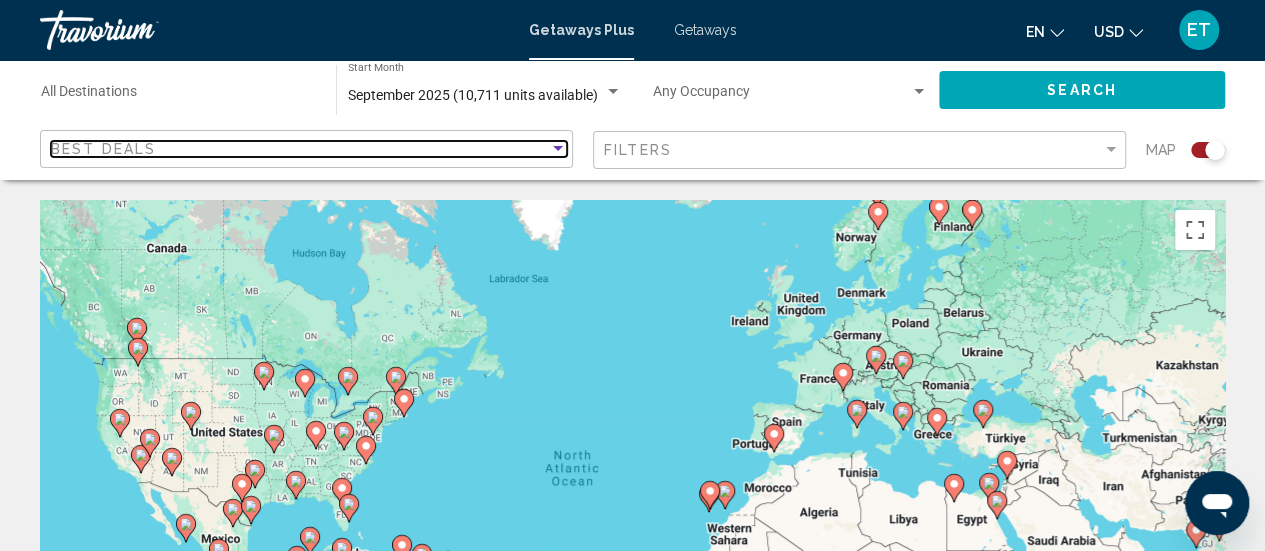 click at bounding box center [558, 148] 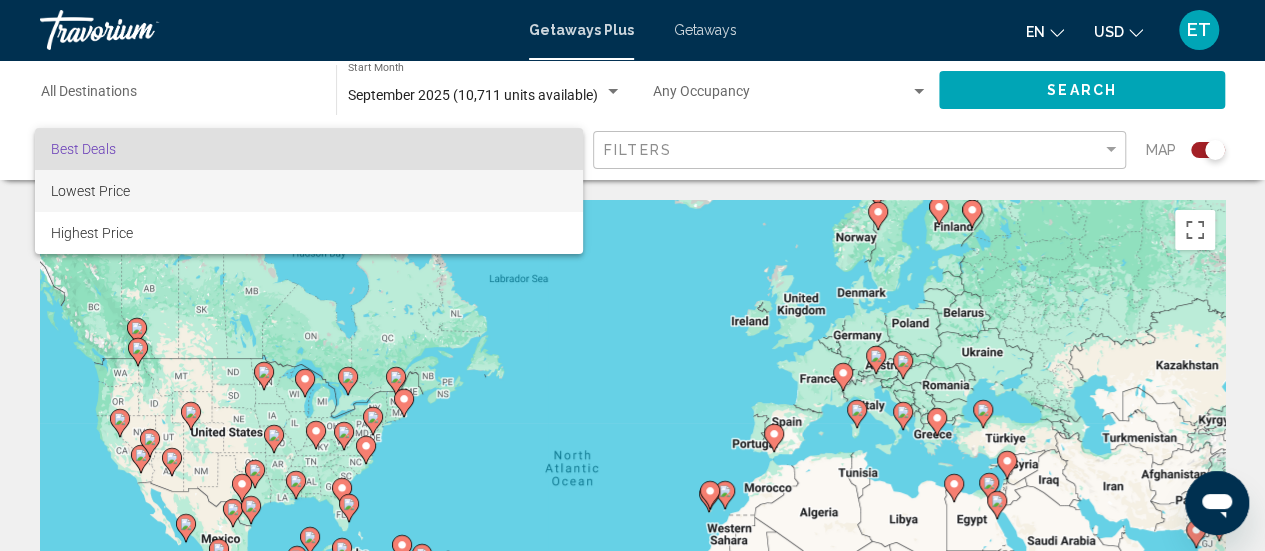 click on "Lowest Price" at bounding box center [309, 191] 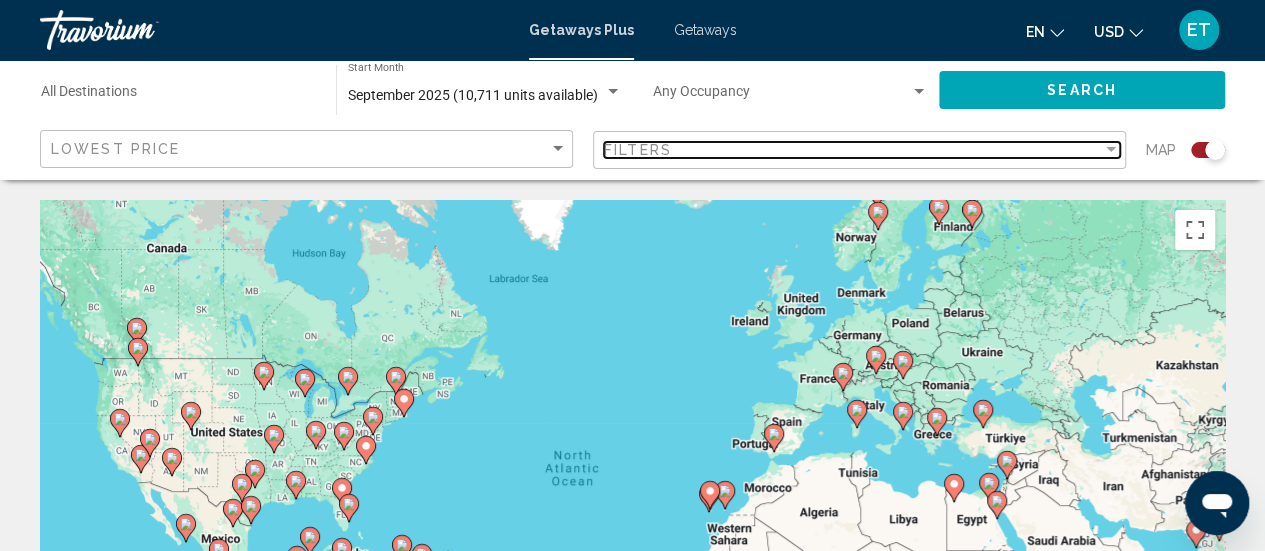 click at bounding box center [1111, 149] 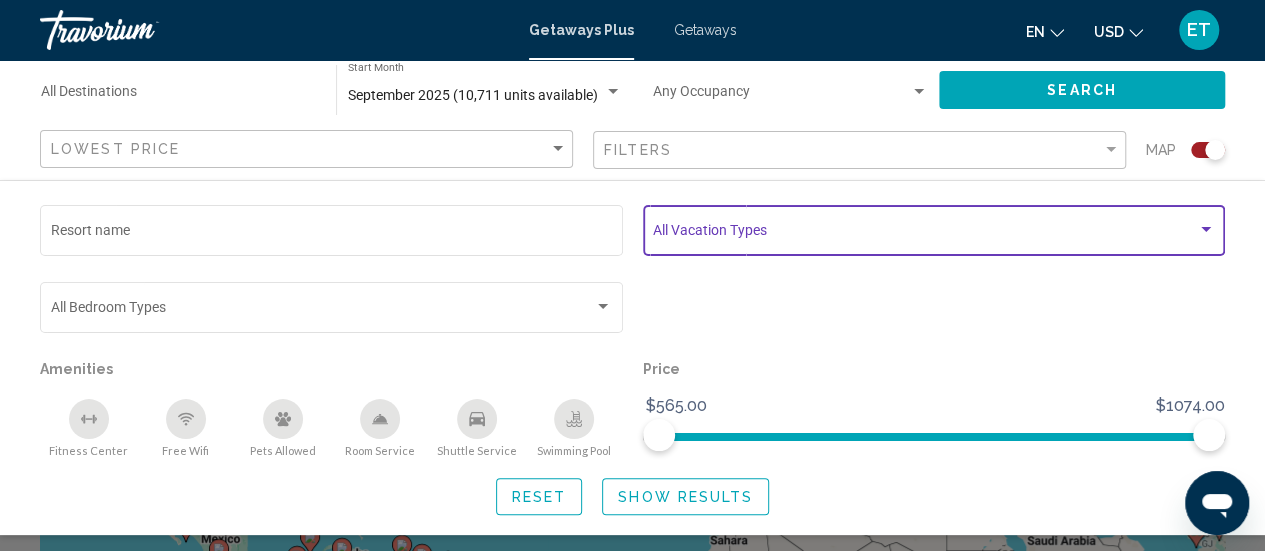 click at bounding box center [1206, 229] 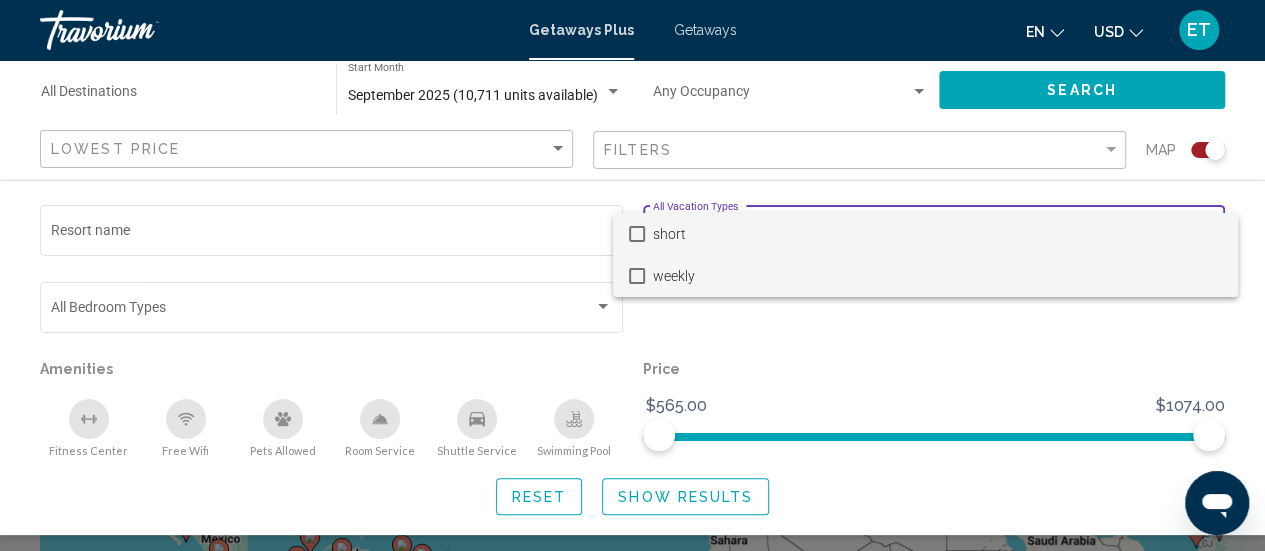 click at bounding box center (637, 276) 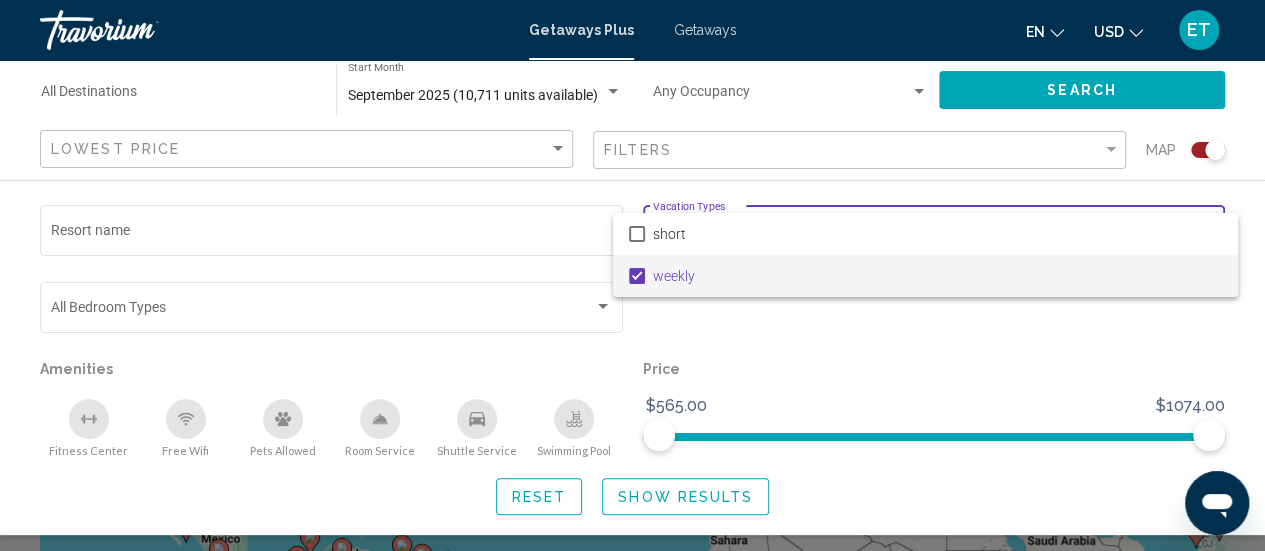 click at bounding box center (632, 275) 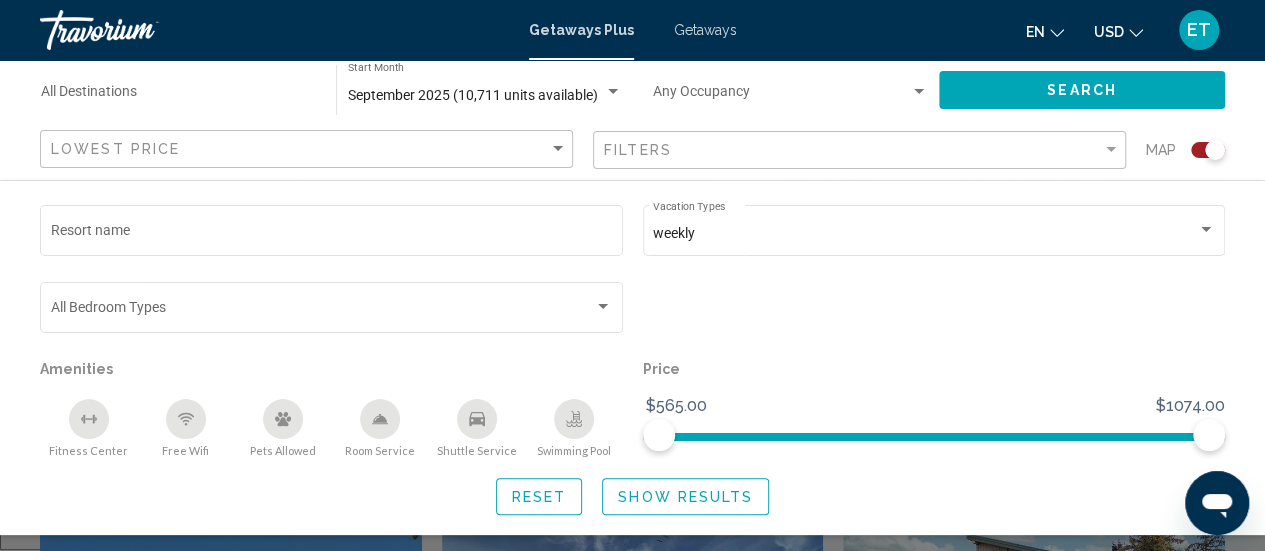 scroll, scrollTop: 600, scrollLeft: 0, axis: vertical 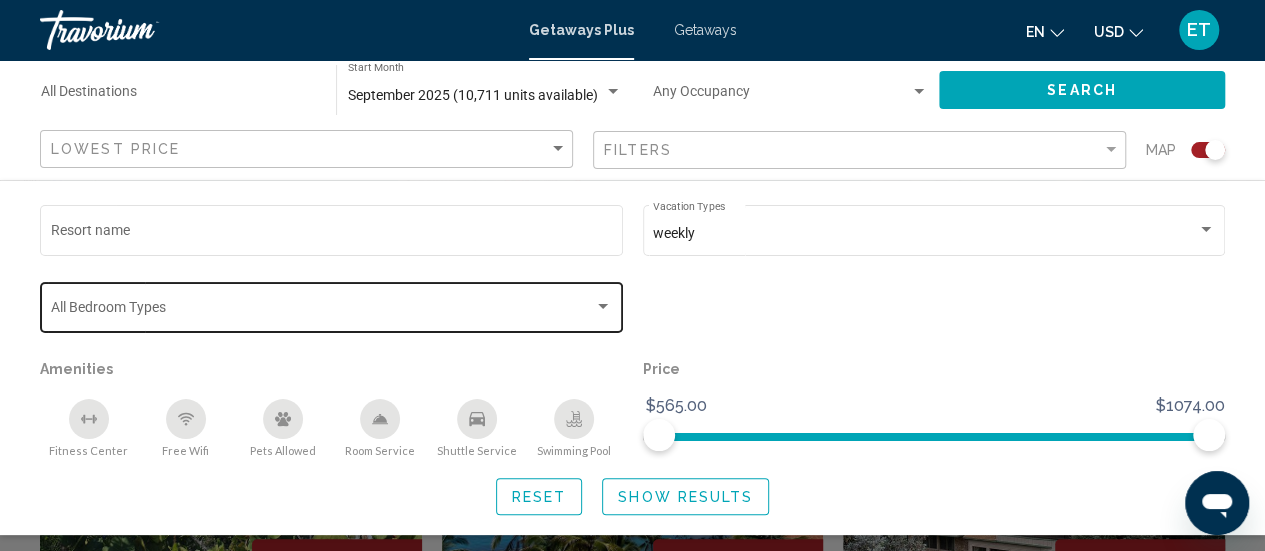 click at bounding box center (603, 306) 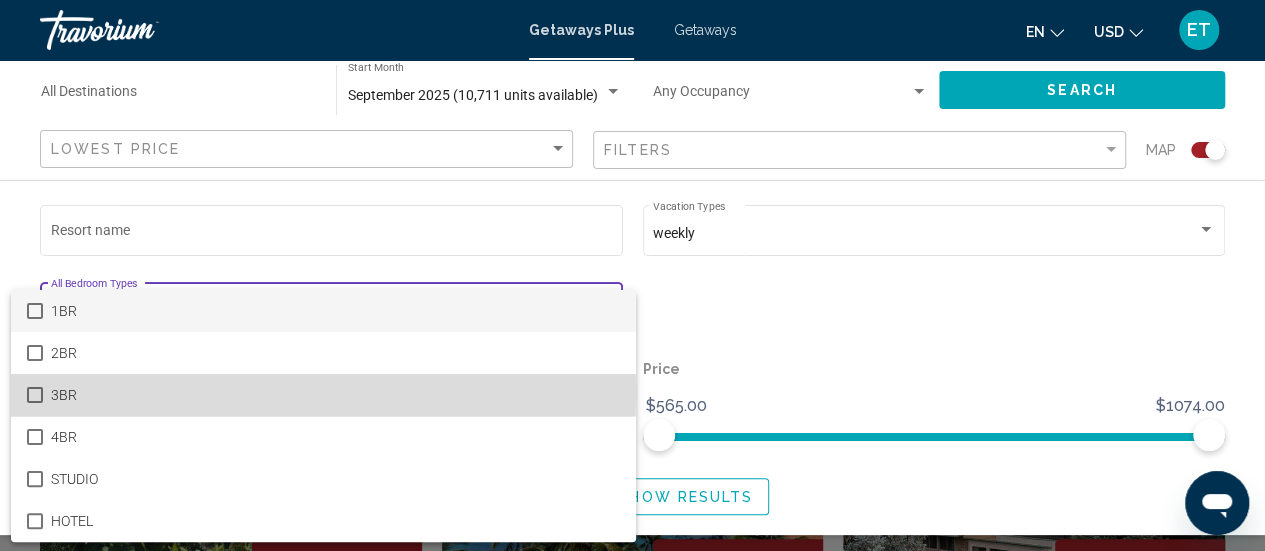 click at bounding box center (35, 395) 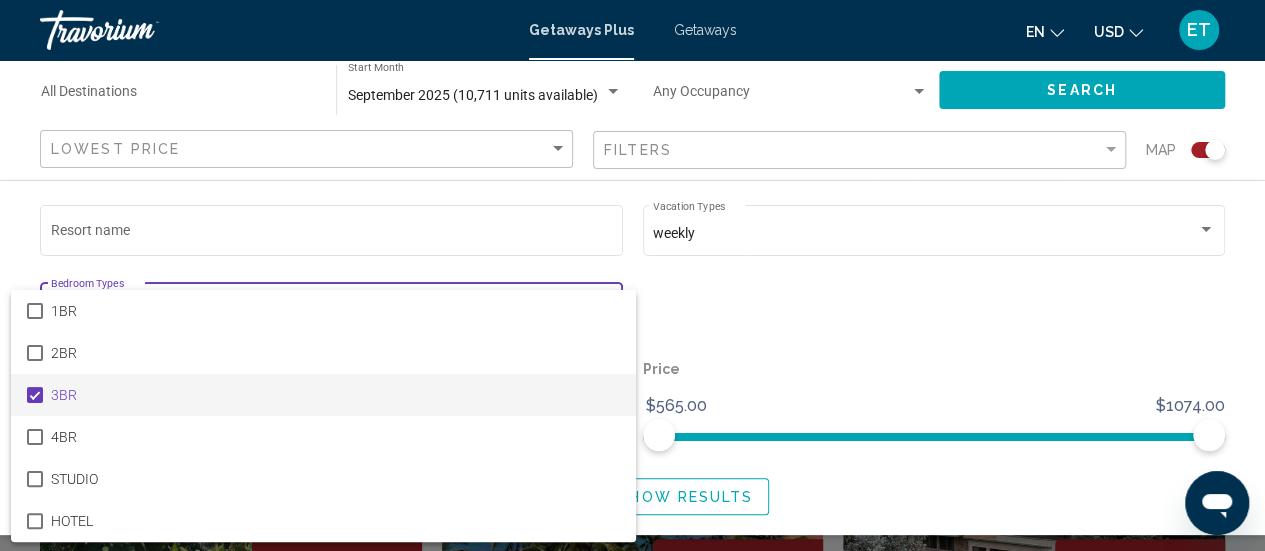 click at bounding box center (632, 275) 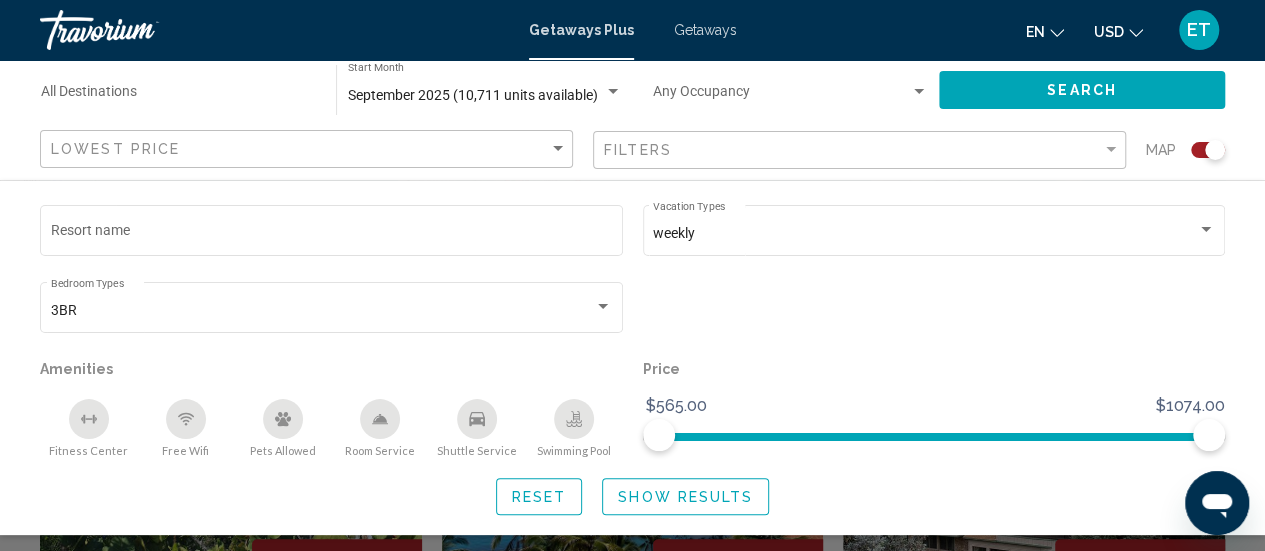 scroll, scrollTop: 800, scrollLeft: 0, axis: vertical 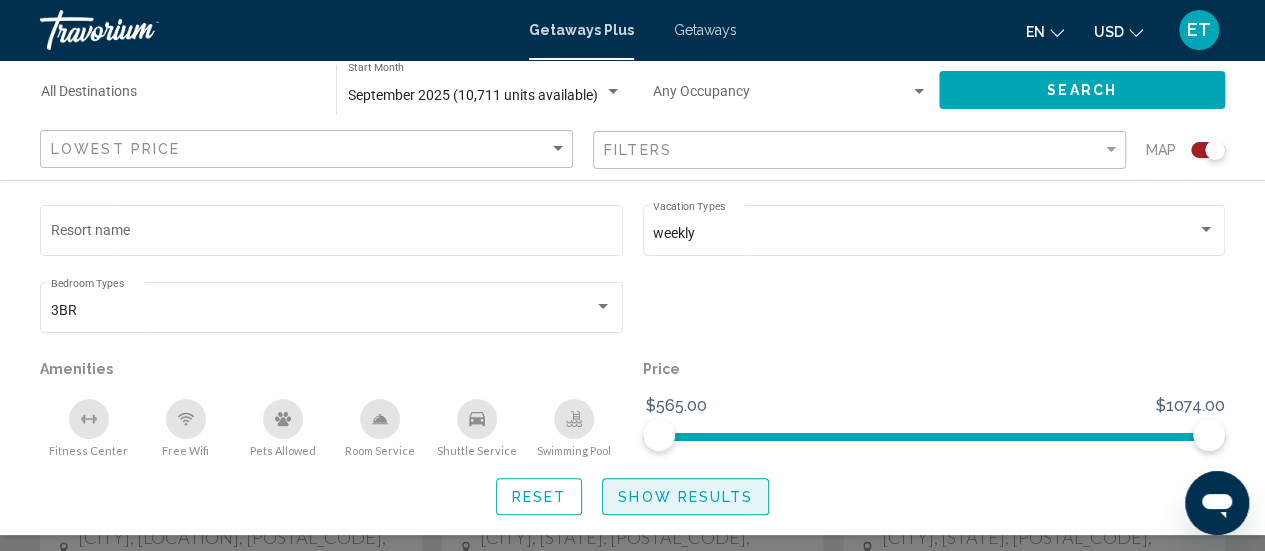click on "Show Results" 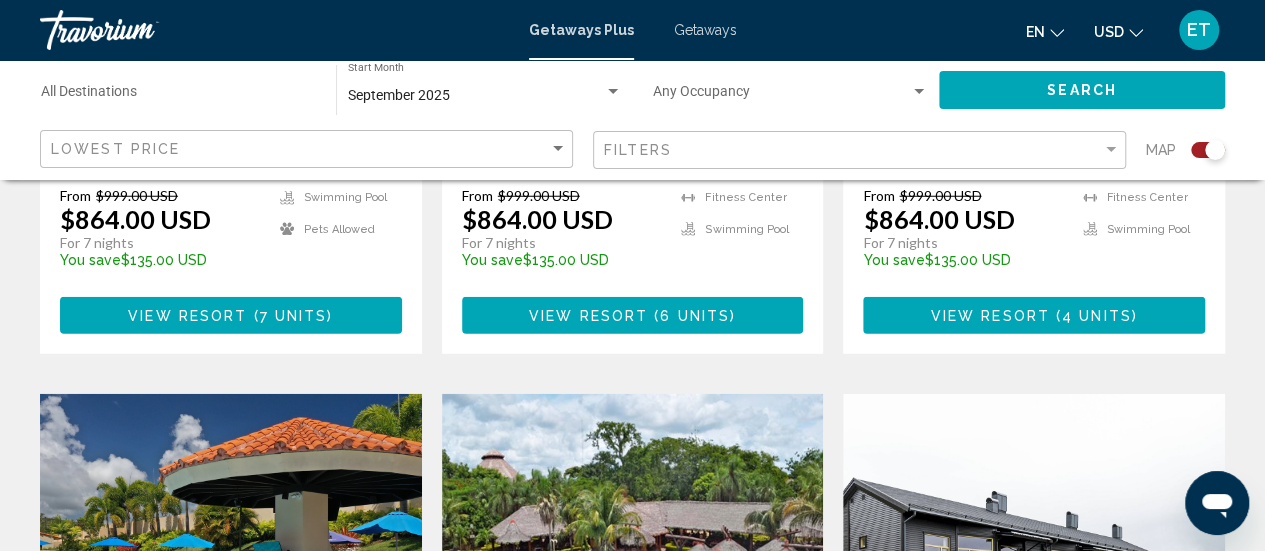 scroll, scrollTop: 2400, scrollLeft: 0, axis: vertical 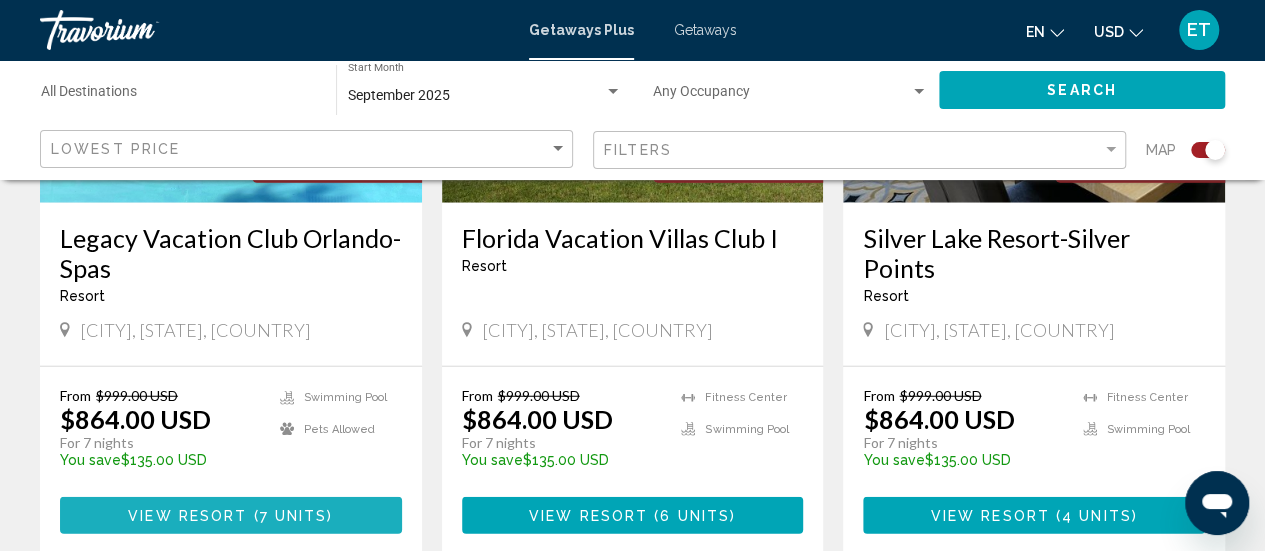 click on "View Resort" at bounding box center (187, 516) 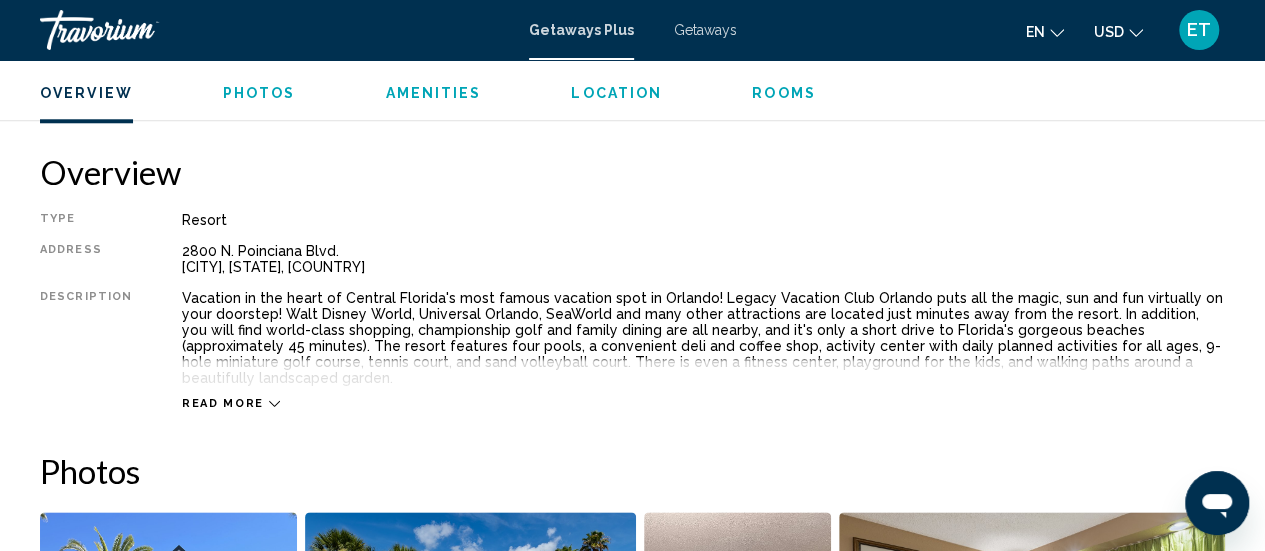 scroll, scrollTop: 1059, scrollLeft: 0, axis: vertical 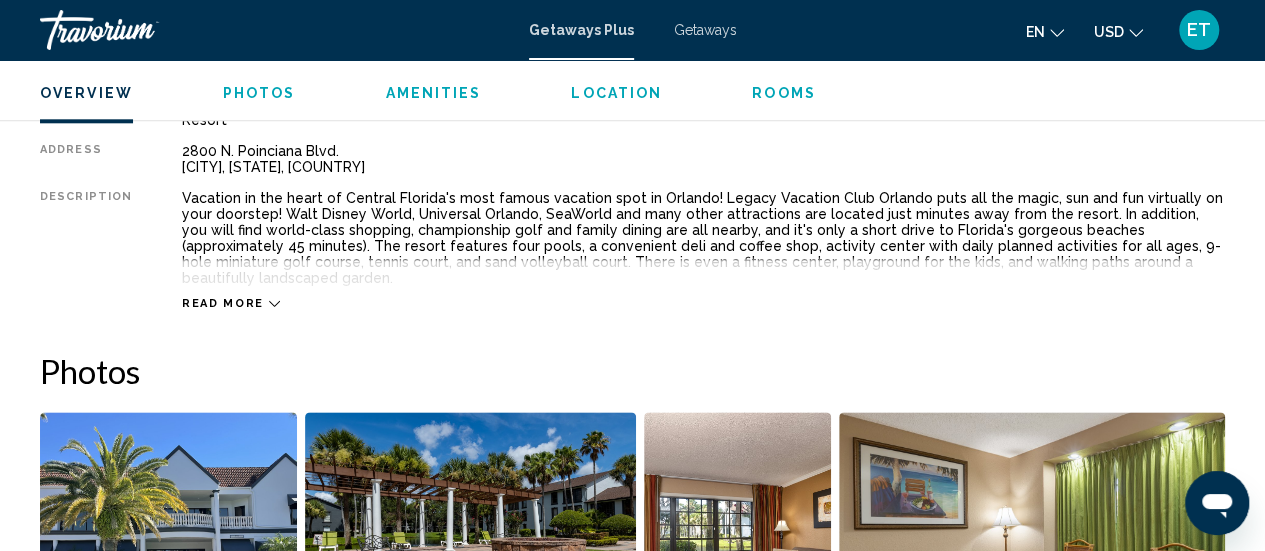 click 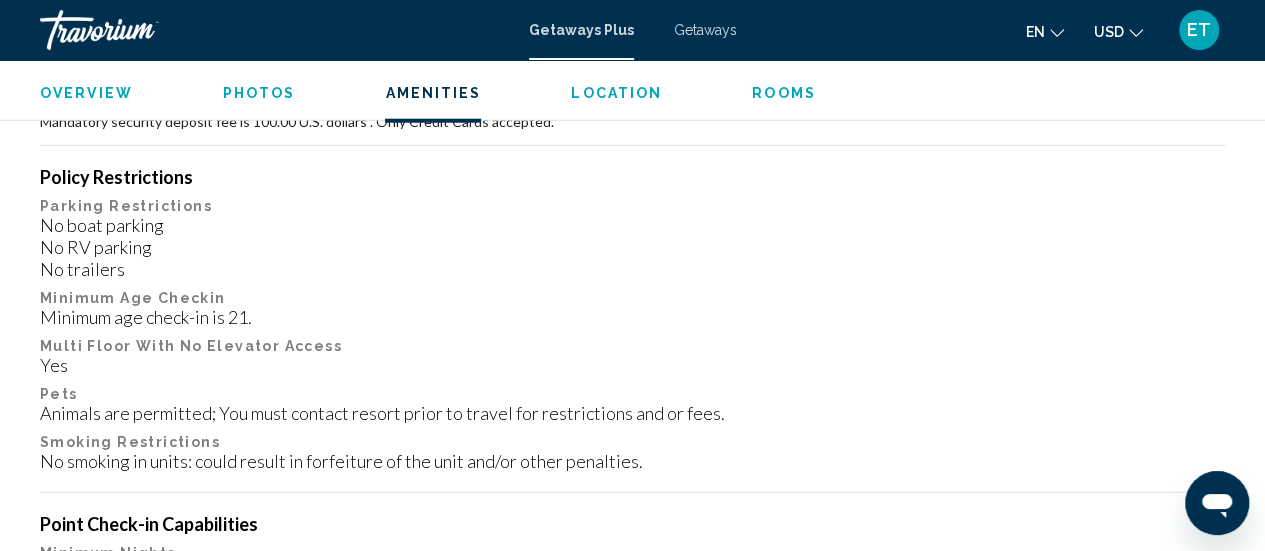 scroll, scrollTop: 2459, scrollLeft: 0, axis: vertical 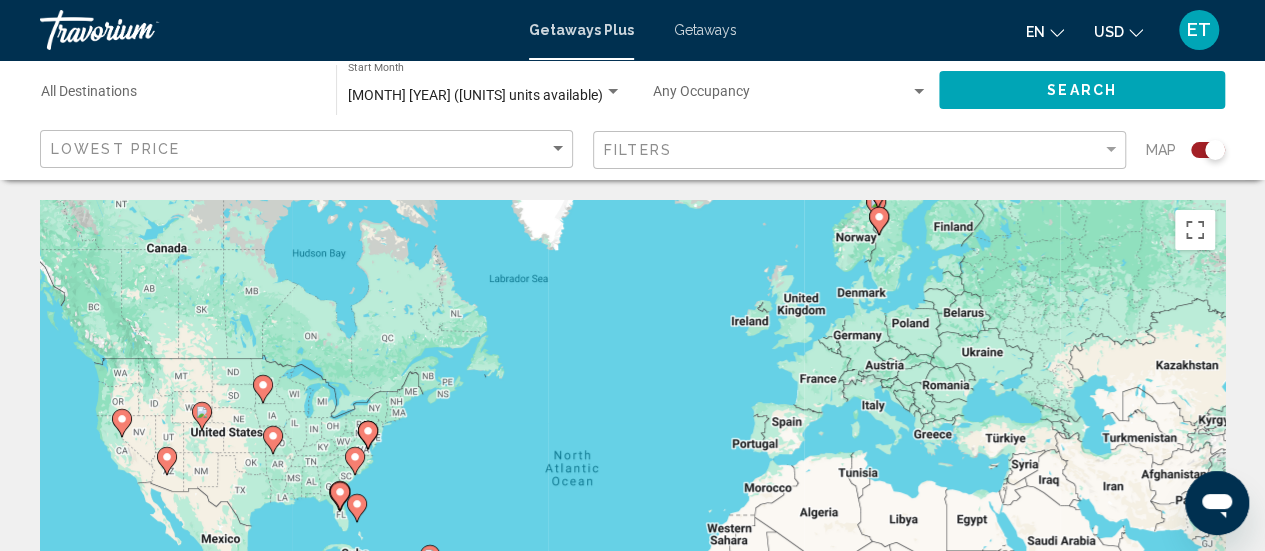 click 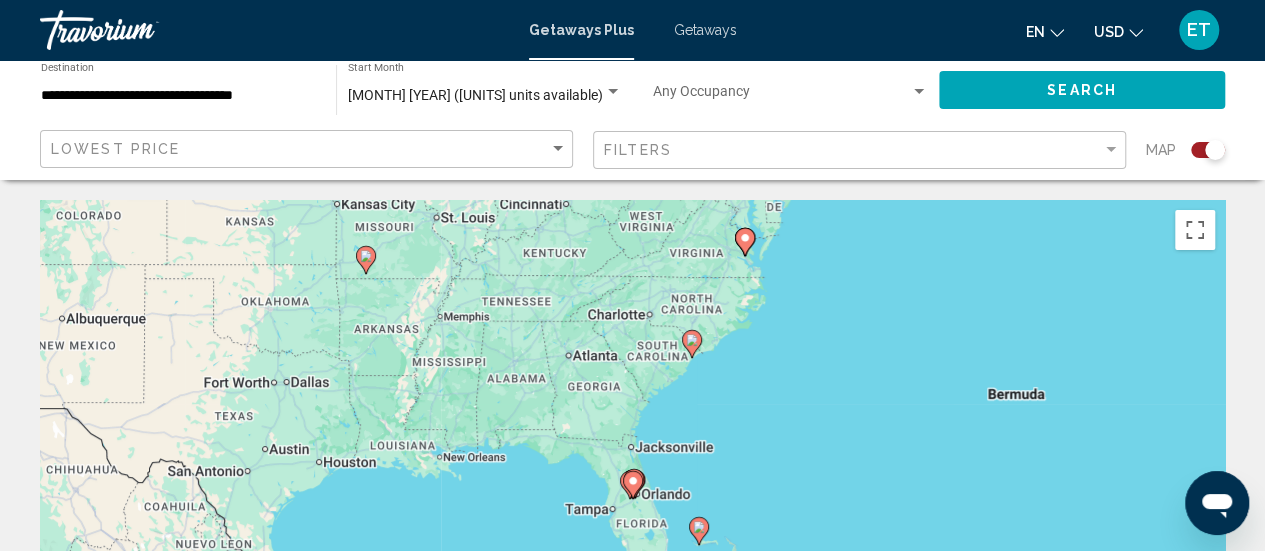 scroll, scrollTop: 200, scrollLeft: 0, axis: vertical 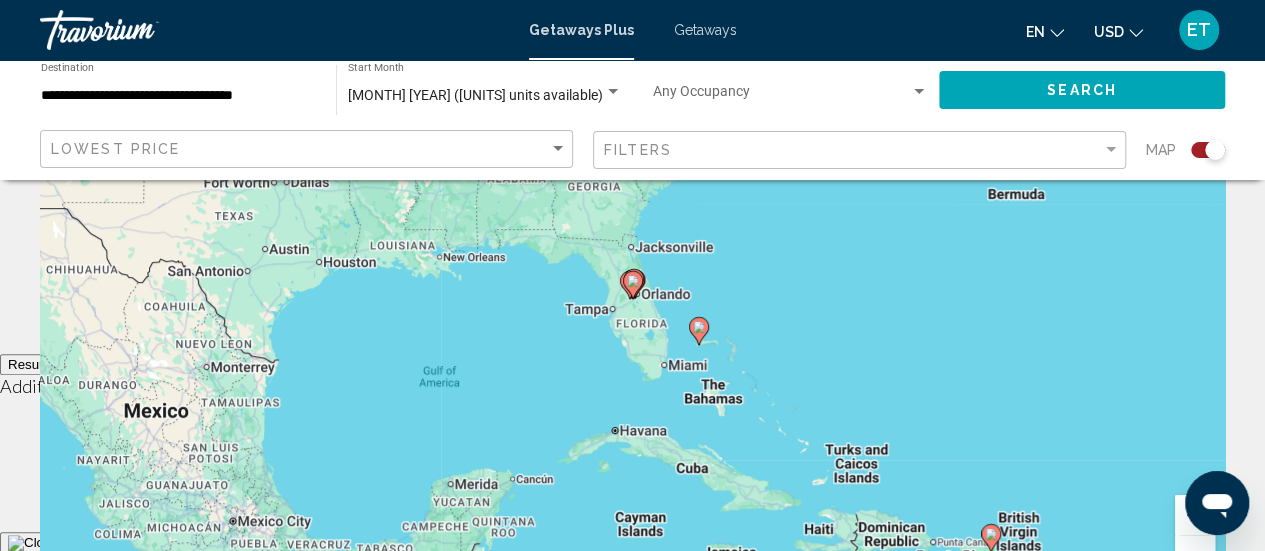 click 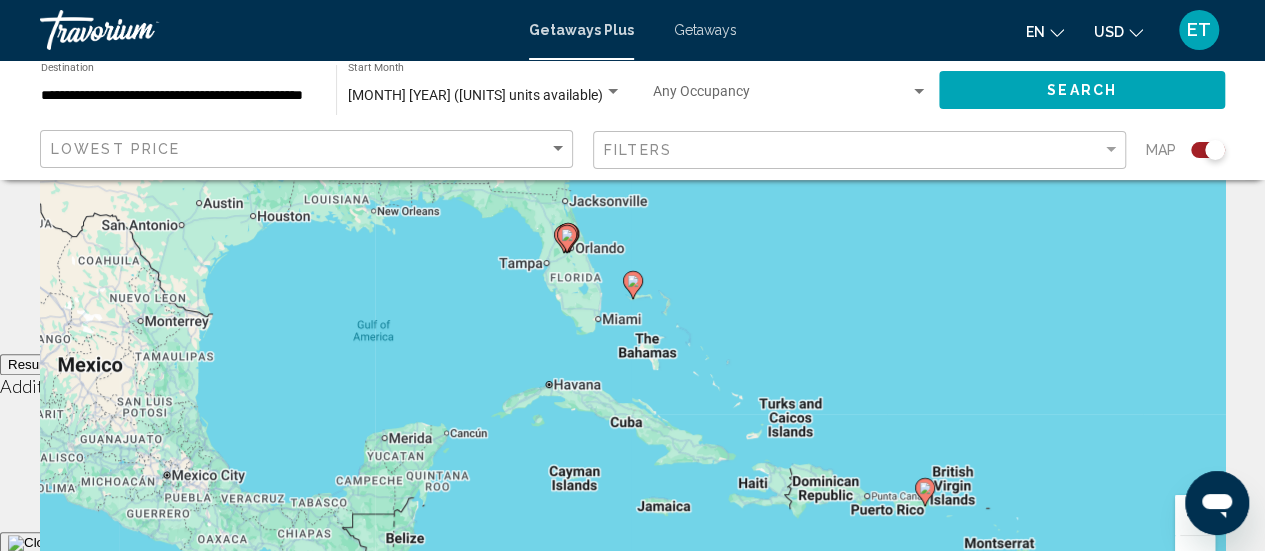 click 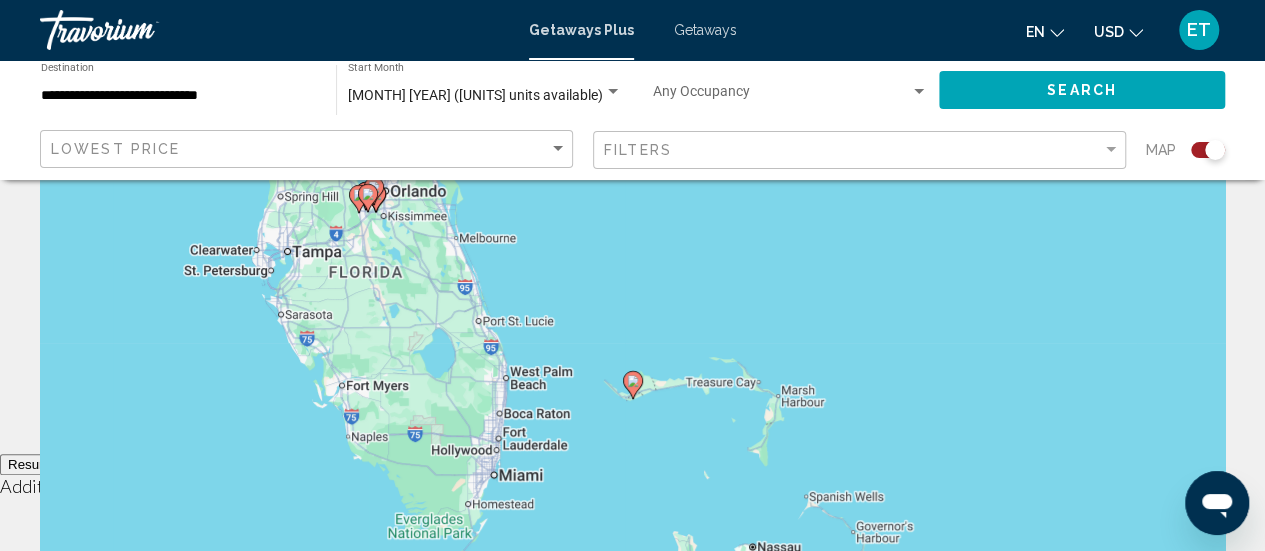 scroll, scrollTop: 200, scrollLeft: 0, axis: vertical 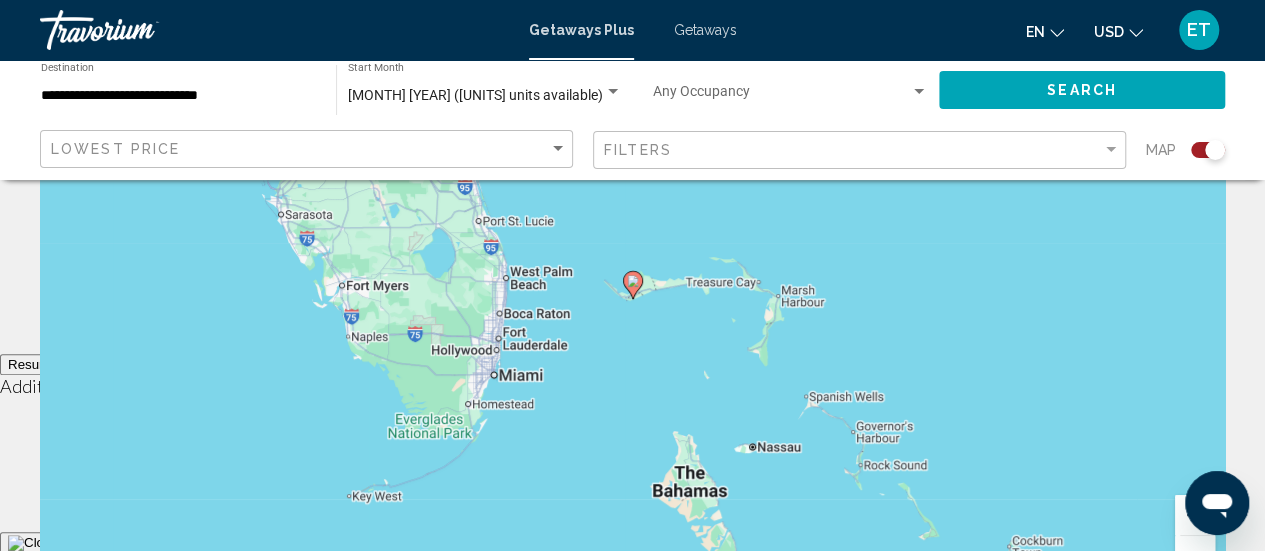 click 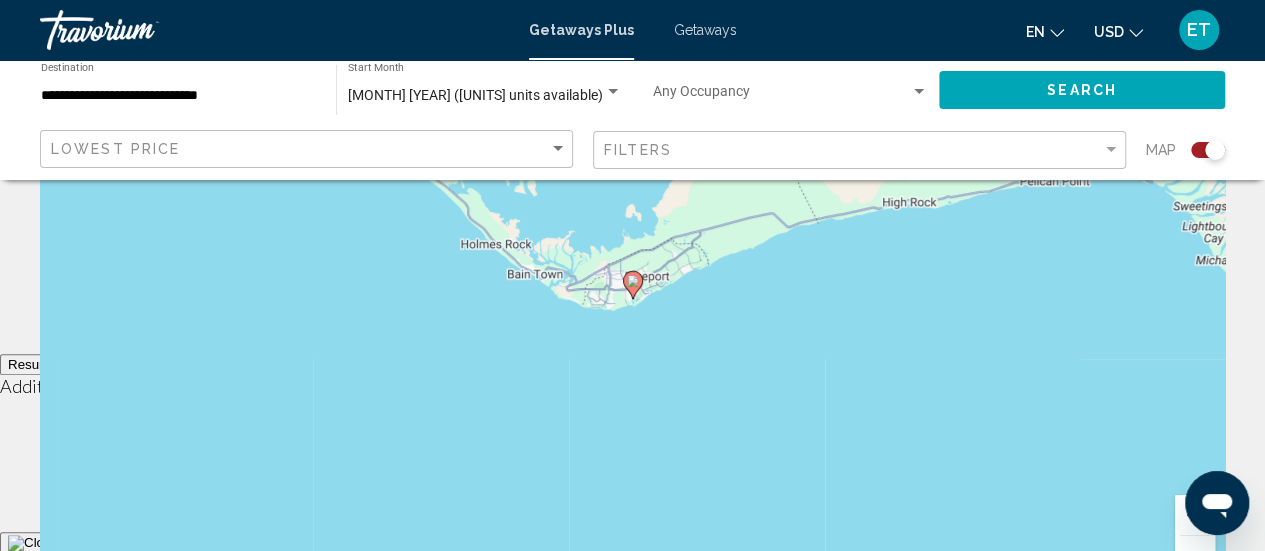 click 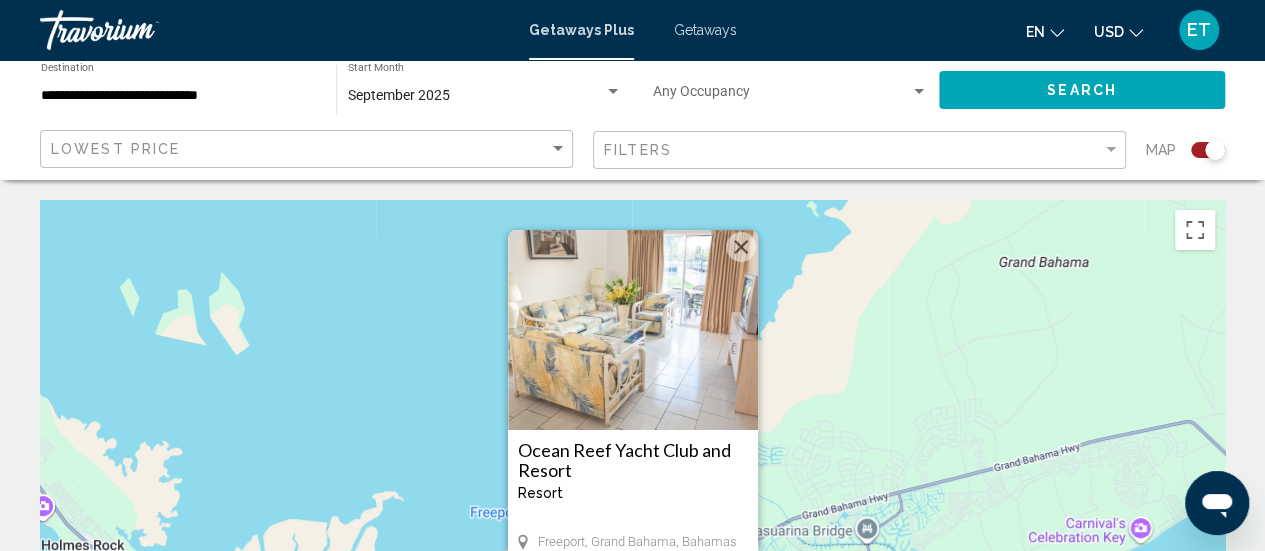 click at bounding box center [741, 247] 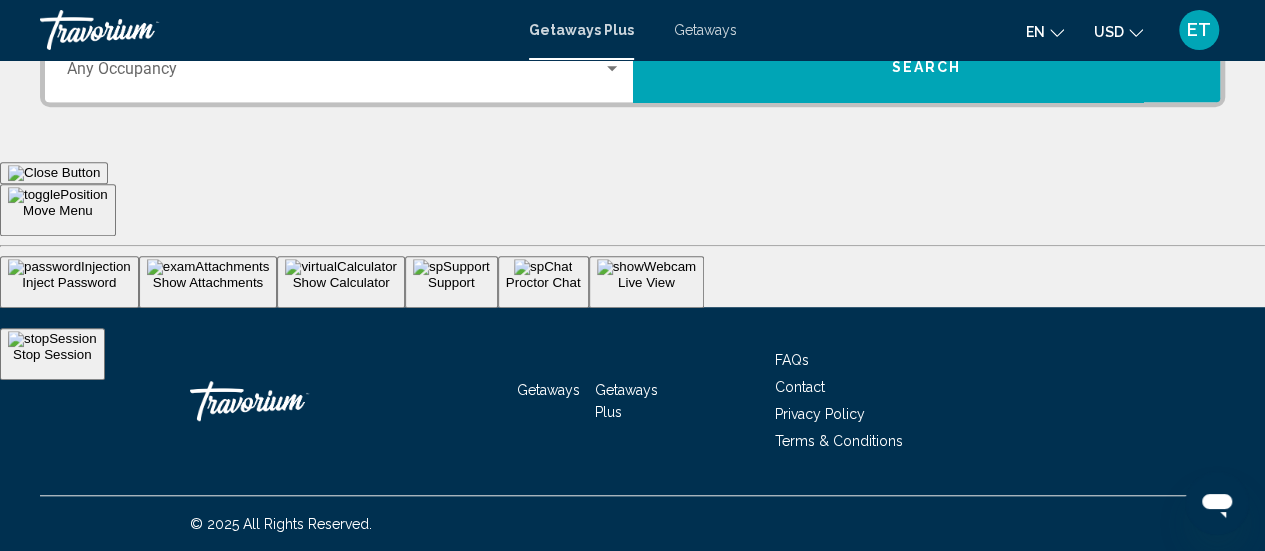 scroll, scrollTop: 370, scrollLeft: 0, axis: vertical 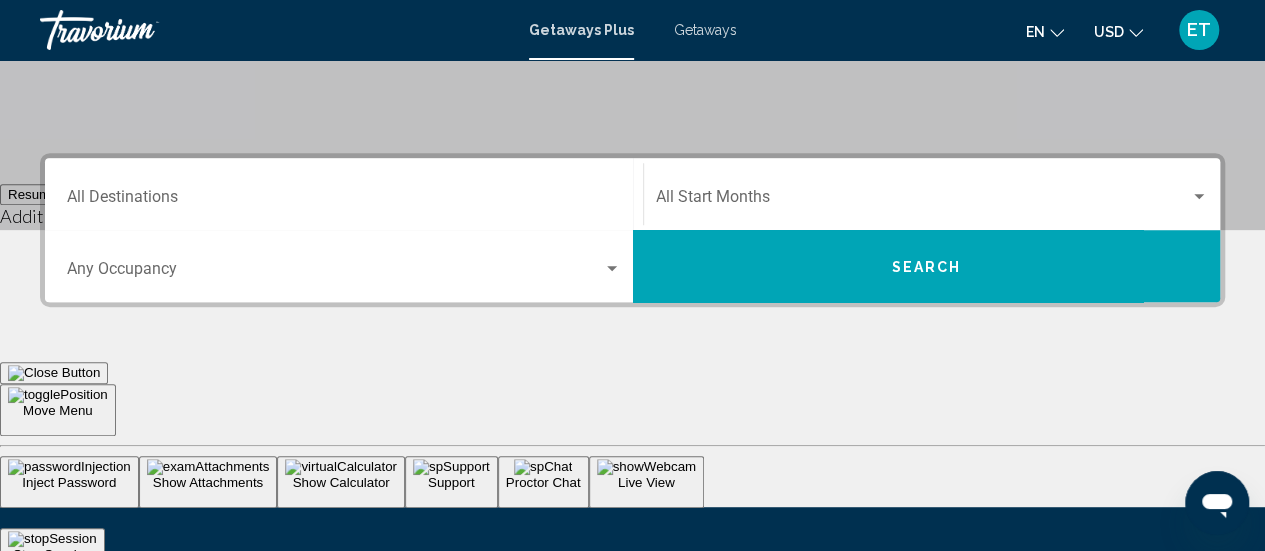 click at bounding box center [612, 269] 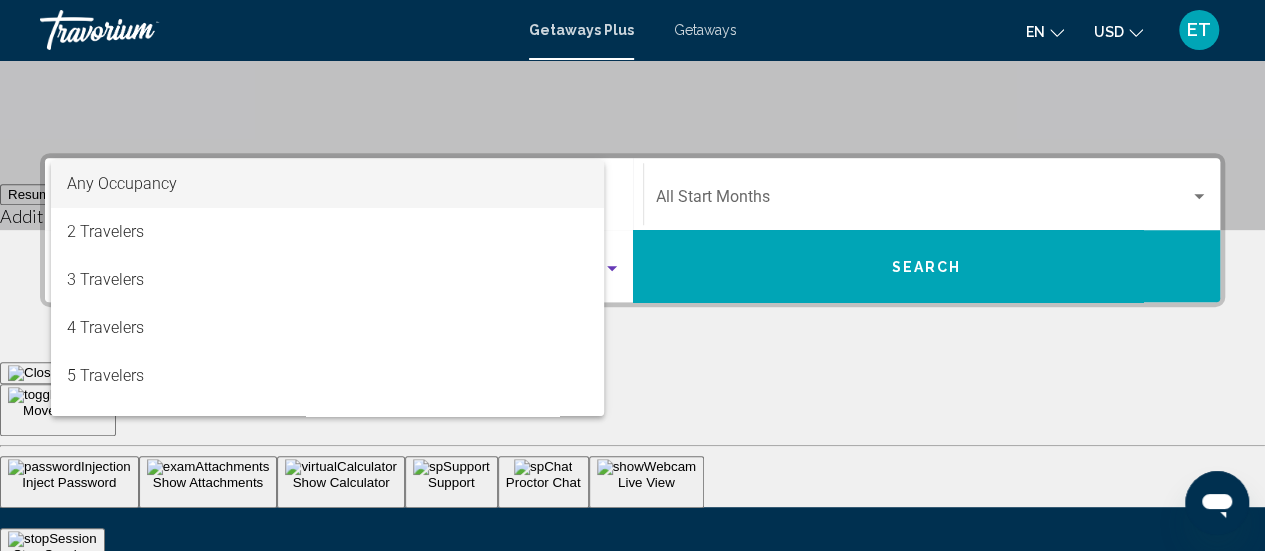 scroll, scrollTop: 458, scrollLeft: 0, axis: vertical 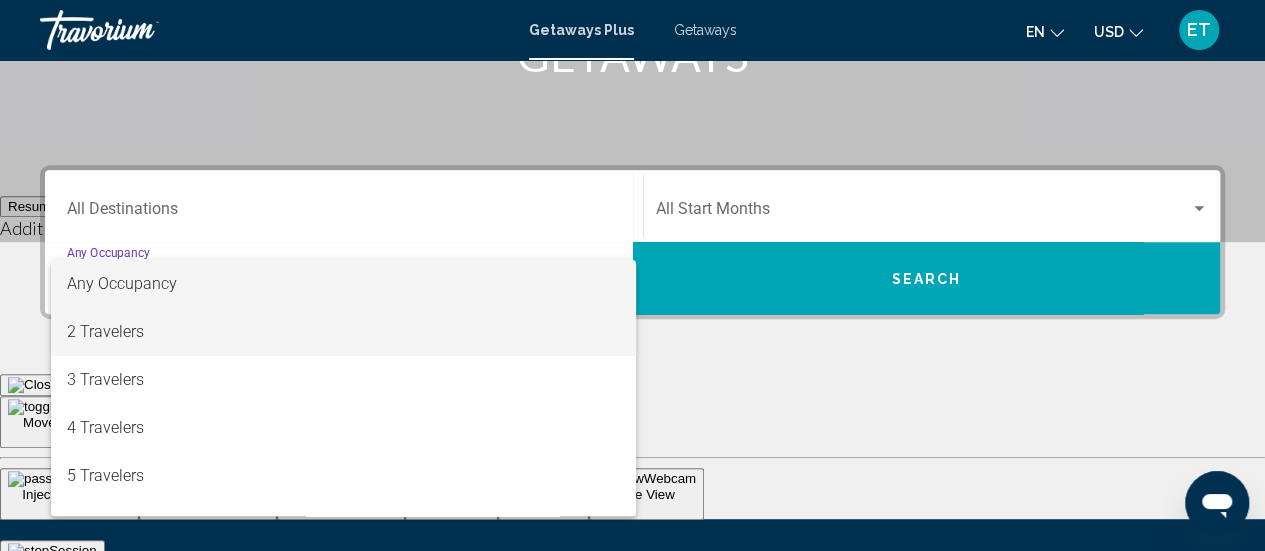 click on "2 Travelers" at bounding box center (344, 332) 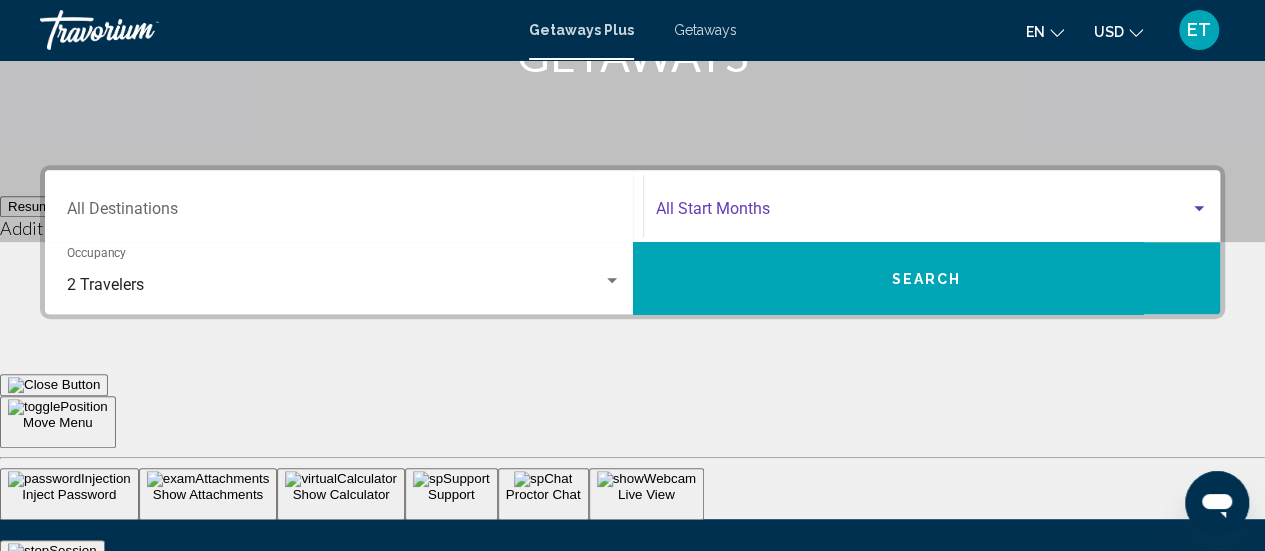 click at bounding box center (1199, 208) 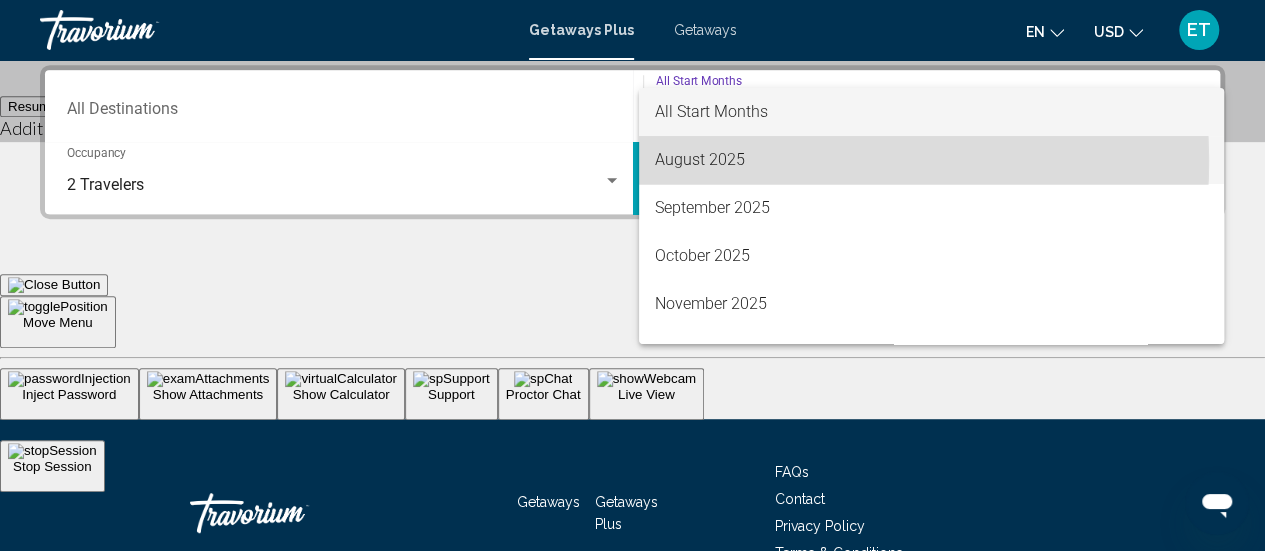 click on "August 2025" at bounding box center (931, 160) 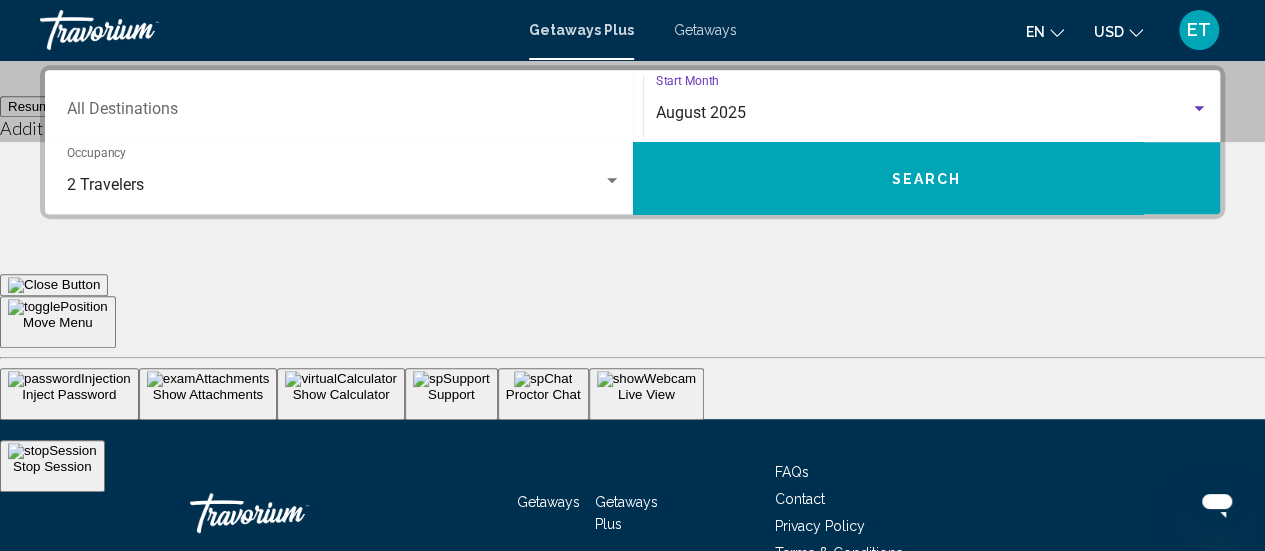 click on "Destination All Destinations" at bounding box center (344, 106) 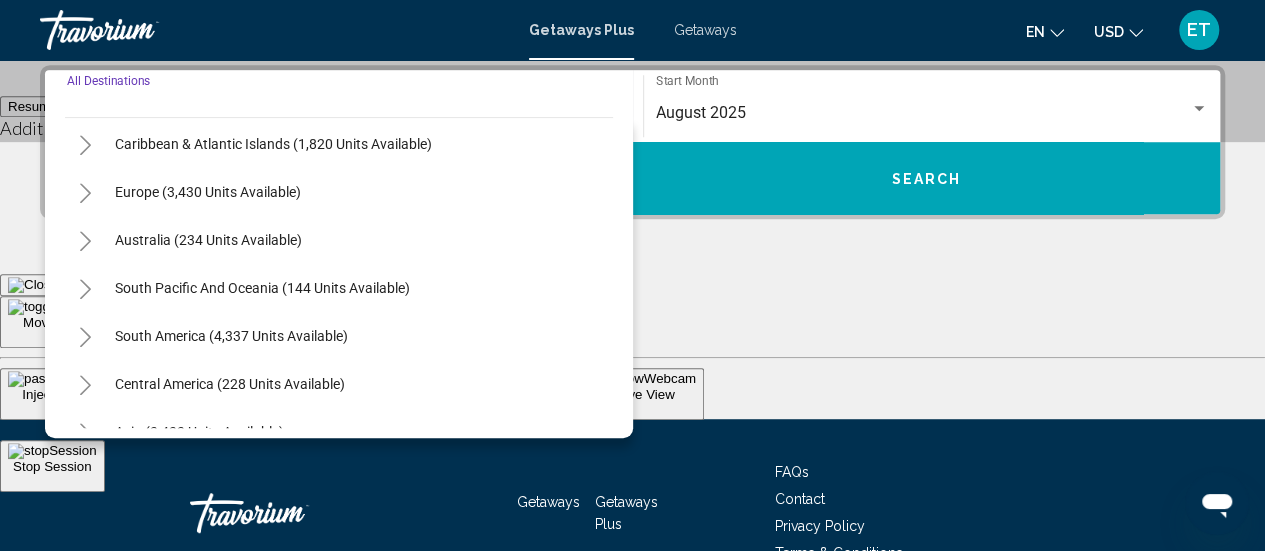 scroll, scrollTop: 324, scrollLeft: 0, axis: vertical 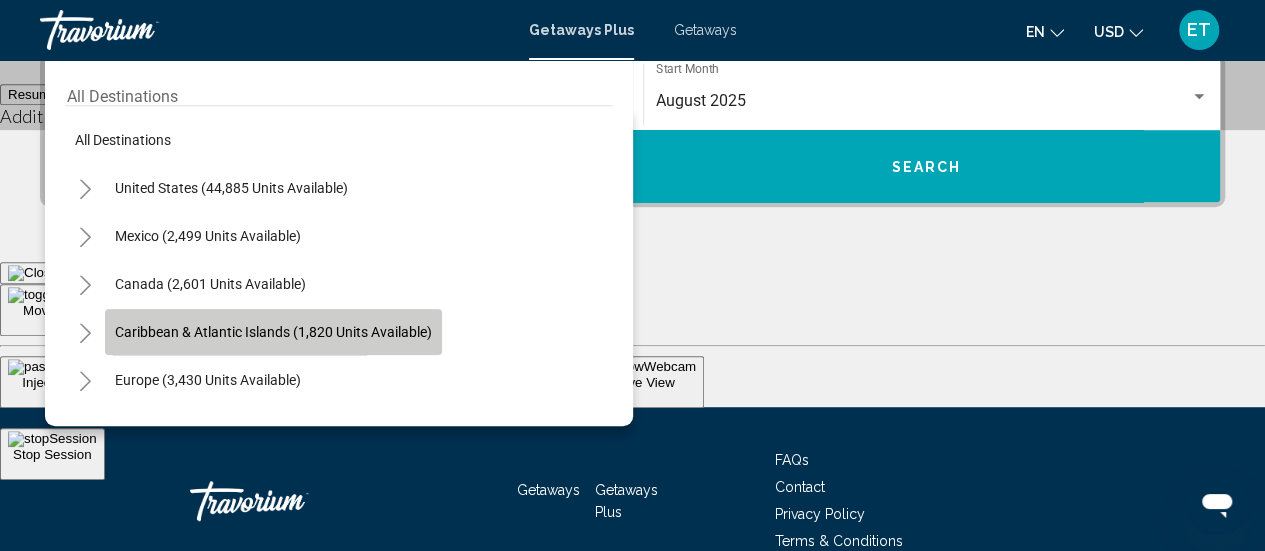 click on "Caribbean & Atlantic Islands (1,820 units available)" 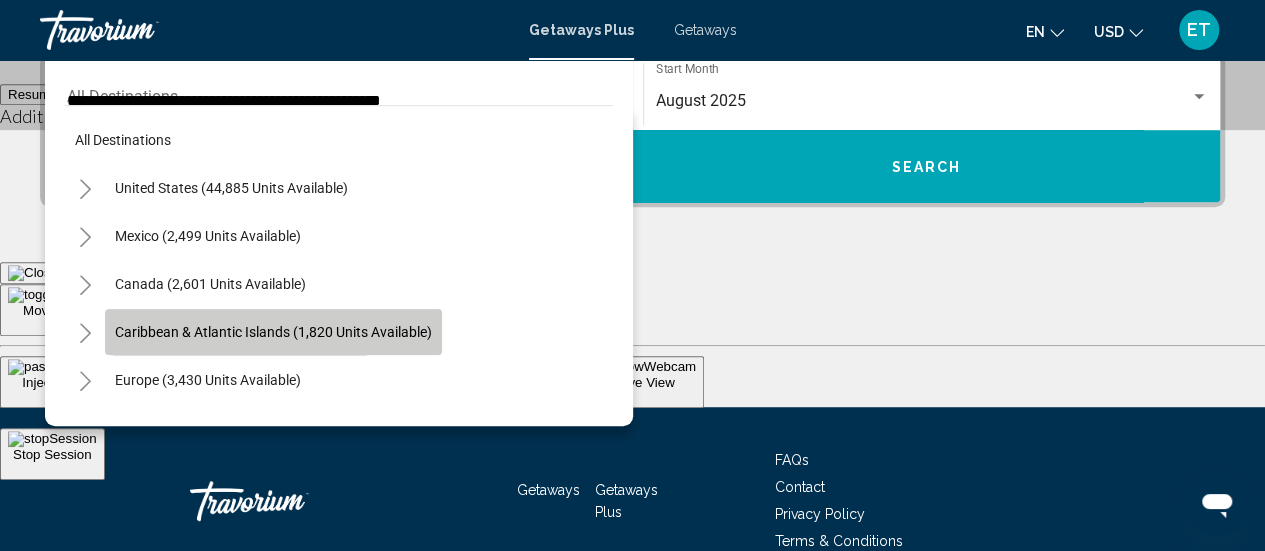 scroll, scrollTop: 458, scrollLeft: 0, axis: vertical 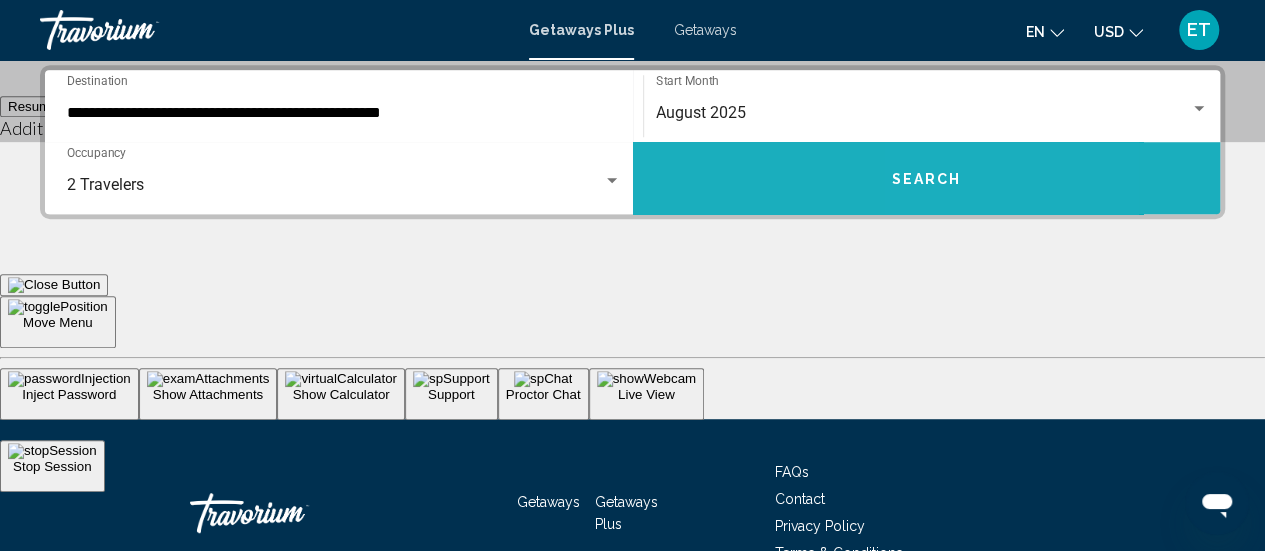 click on "Search" at bounding box center (926, 179) 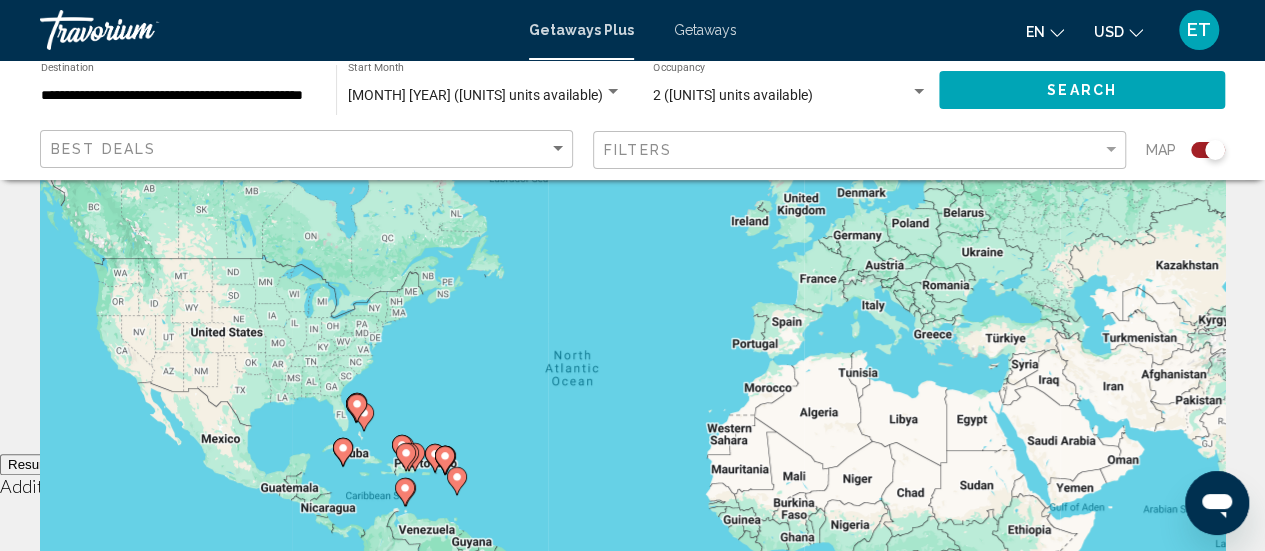 scroll, scrollTop: 300, scrollLeft: 0, axis: vertical 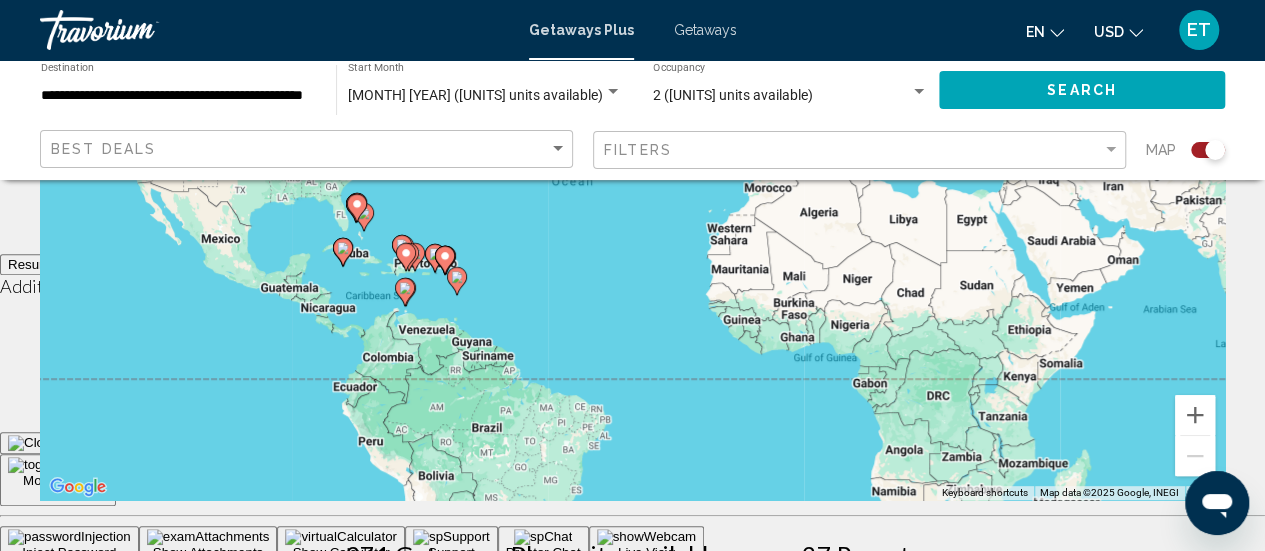 click 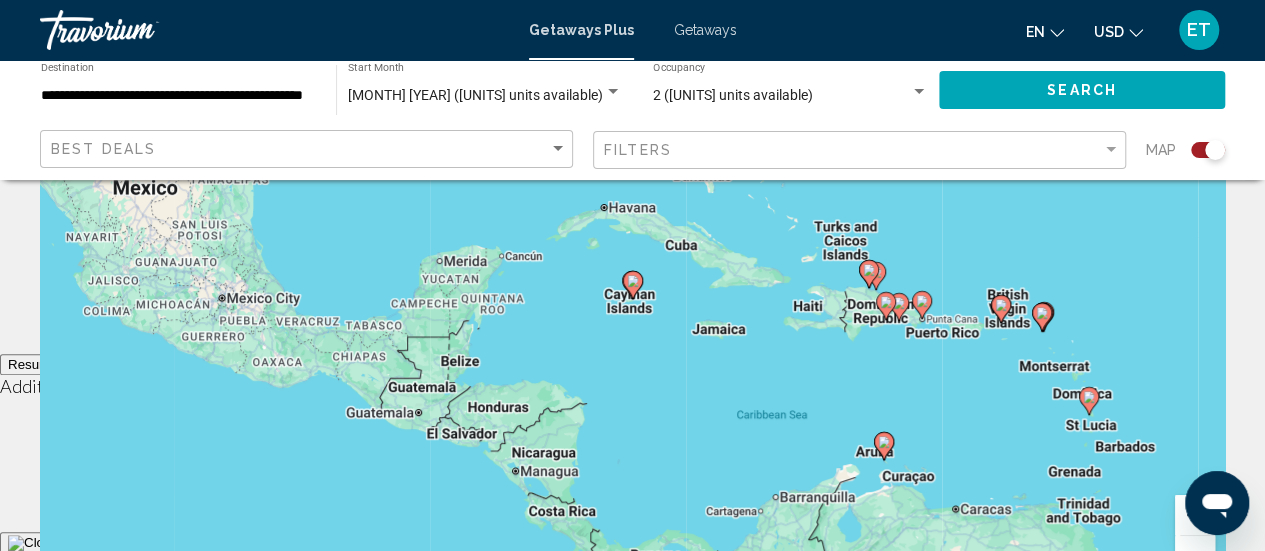 scroll, scrollTop: 0, scrollLeft: 0, axis: both 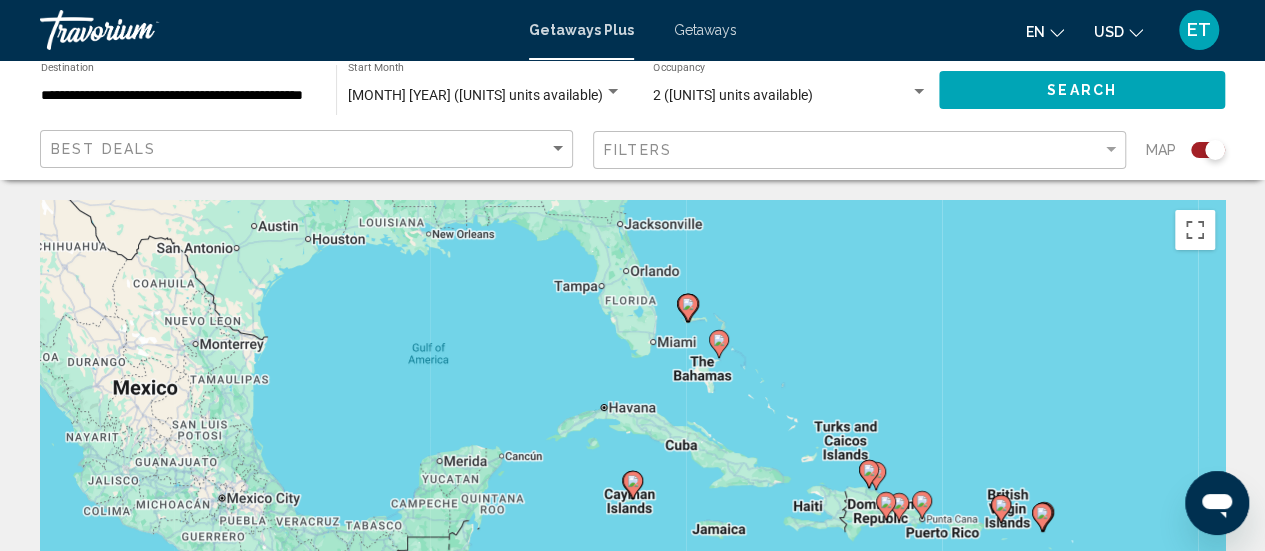 click 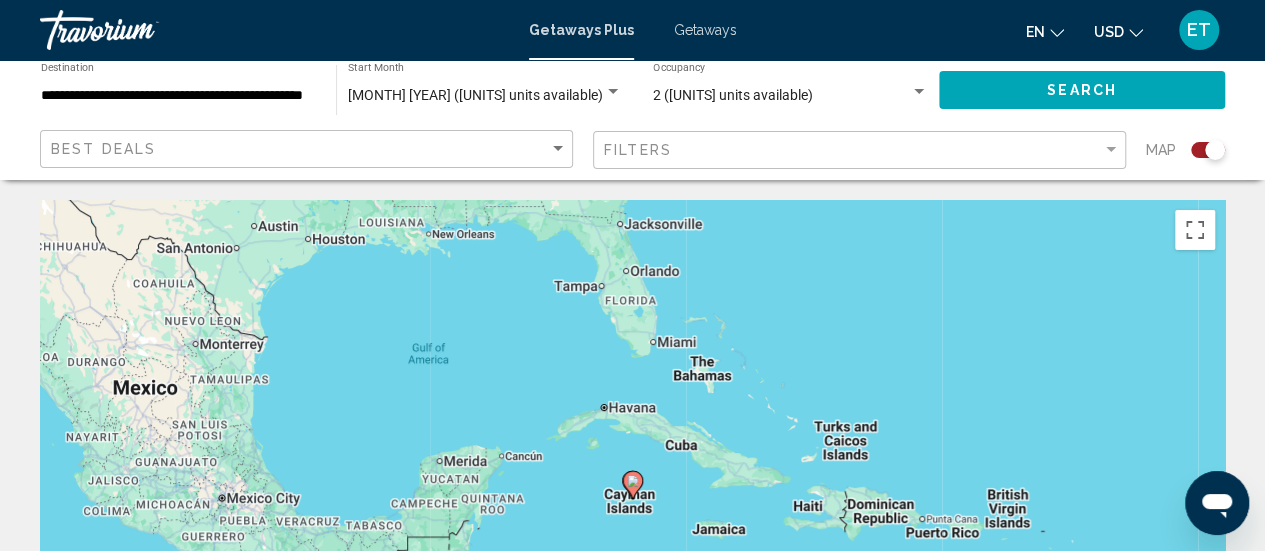 type on "**********" 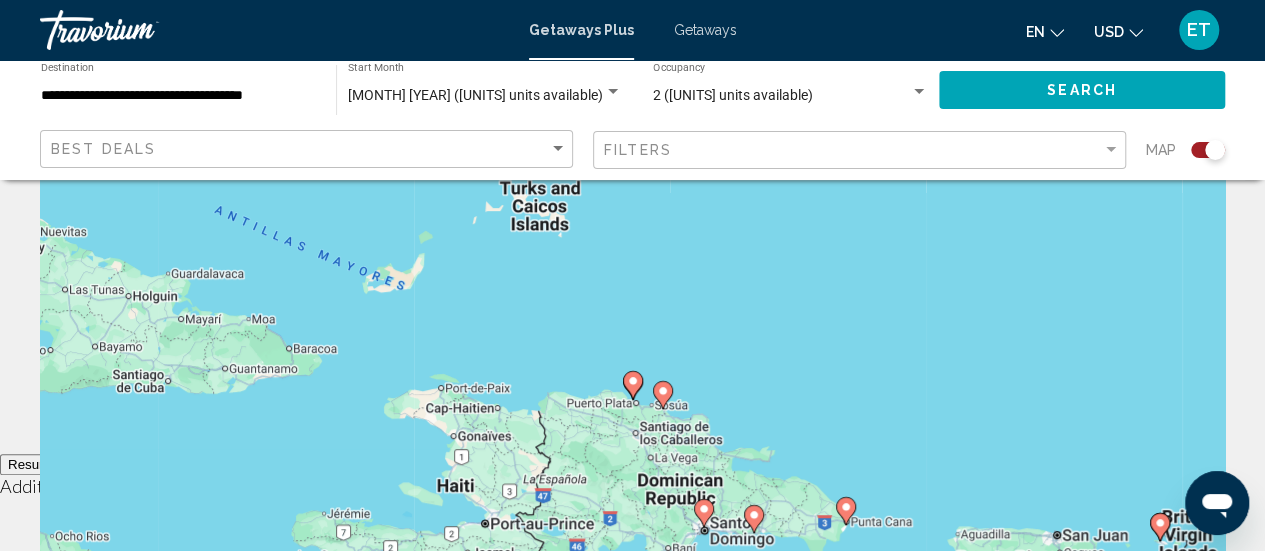 scroll, scrollTop: 0, scrollLeft: 0, axis: both 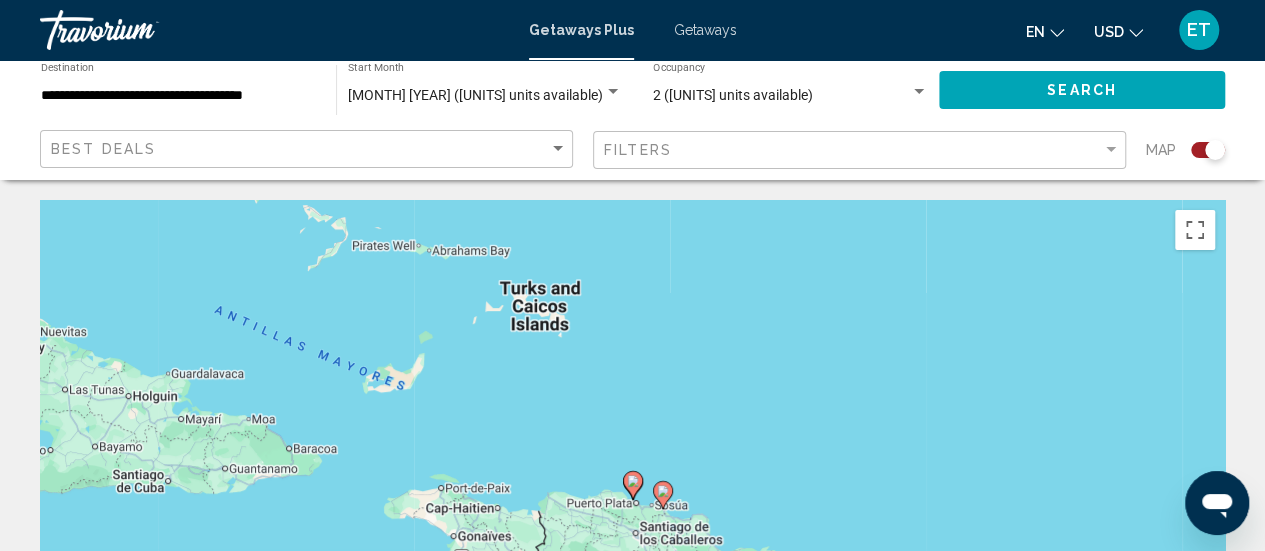 click on "To navigate, press the arrow keys.  To activate drag with keyboard, press Alt + Enter. Once in keyboard drag state, use the arrow keys to move the marker. To complete the drag, press the Enter key. To cancel, press Escape." at bounding box center (632, 500) 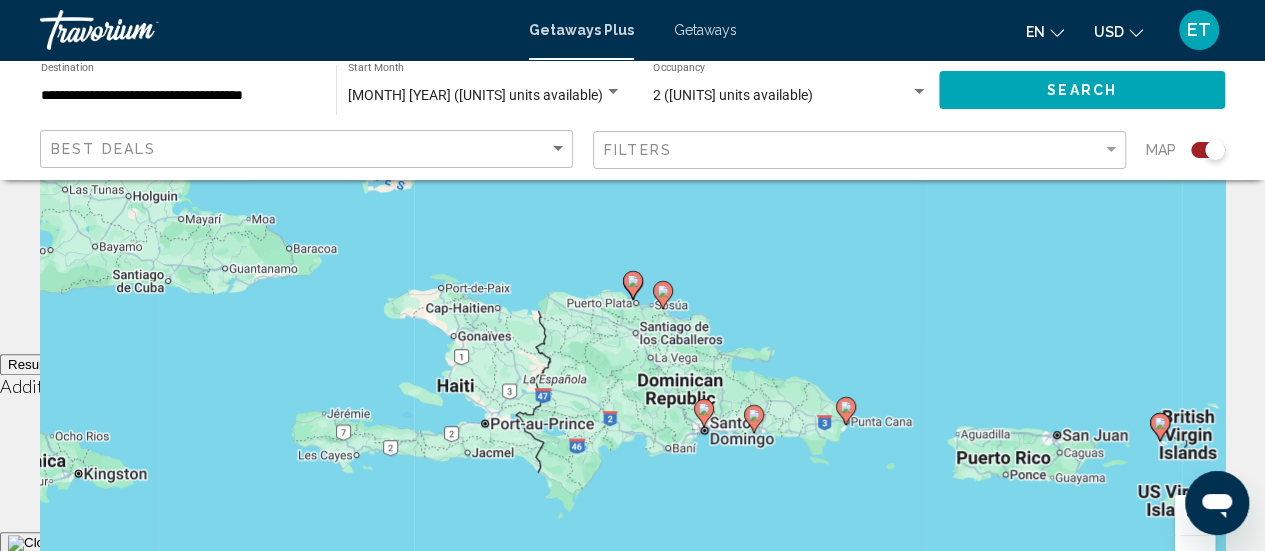 click 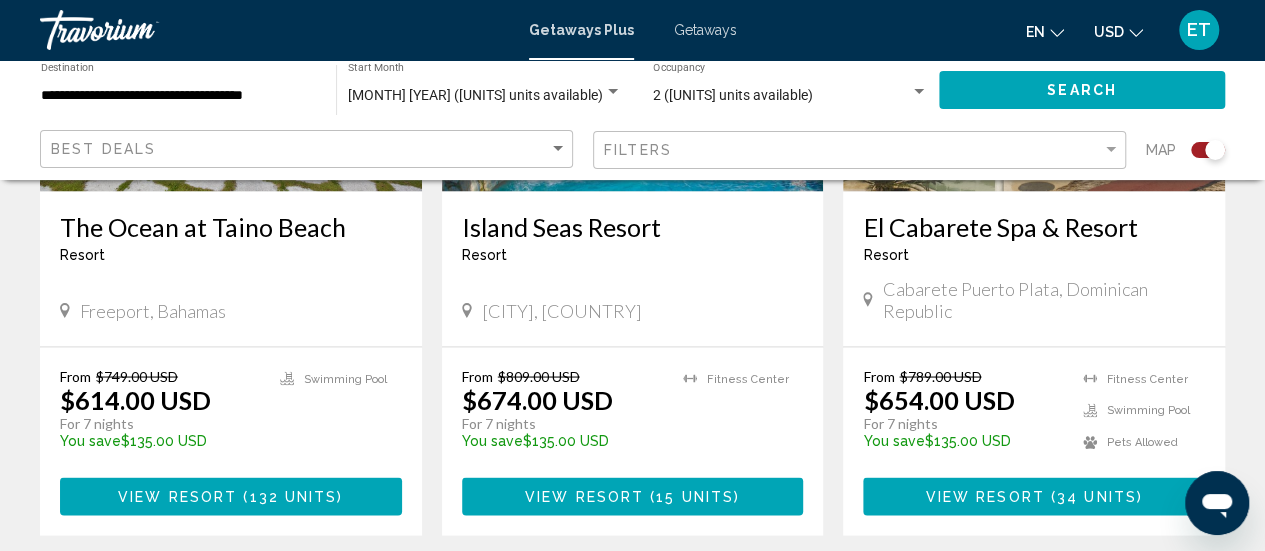 scroll, scrollTop: 1500, scrollLeft: 0, axis: vertical 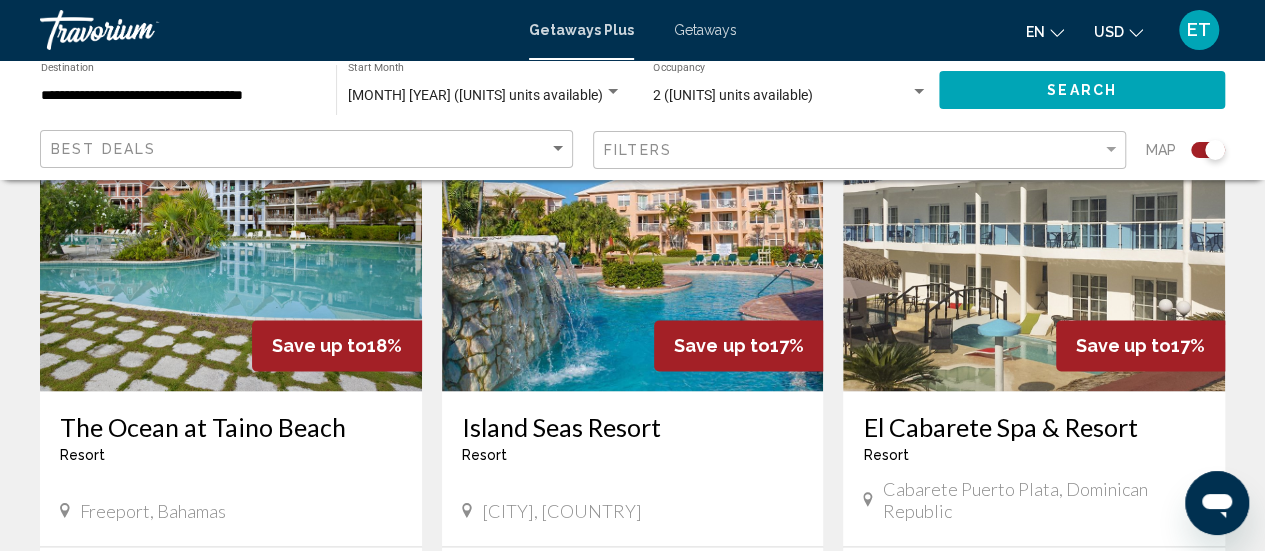 click at bounding box center [633, 231] 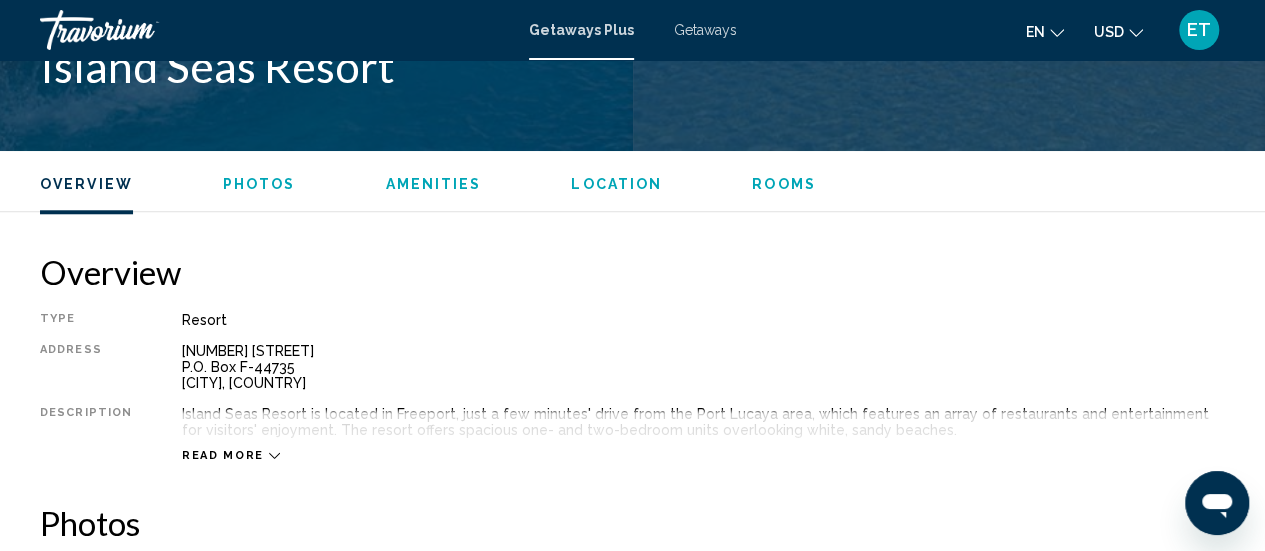scroll, scrollTop: 1059, scrollLeft: 0, axis: vertical 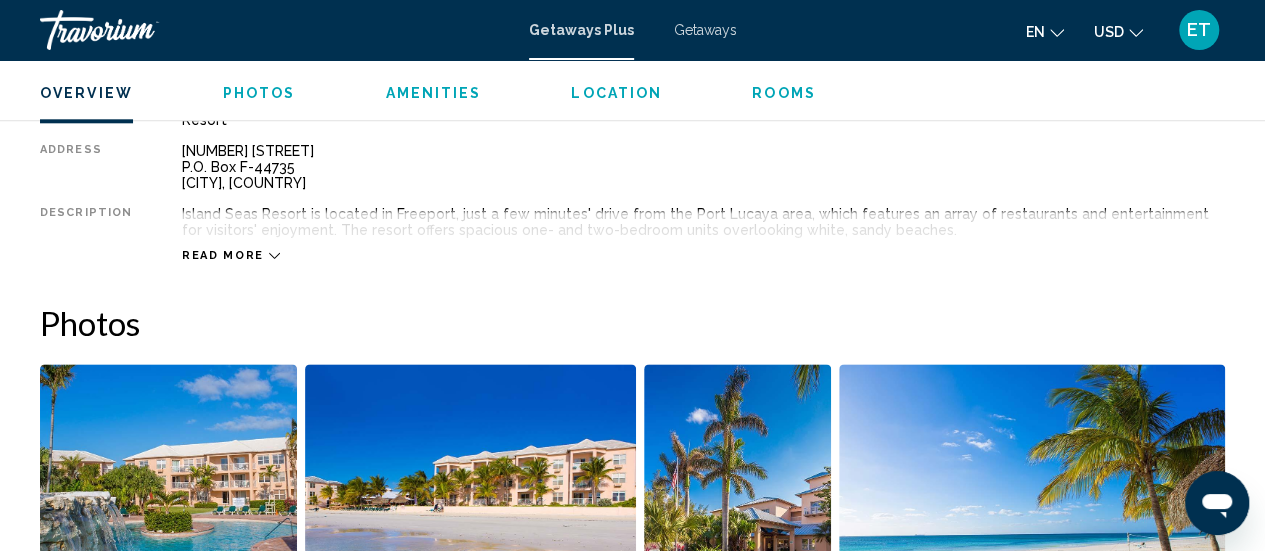 click on "Read more" at bounding box center [223, 255] 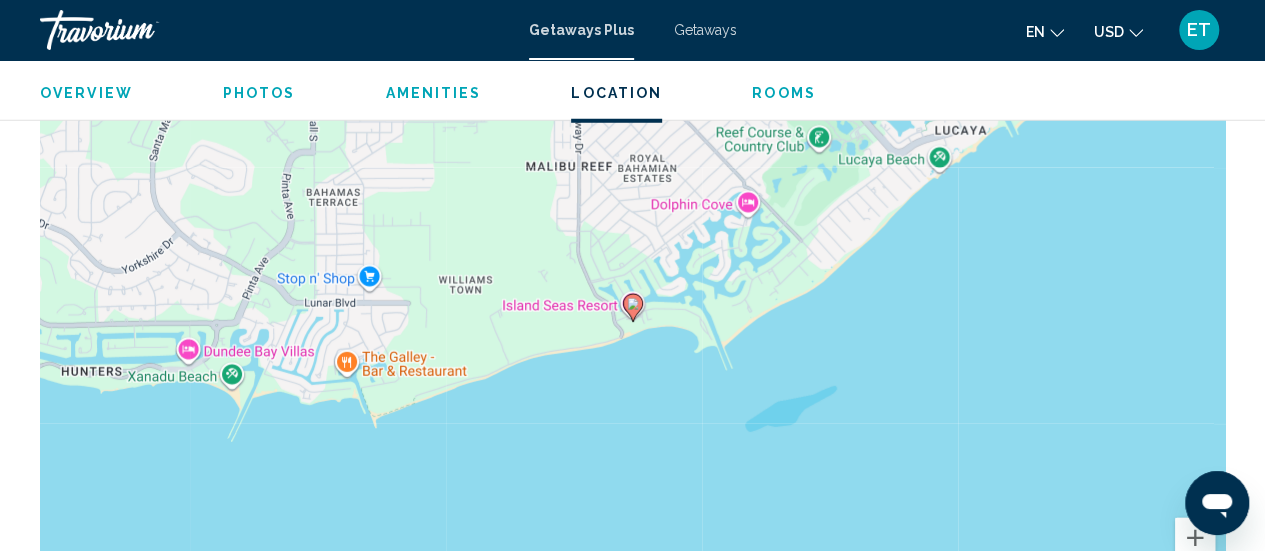 scroll, scrollTop: 2046, scrollLeft: 0, axis: vertical 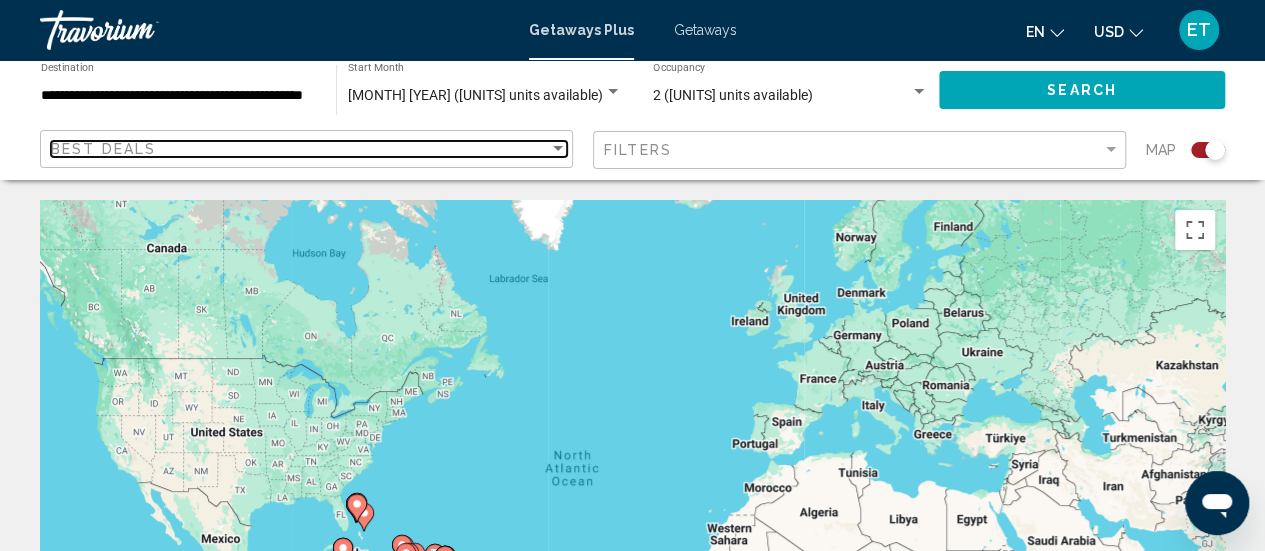 click at bounding box center [558, 149] 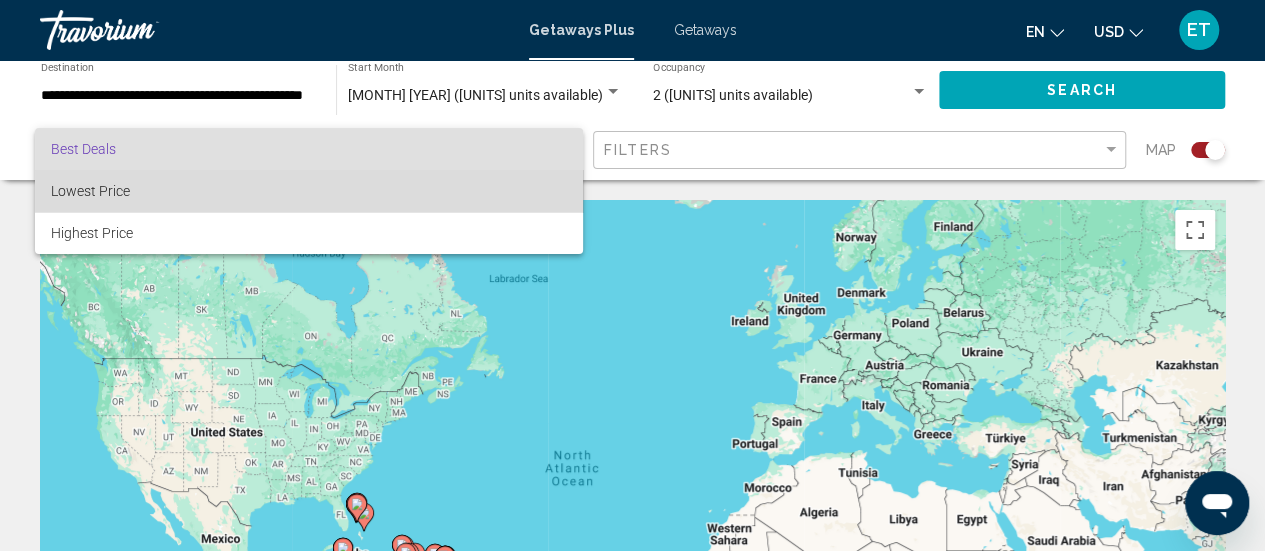 click on "Lowest Price" at bounding box center (309, 191) 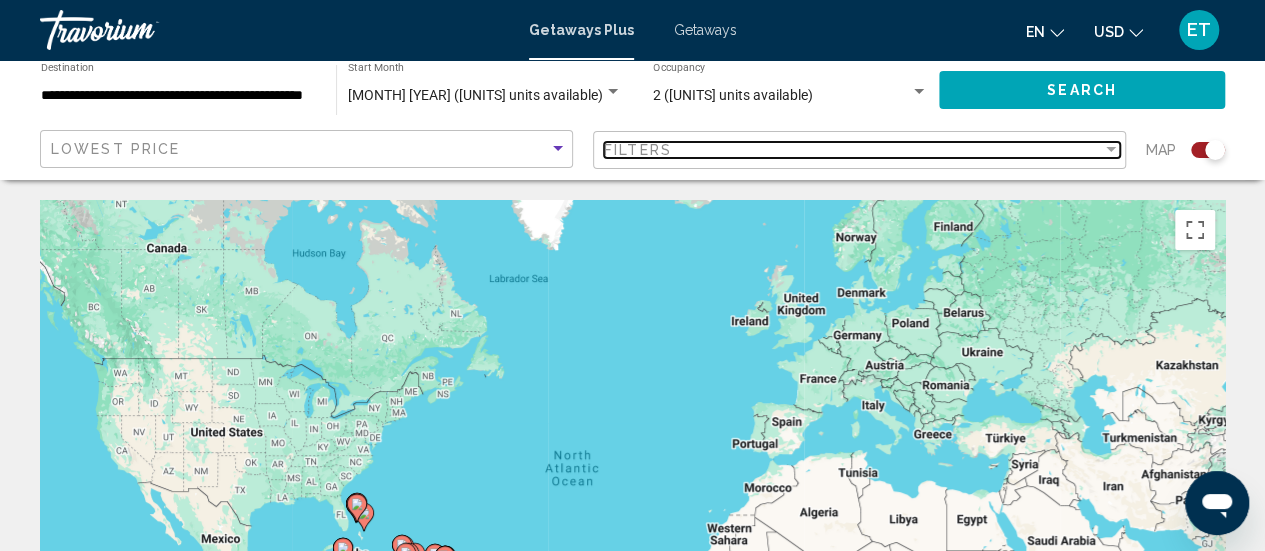 click at bounding box center (1111, 149) 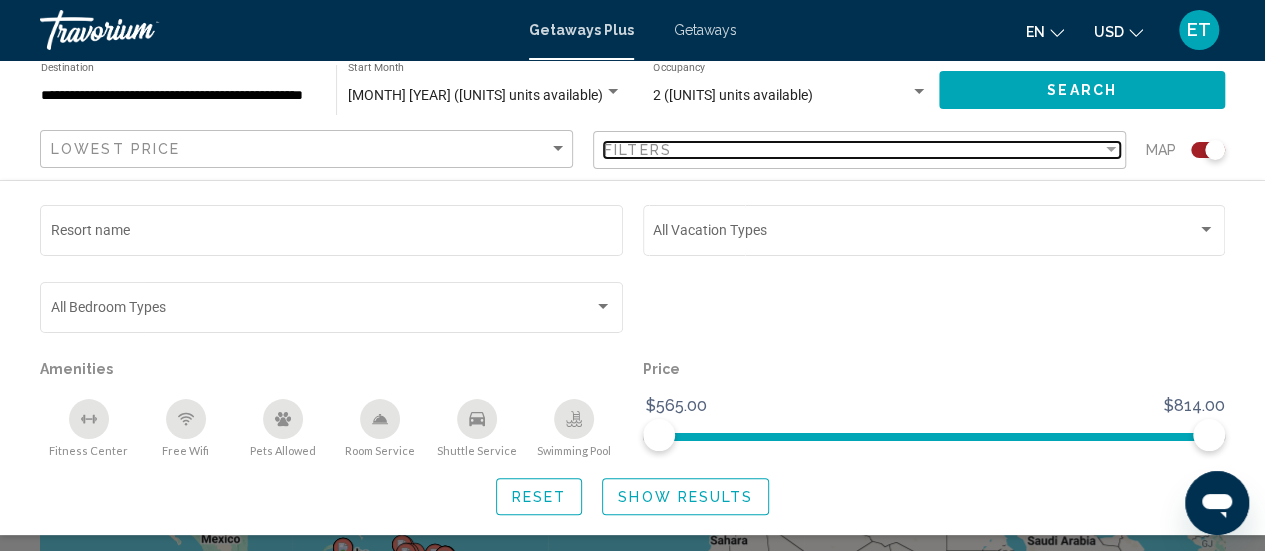 click at bounding box center [1111, 149] 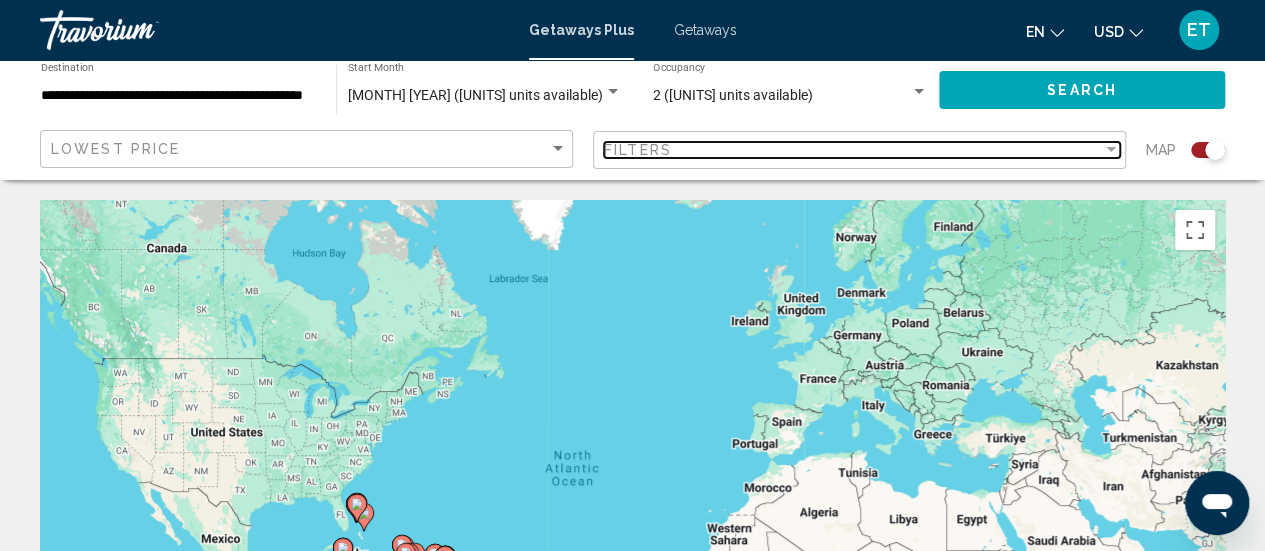 click at bounding box center [1111, 149] 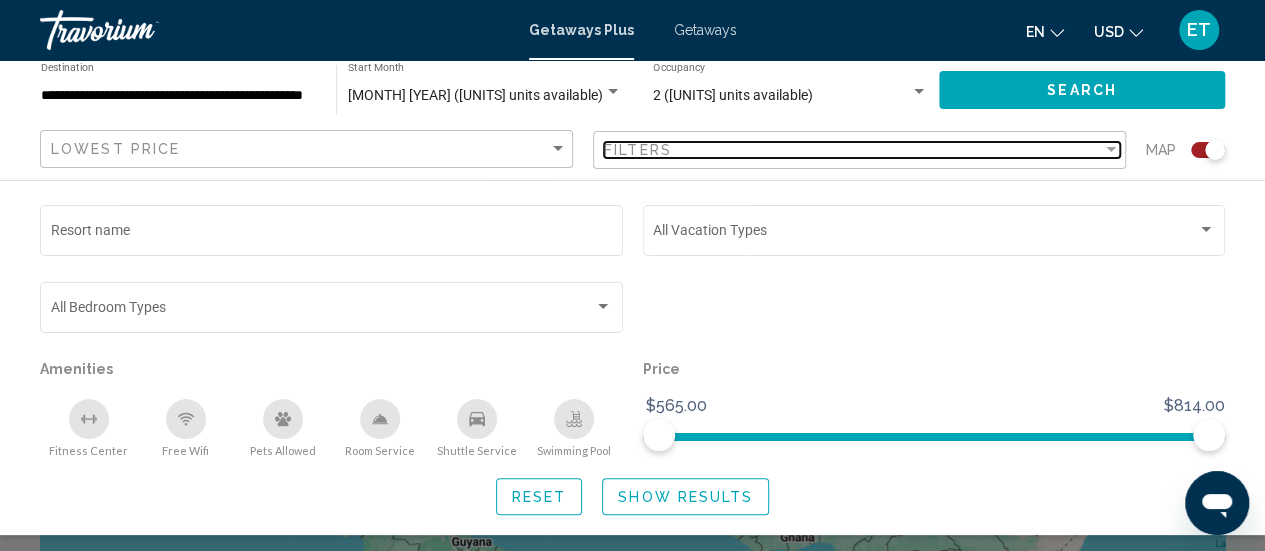 scroll, scrollTop: 200, scrollLeft: 0, axis: vertical 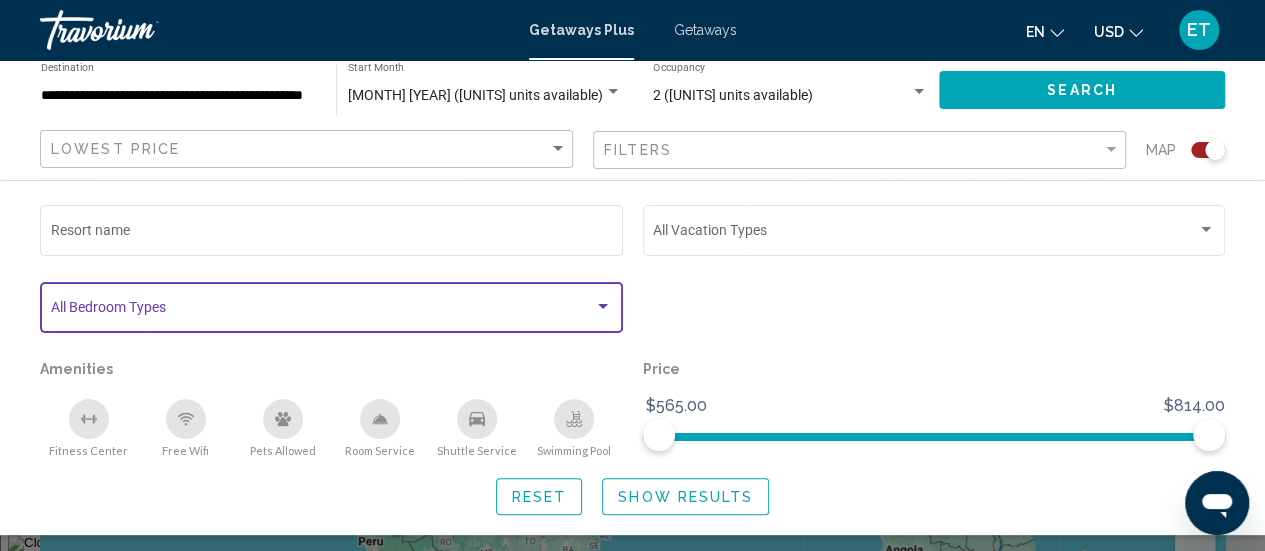 click at bounding box center (603, 307) 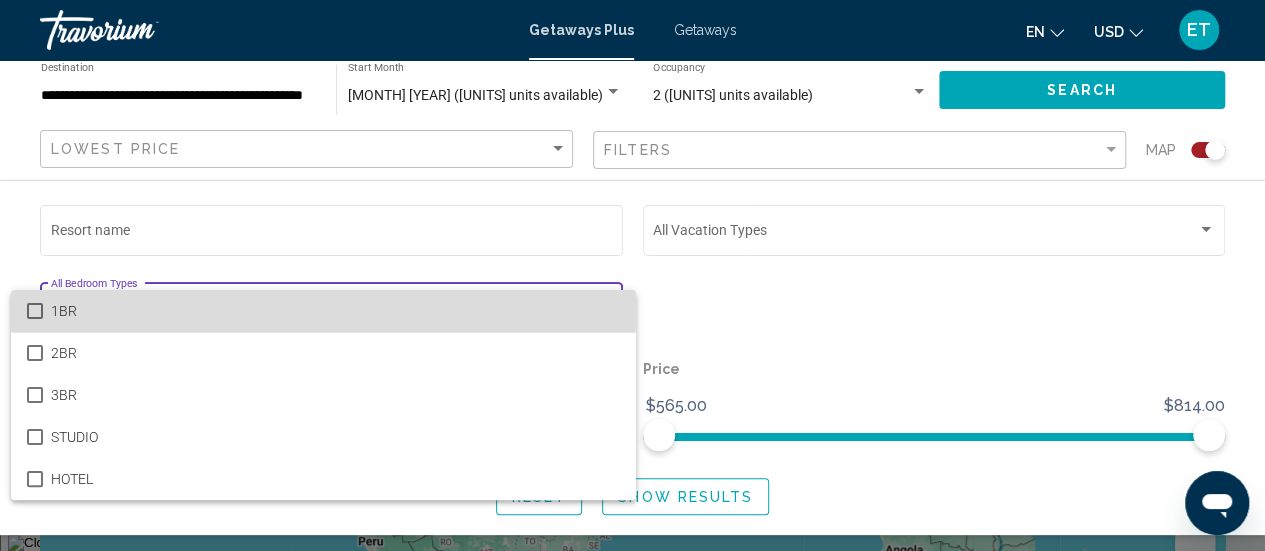 click on "1BR" at bounding box center [323, 311] 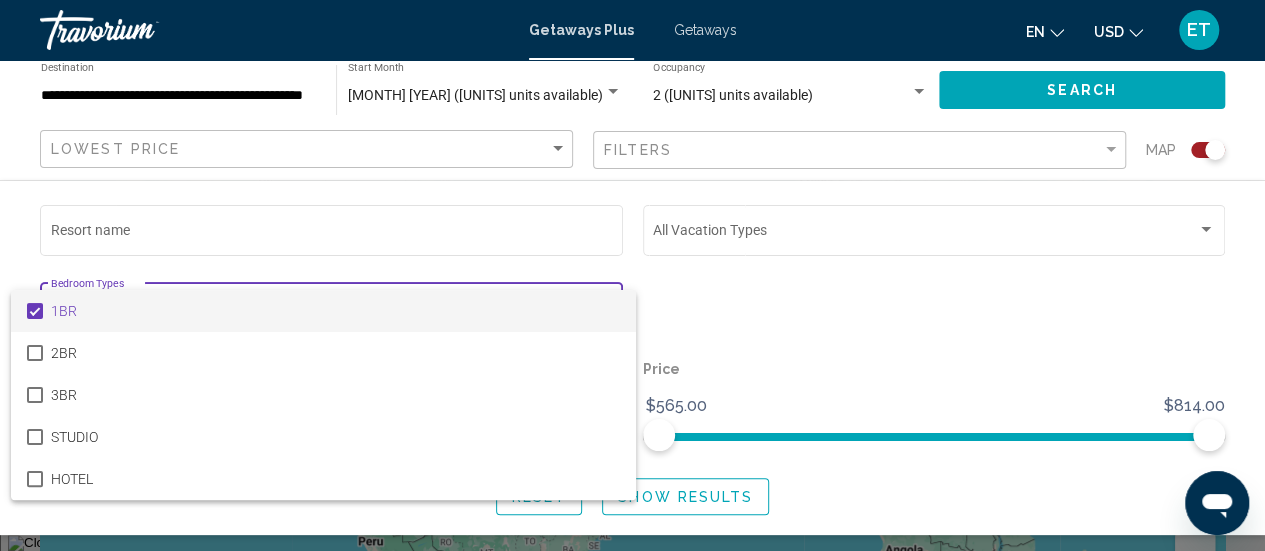 click at bounding box center [632, 275] 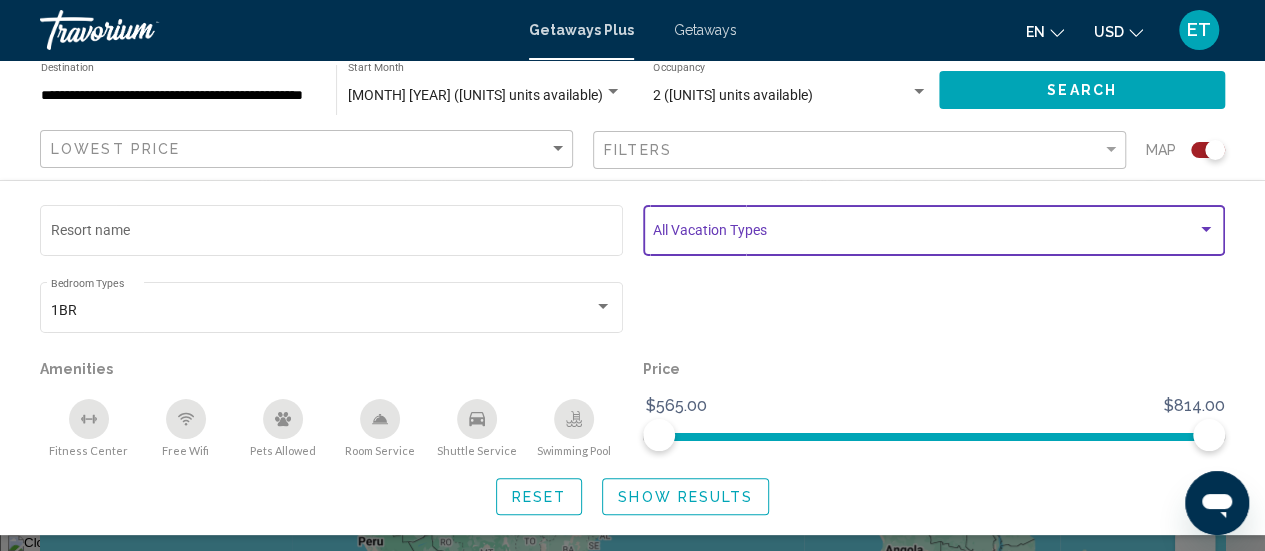 click at bounding box center [1206, 229] 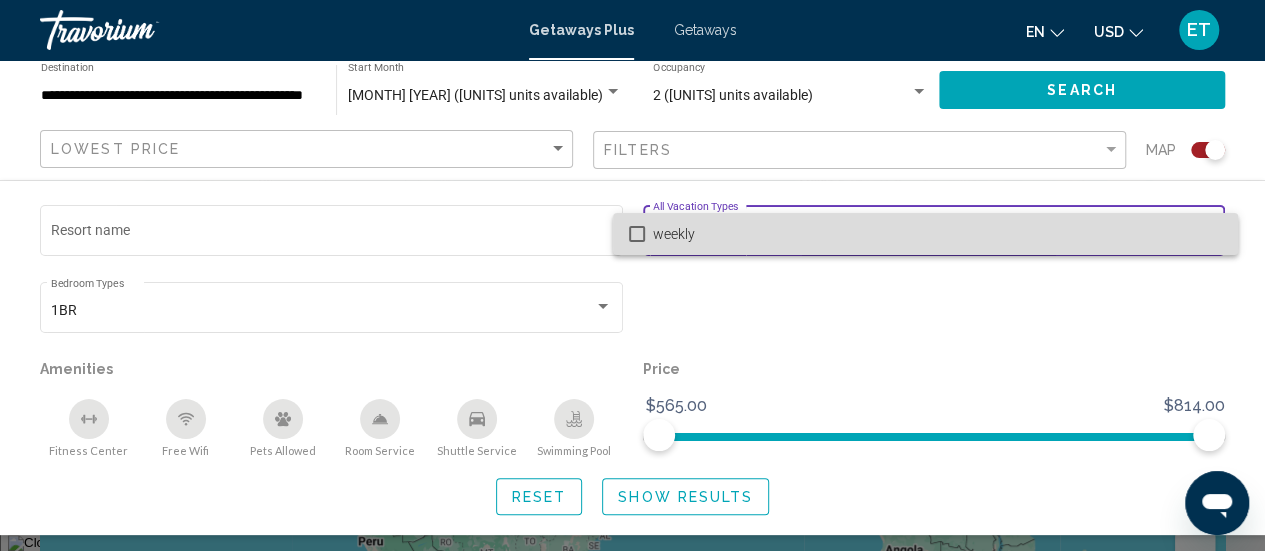click at bounding box center (637, 234) 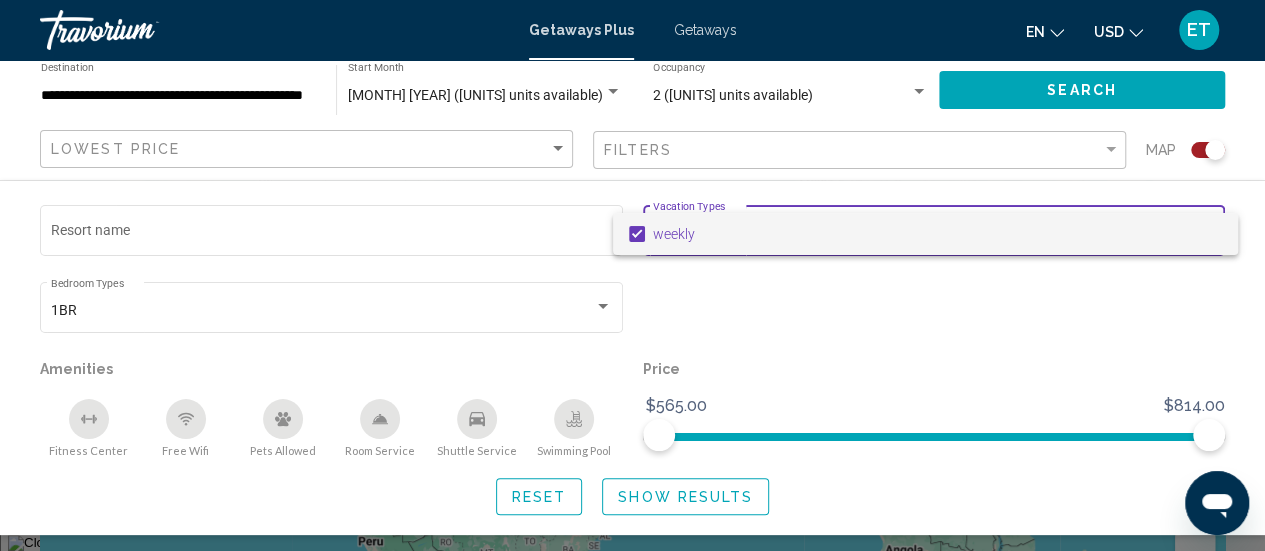 click at bounding box center [632, 275] 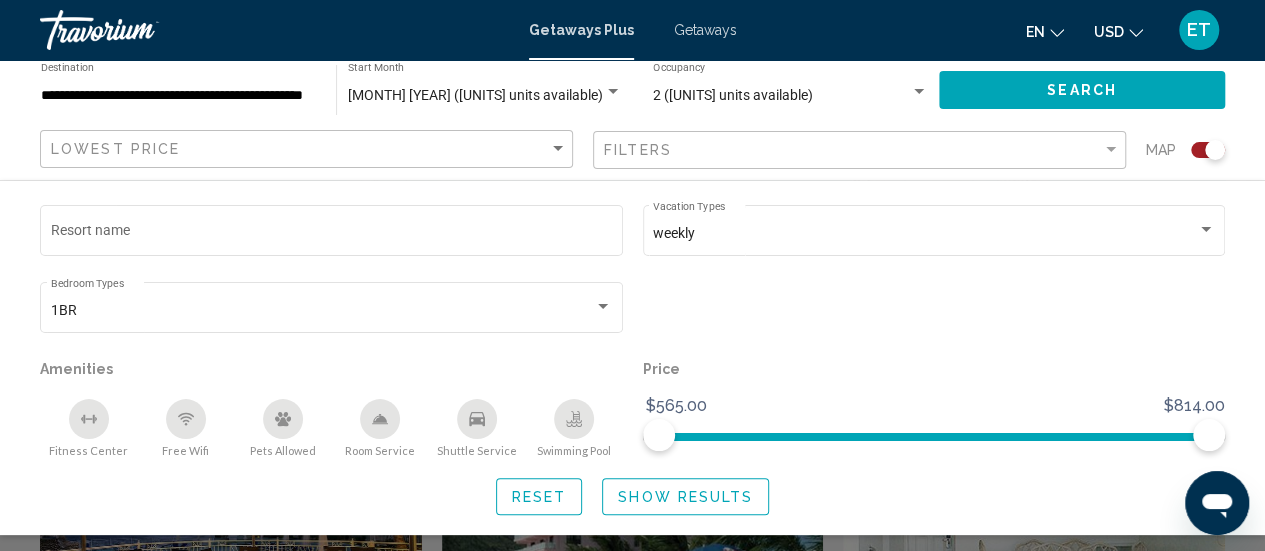 scroll, scrollTop: 700, scrollLeft: 0, axis: vertical 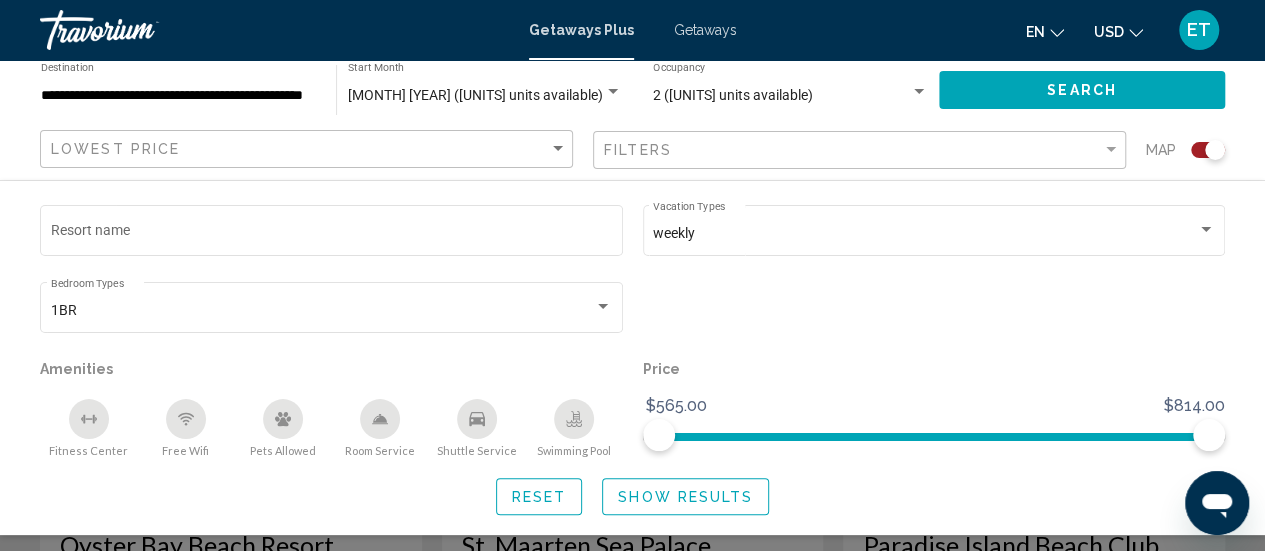 click on "Show Results" 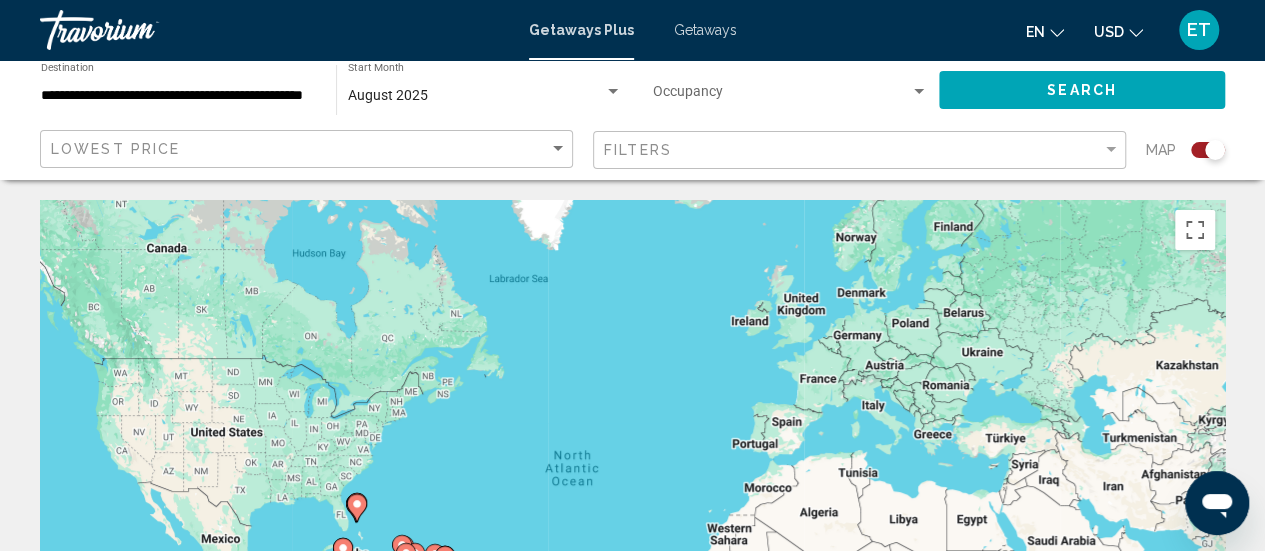scroll, scrollTop: 100, scrollLeft: 0, axis: vertical 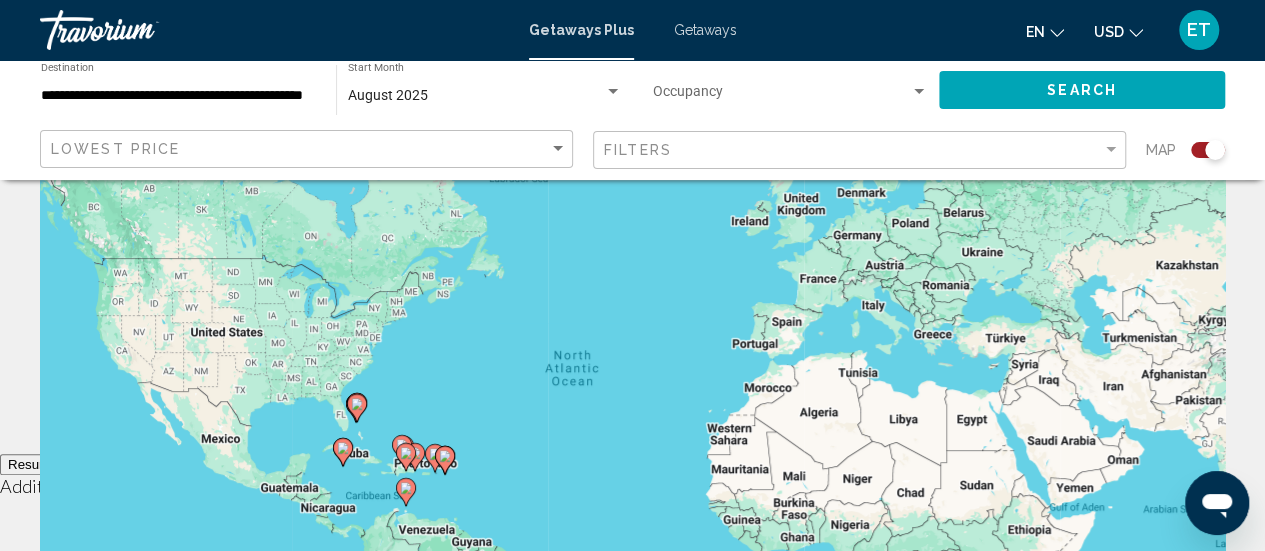 click 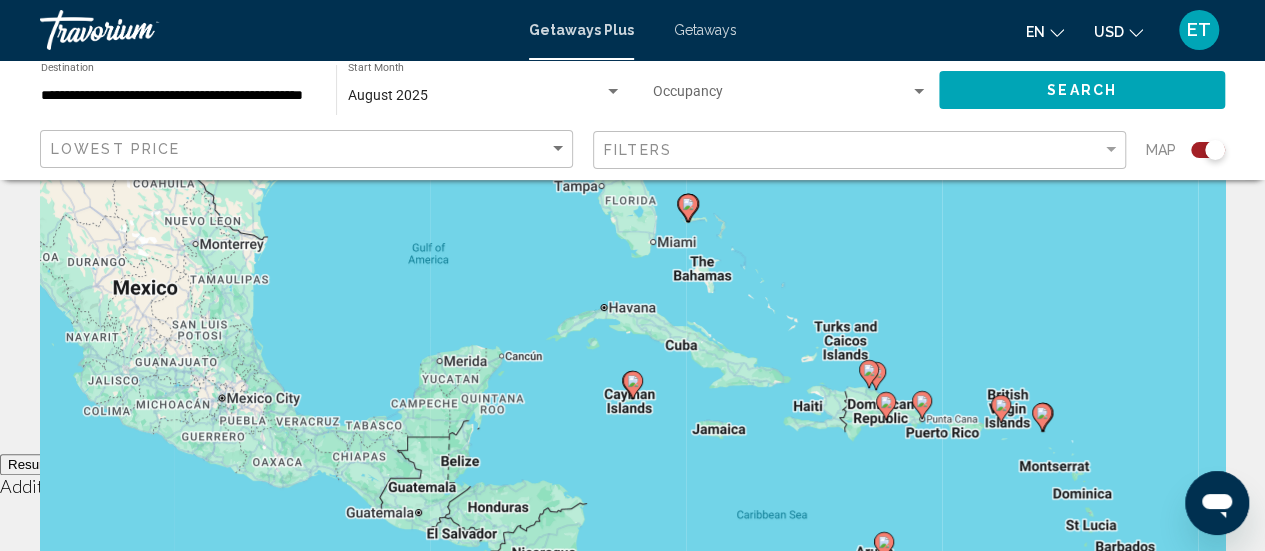 scroll, scrollTop: 0, scrollLeft: 0, axis: both 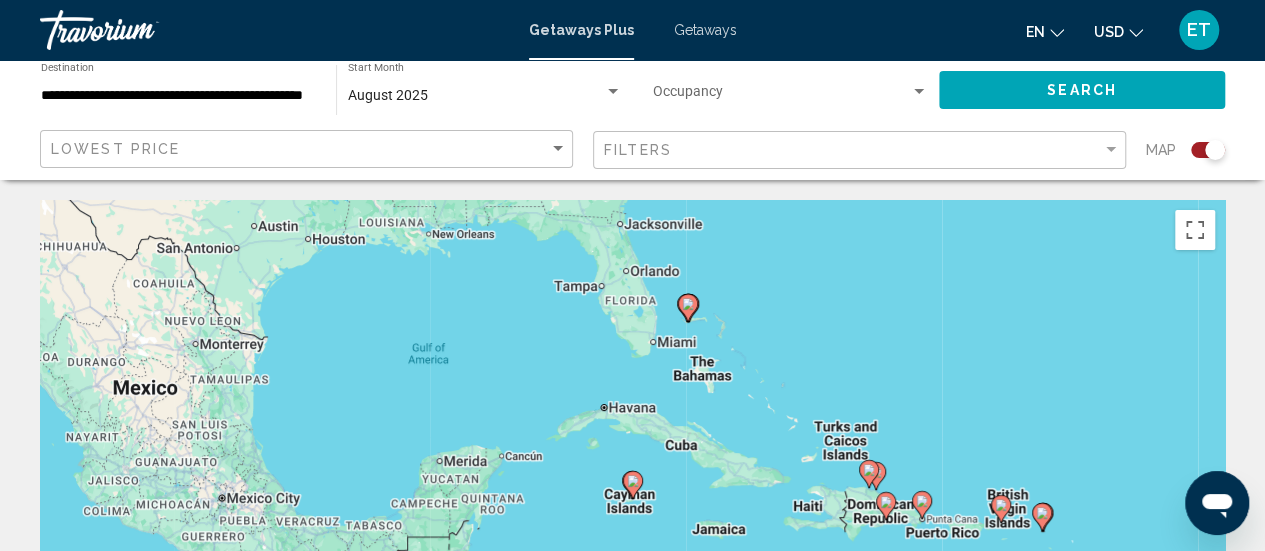 click 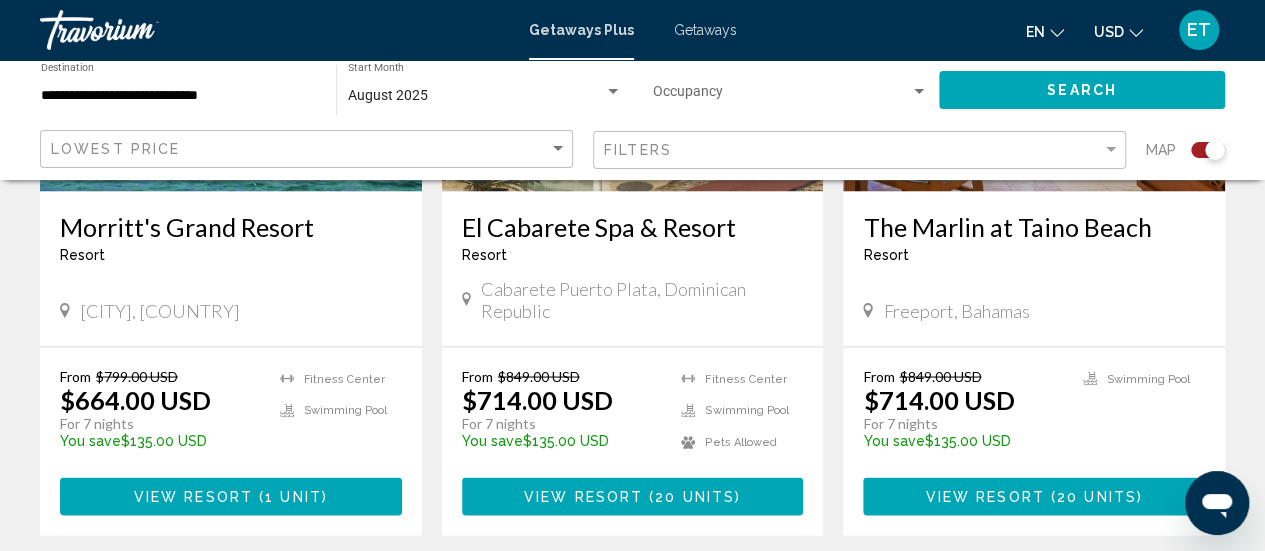scroll, scrollTop: 1800, scrollLeft: 0, axis: vertical 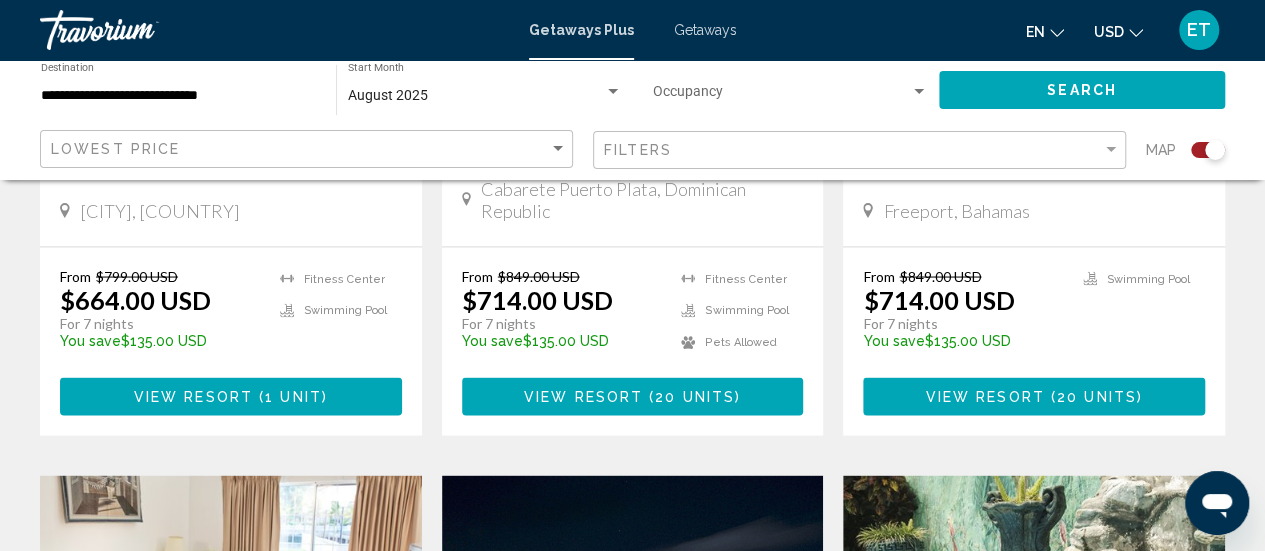 click on "View Resort" at bounding box center (583, 397) 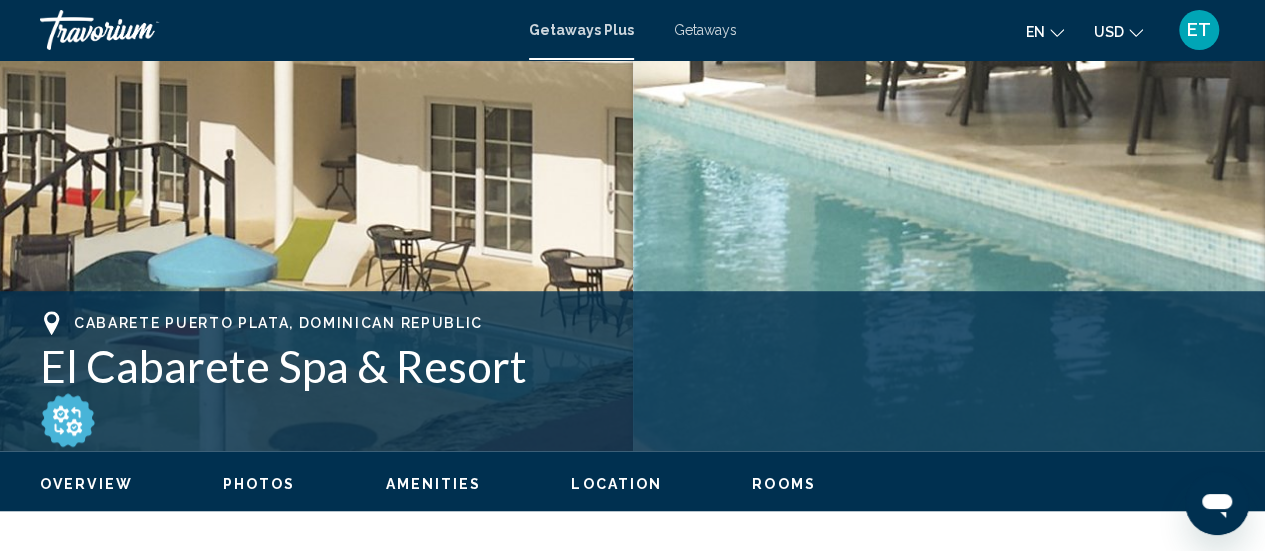 scroll, scrollTop: 759, scrollLeft: 0, axis: vertical 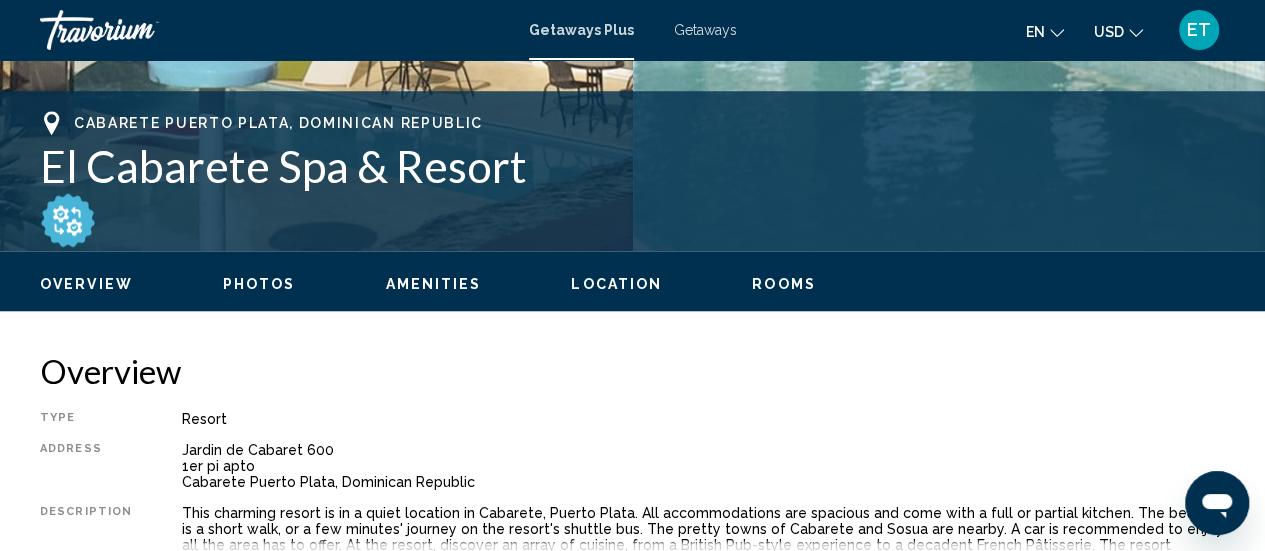 click on "Photos" at bounding box center (259, 284) 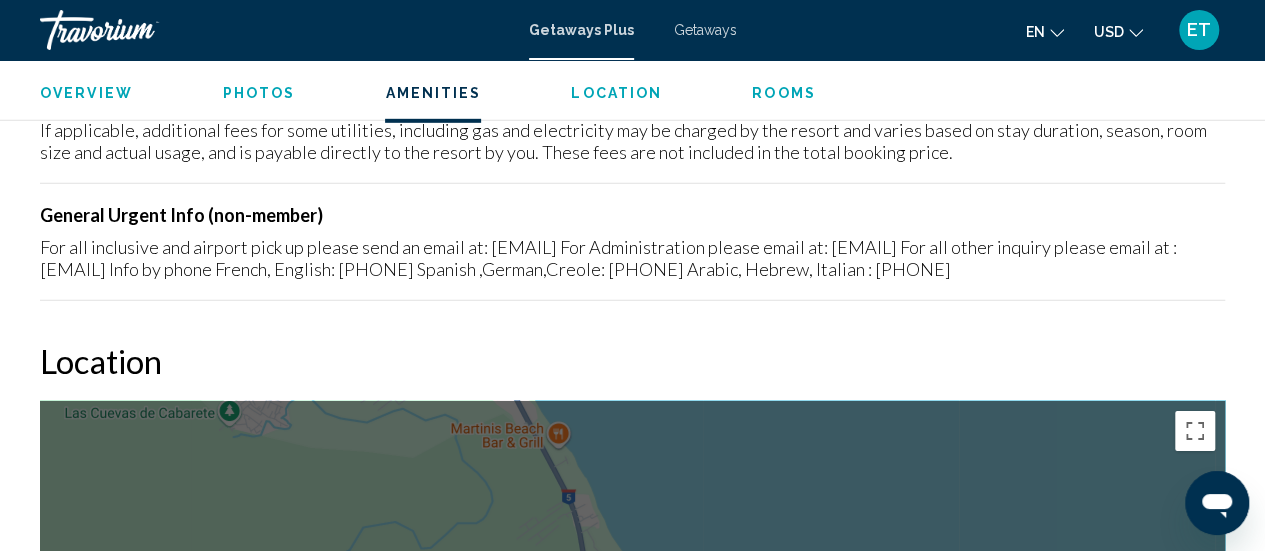 scroll, scrollTop: 2874, scrollLeft: 0, axis: vertical 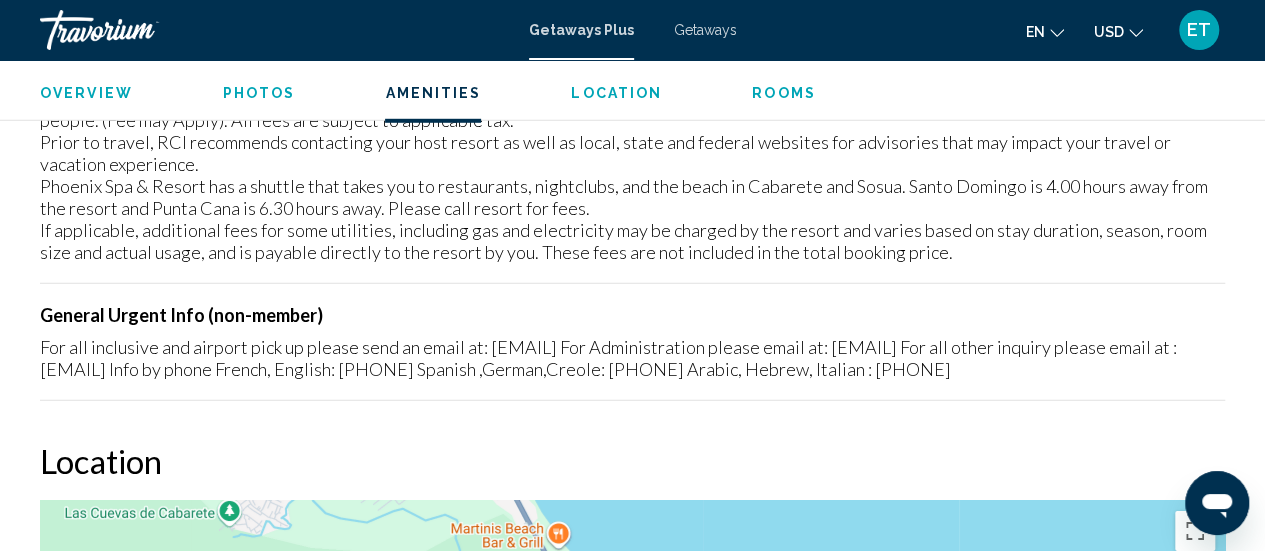 click on "Rooms" at bounding box center (784, 93) 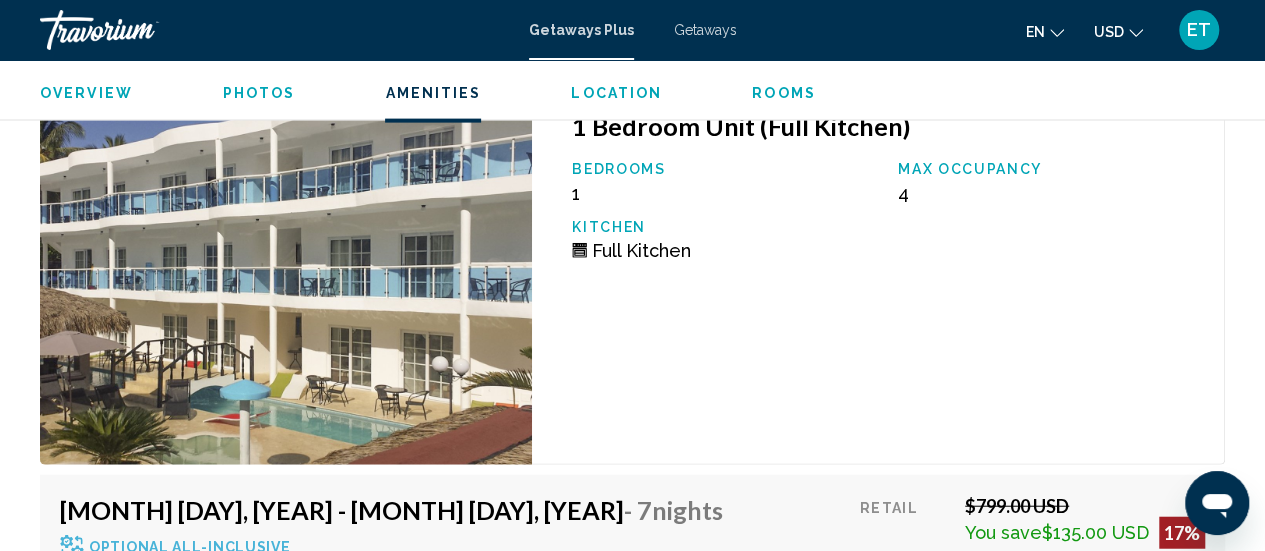 scroll, scrollTop: 5290, scrollLeft: 0, axis: vertical 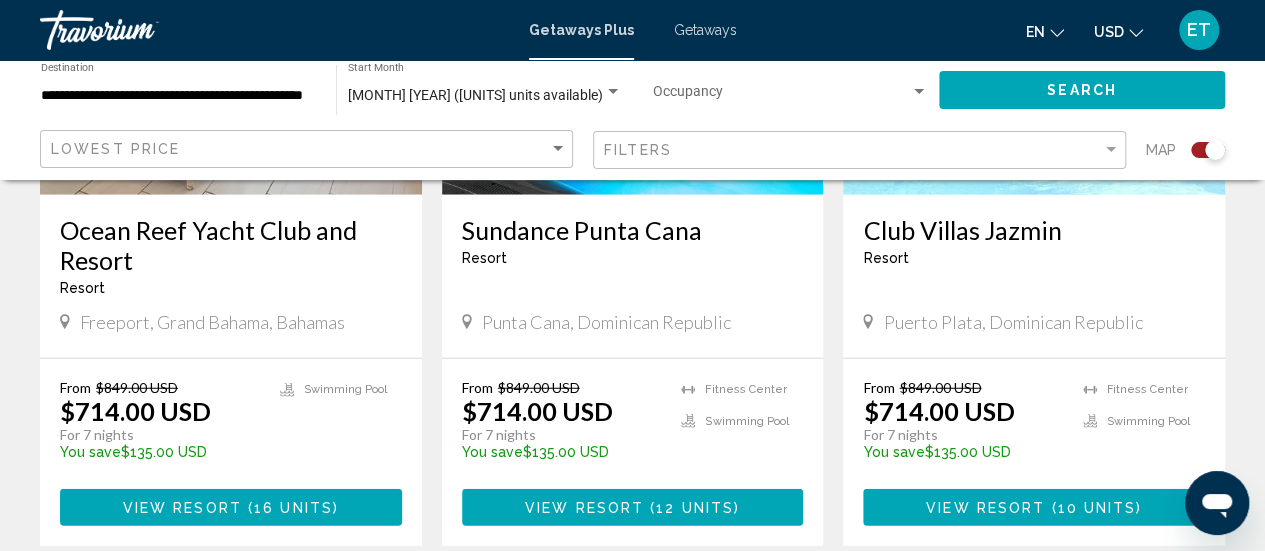 click at bounding box center [647, 508] 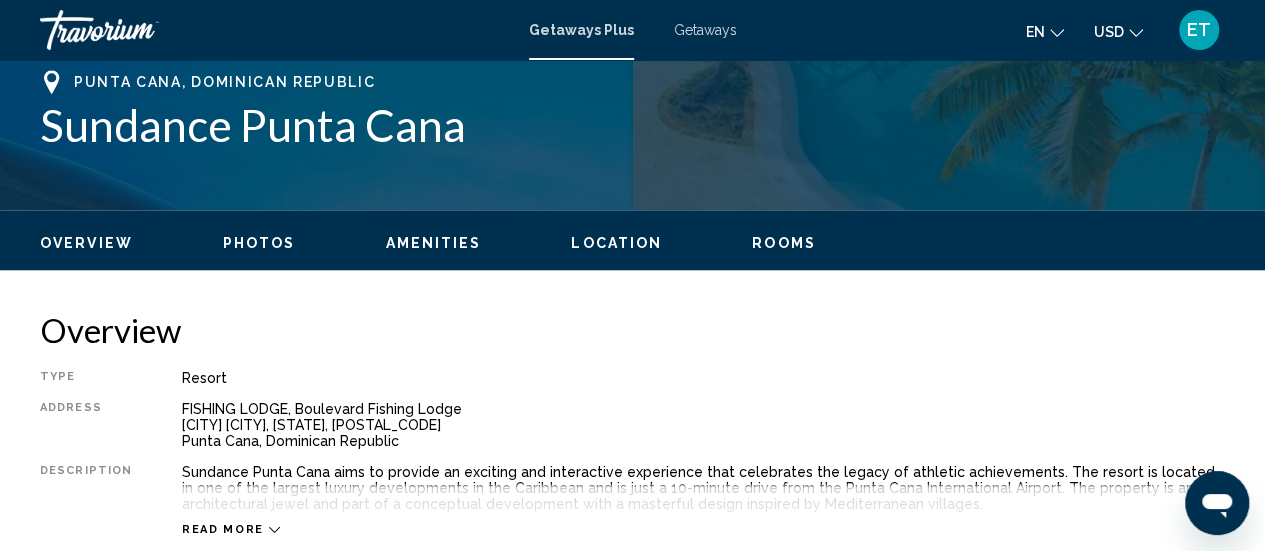 scroll, scrollTop: 1000, scrollLeft: 0, axis: vertical 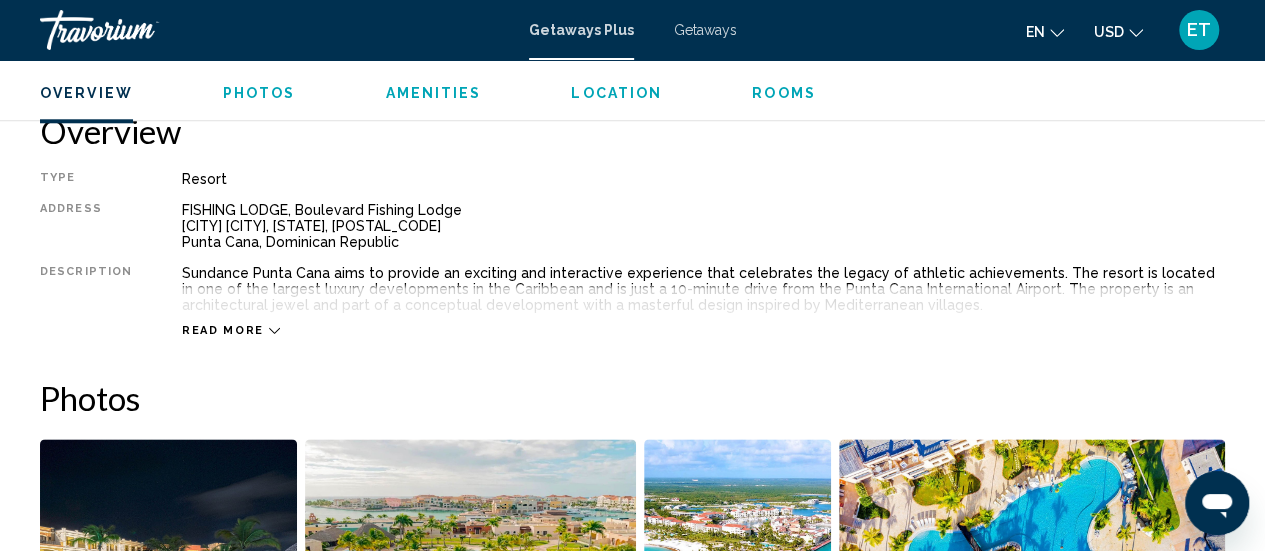 click on "Read more" at bounding box center [223, 330] 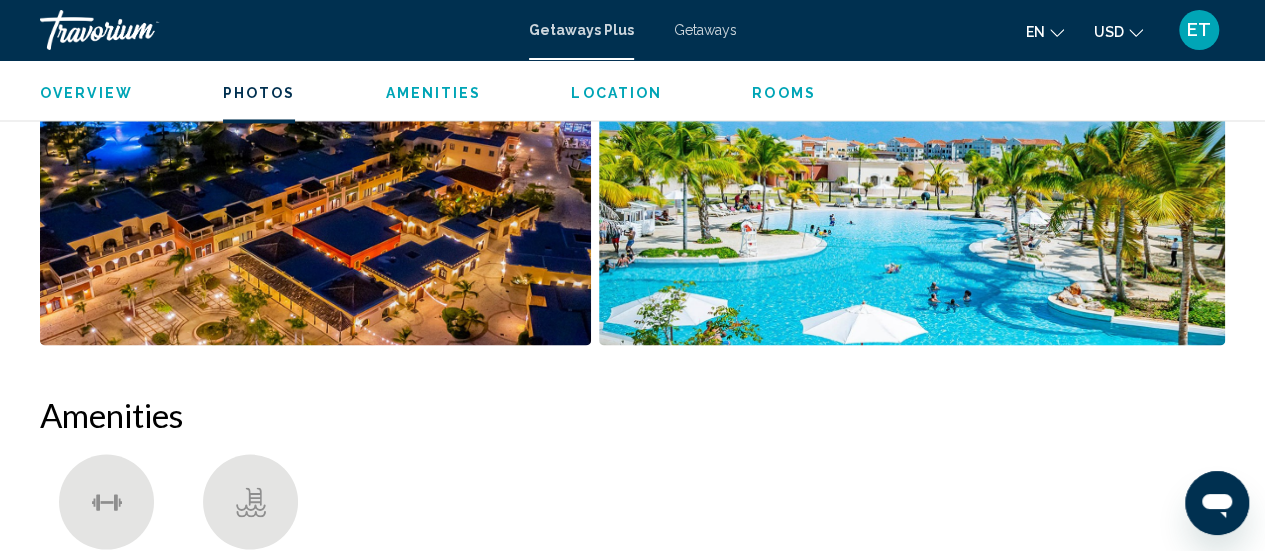 scroll, scrollTop: 1500, scrollLeft: 0, axis: vertical 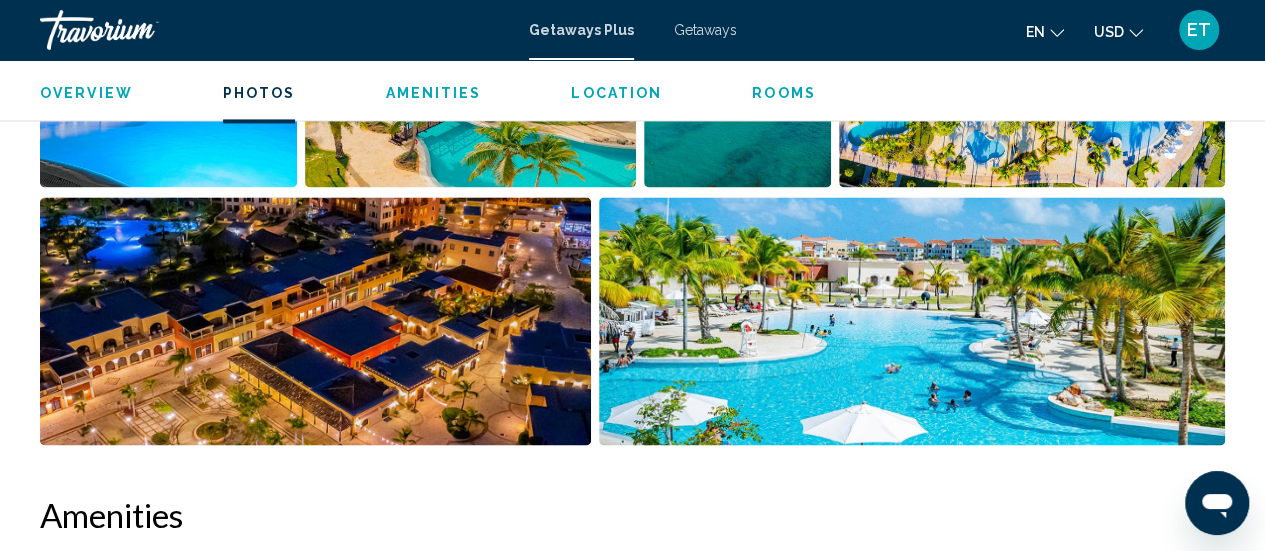 click on "Photos" at bounding box center (259, 93) 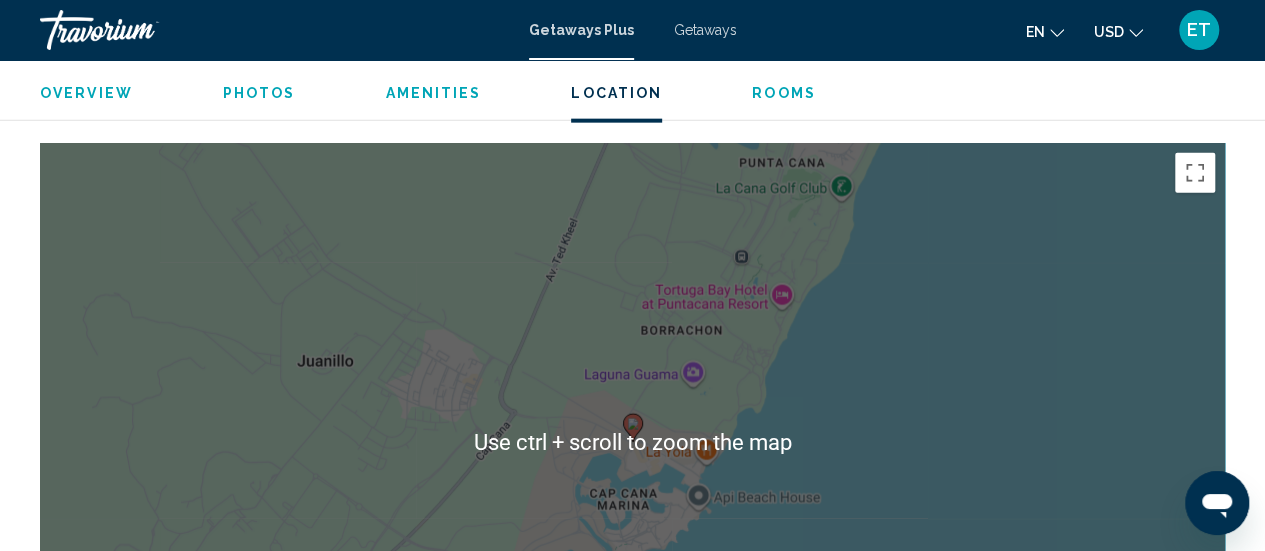 scroll, scrollTop: 2458, scrollLeft: 0, axis: vertical 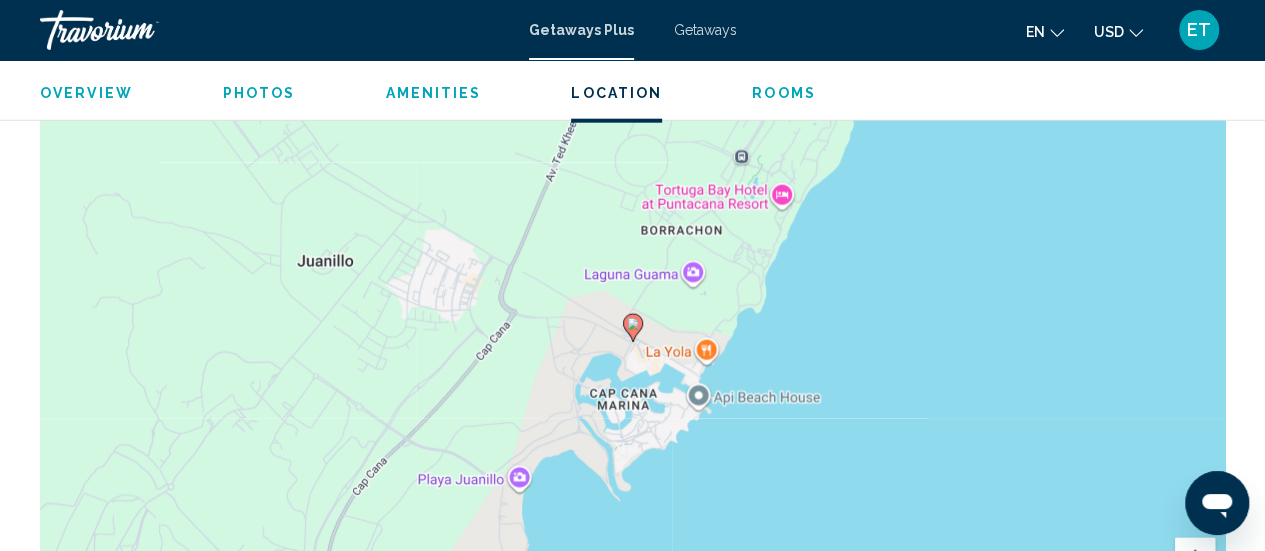 click 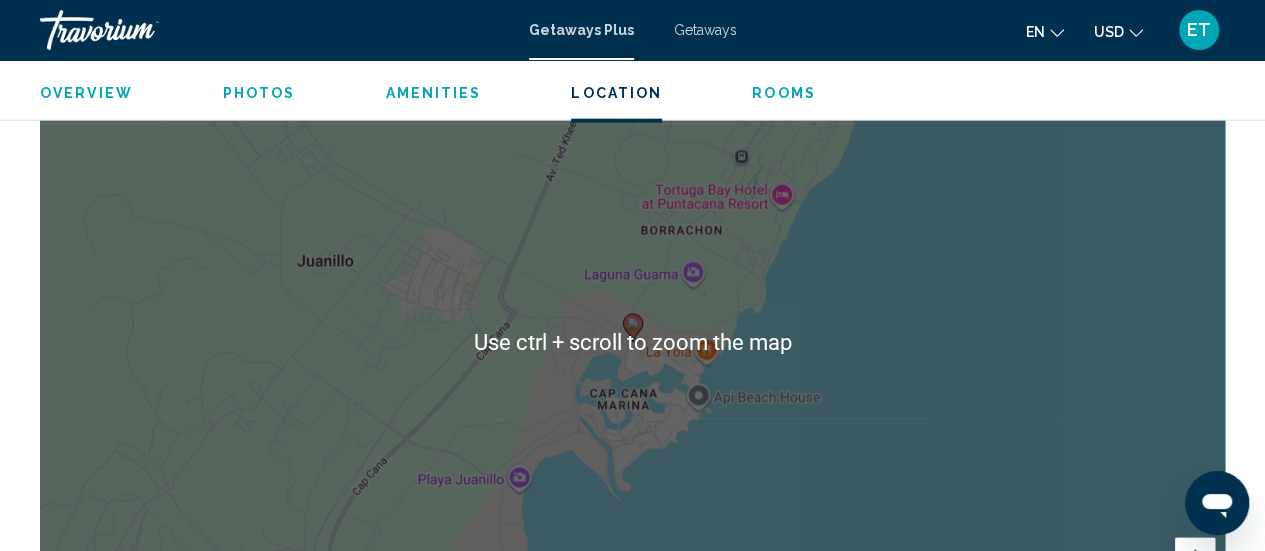 scroll, scrollTop: 2358, scrollLeft: 0, axis: vertical 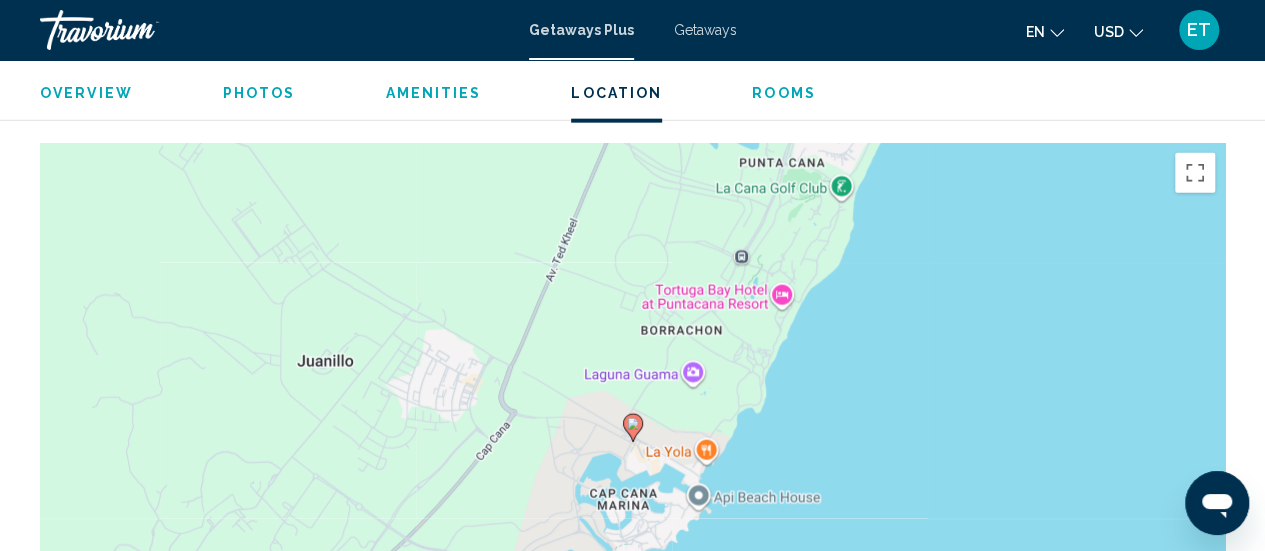 click 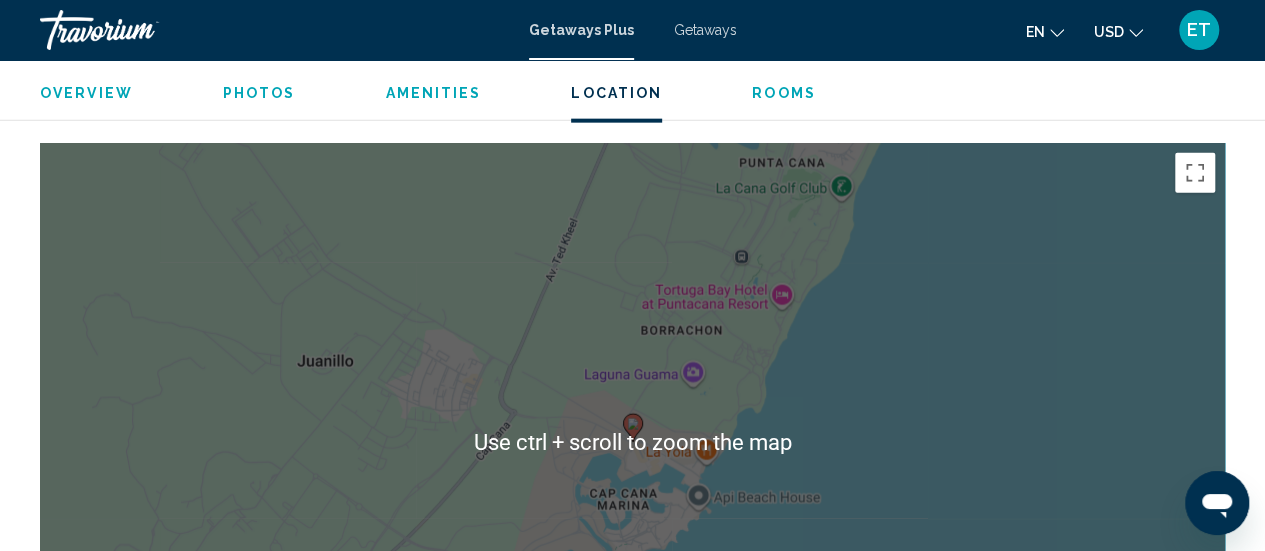 scroll, scrollTop: 2458, scrollLeft: 0, axis: vertical 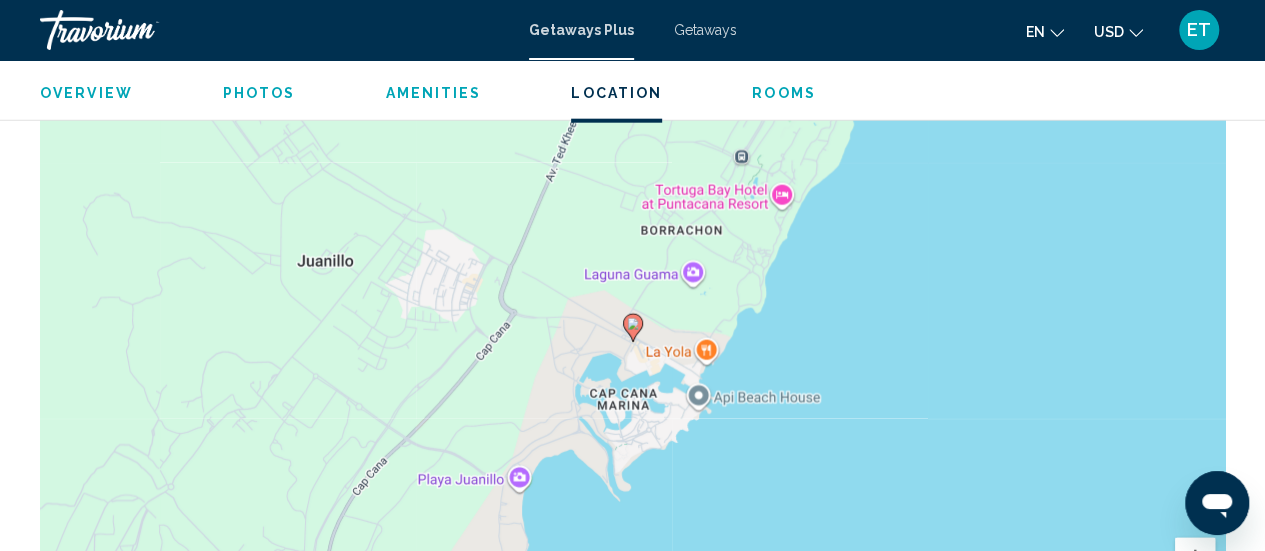 click on "To navigate, press the arrow keys.  To activate drag with keyboard, press Alt + Enter. Once in keyboard drag state, use the arrow keys to move the marker. To complete the drag, press the Enter key. To cancel, press Escape." at bounding box center [632, 343] 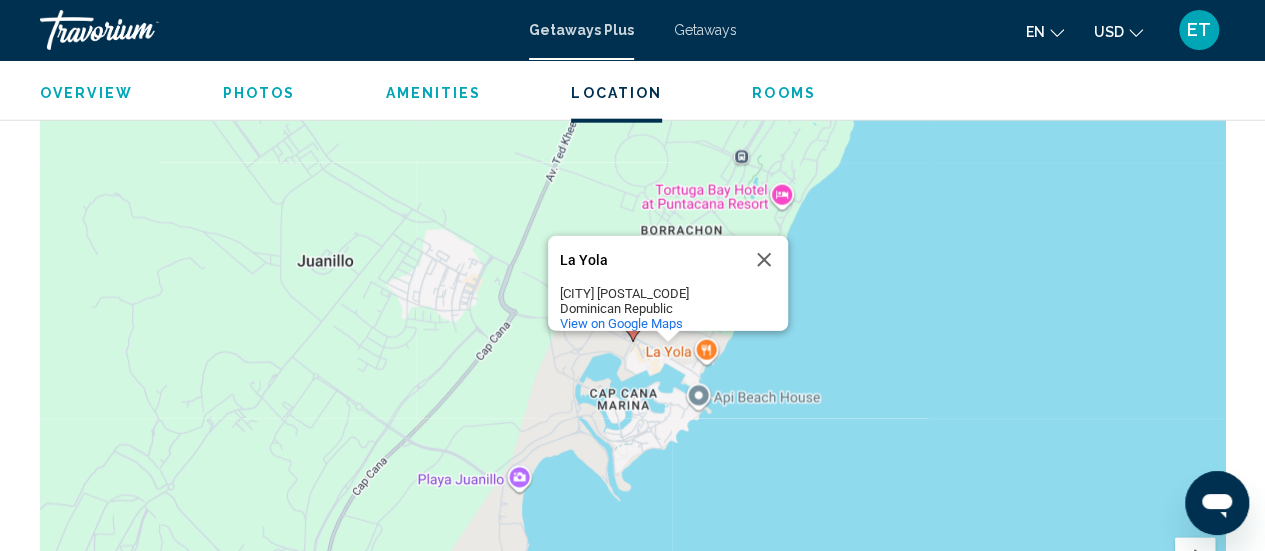 click 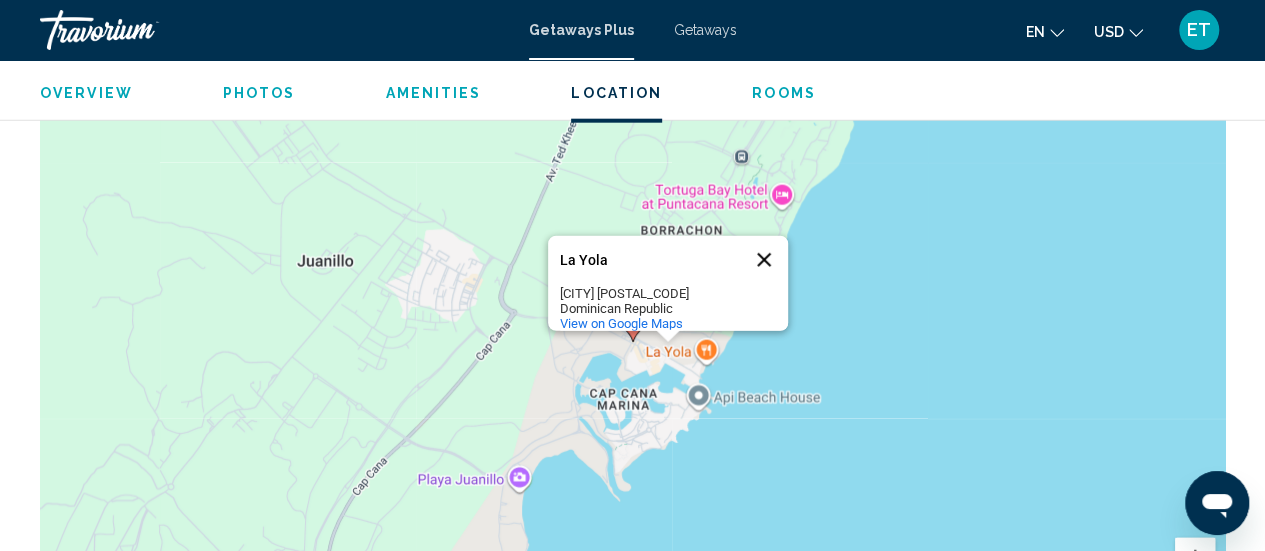 click at bounding box center (764, 260) 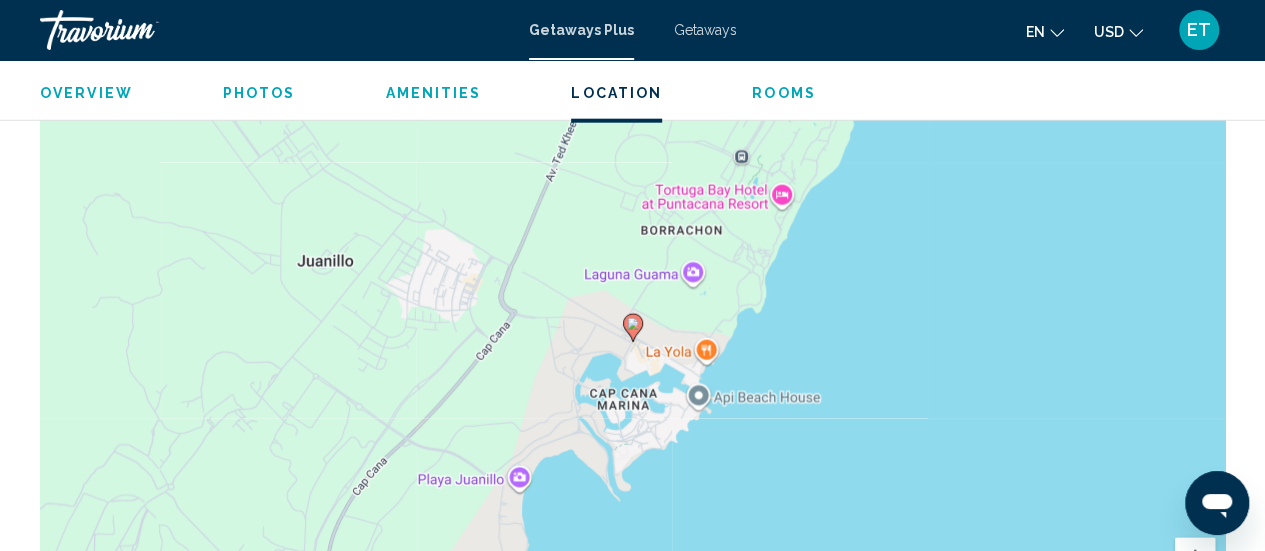 click 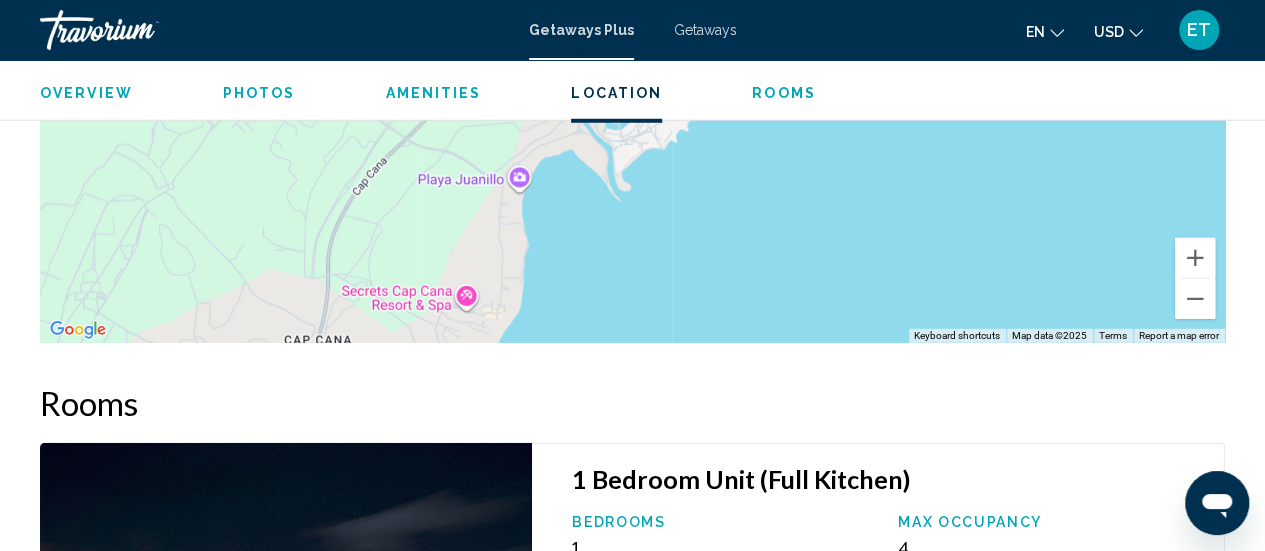 scroll, scrollTop: 2558, scrollLeft: 0, axis: vertical 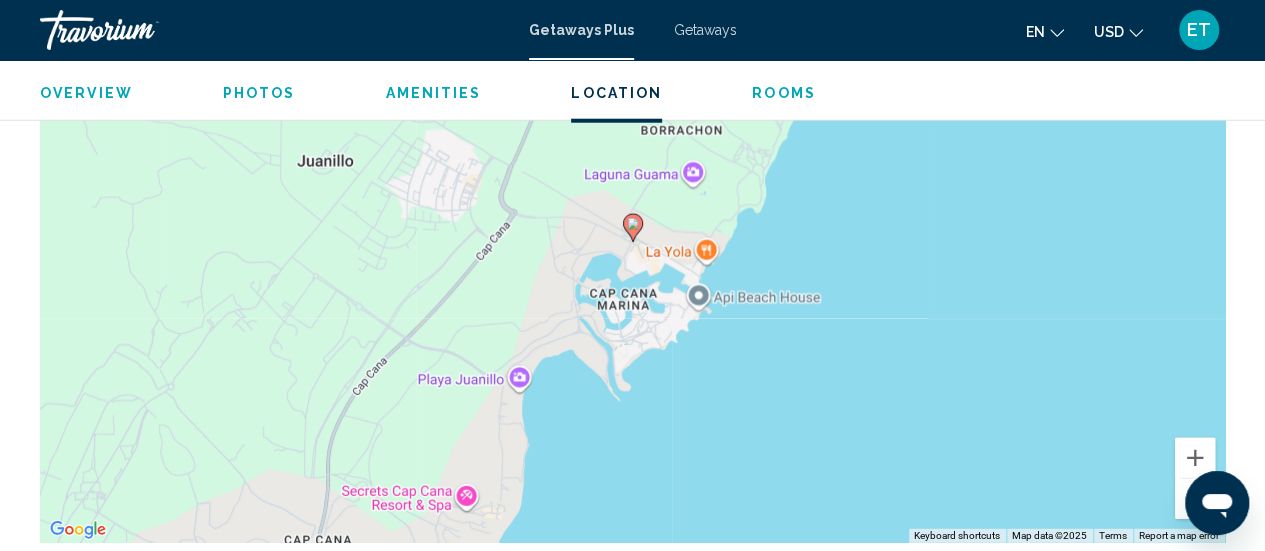 click 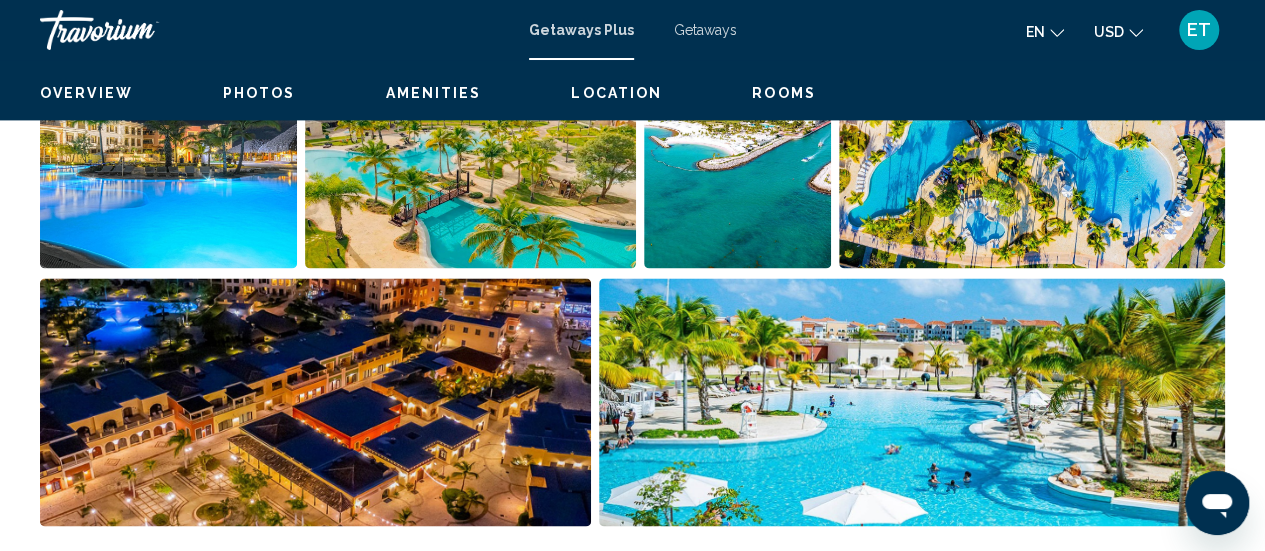 scroll, scrollTop: 918, scrollLeft: 0, axis: vertical 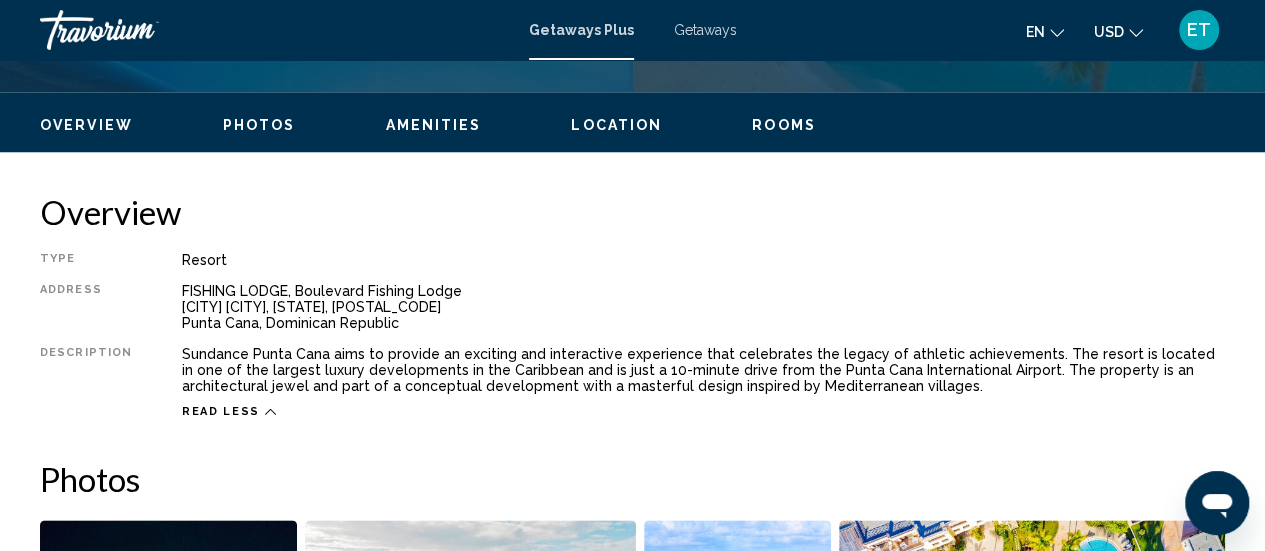 click on "Amenities" at bounding box center (433, 125) 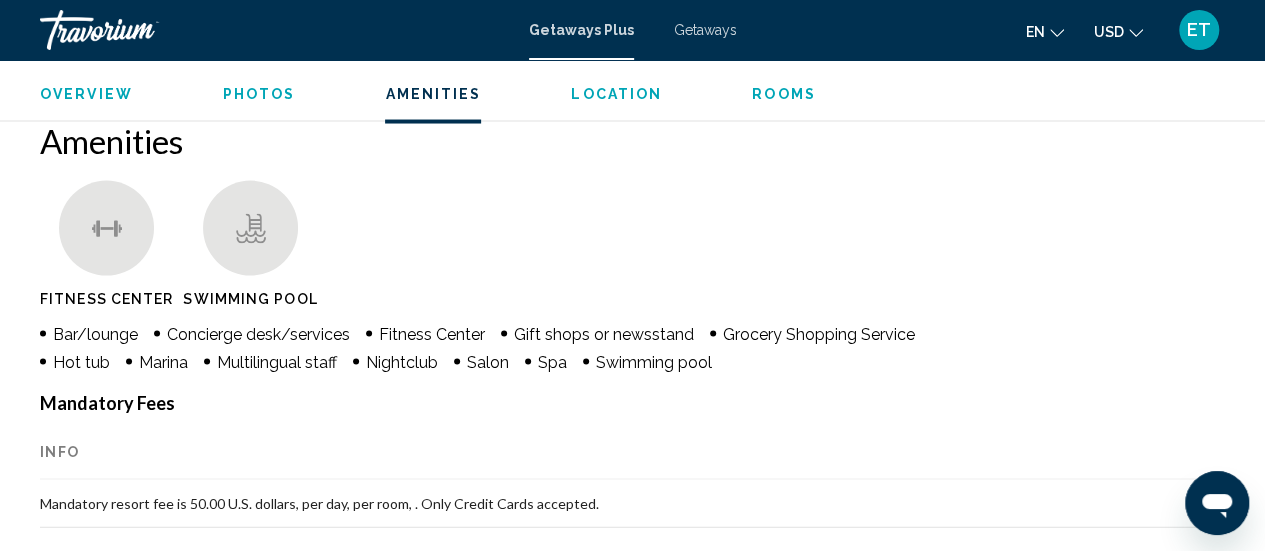 click on "Rooms" at bounding box center (784, 93) 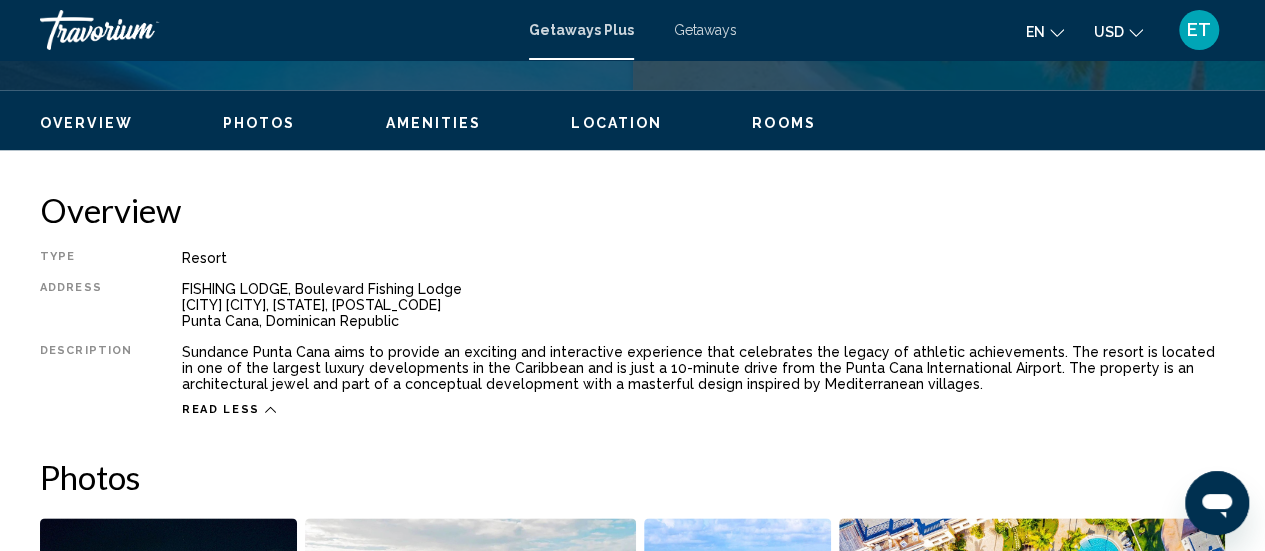 scroll, scrollTop: 520, scrollLeft: 0, axis: vertical 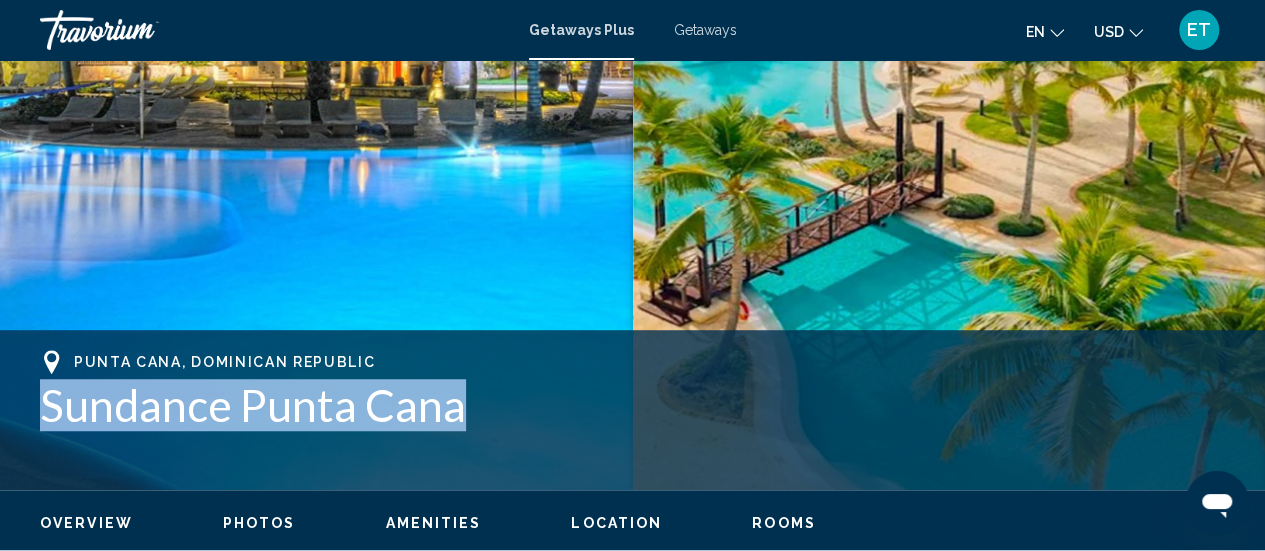 drag, startPoint x: 36, startPoint y: 401, endPoint x: 476, endPoint y: 450, distance: 442.72 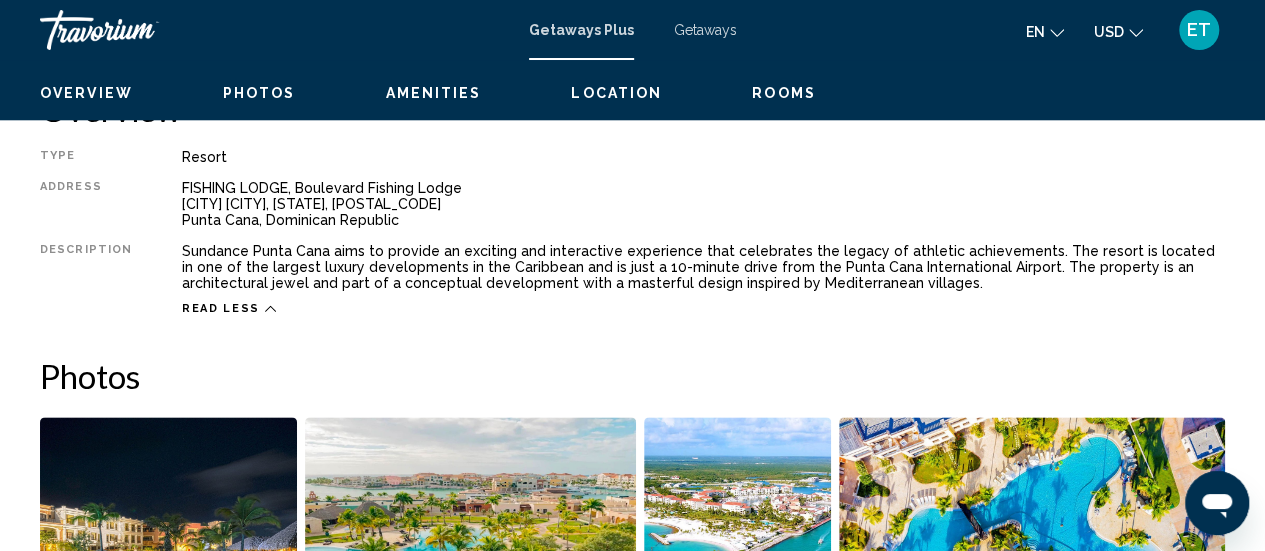 scroll, scrollTop: 921, scrollLeft: 0, axis: vertical 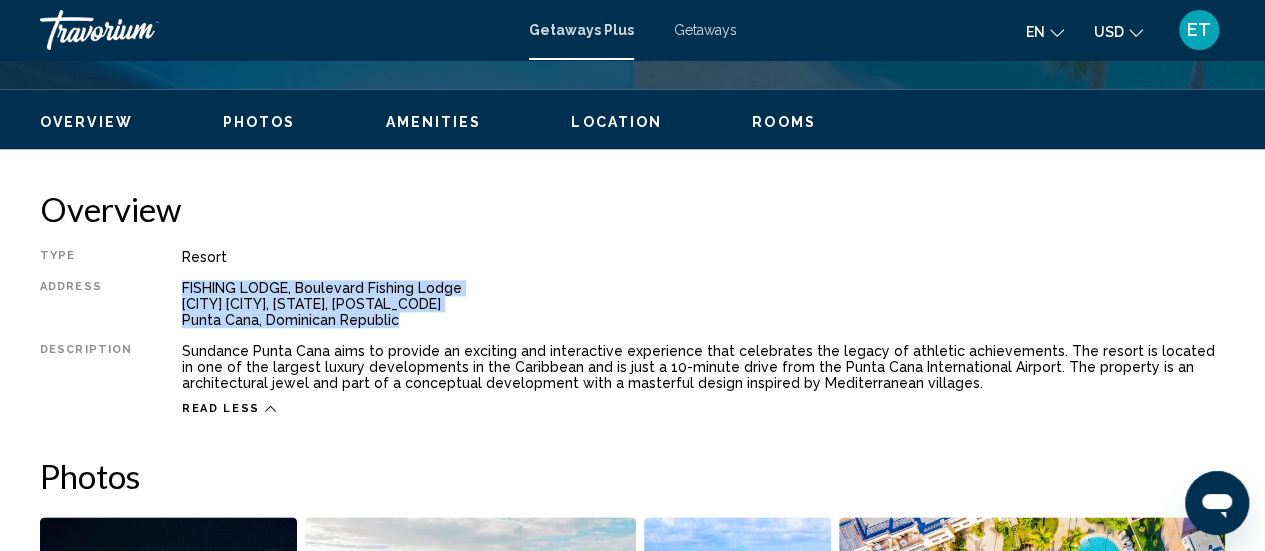 drag, startPoint x: 170, startPoint y: 279, endPoint x: 426, endPoint y: 331, distance: 261.22787 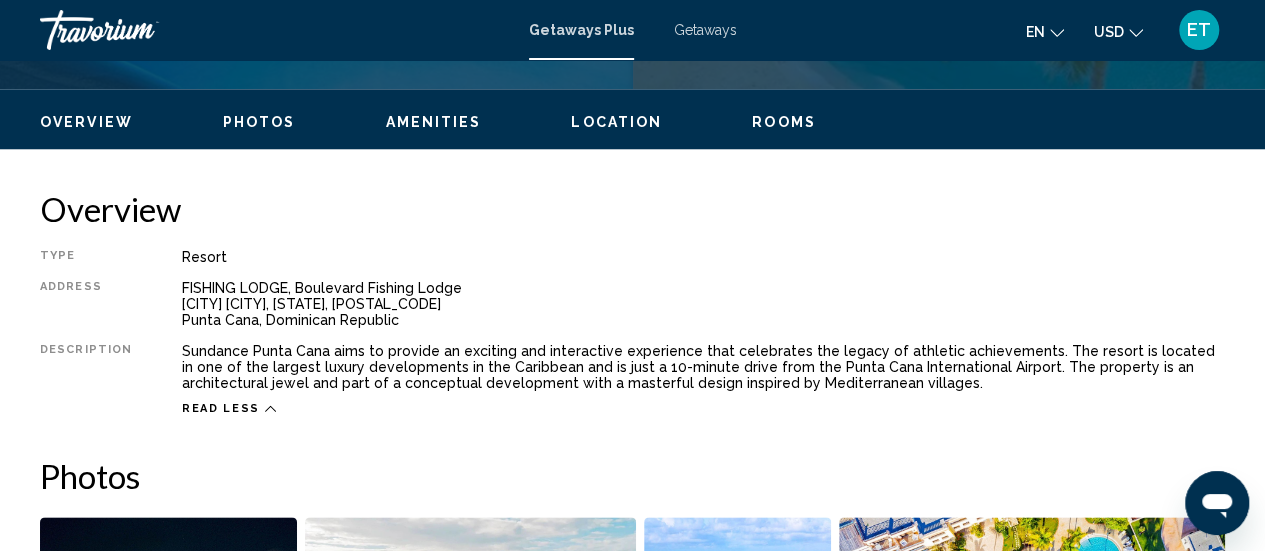 click on "Type Resort All-Inclusive No All-Inclusive Address [ADDRESS], [CITY], [STATE], [POSTAL_CODE] [CITY], [COUNTRY] Description Sundance Punta Cana aims to provide an exciting and interactive experience that celebrates the legacy of athletic achievements. The resort is located in one of the largest luxury developments in the Caribbean and is just a 10-minute drive from the Punta Cana International Airport. The property is an architectural jewel and part of a conceptual development with a masterful design inspired by Mediterranean villages. Read less" at bounding box center (632, 302) 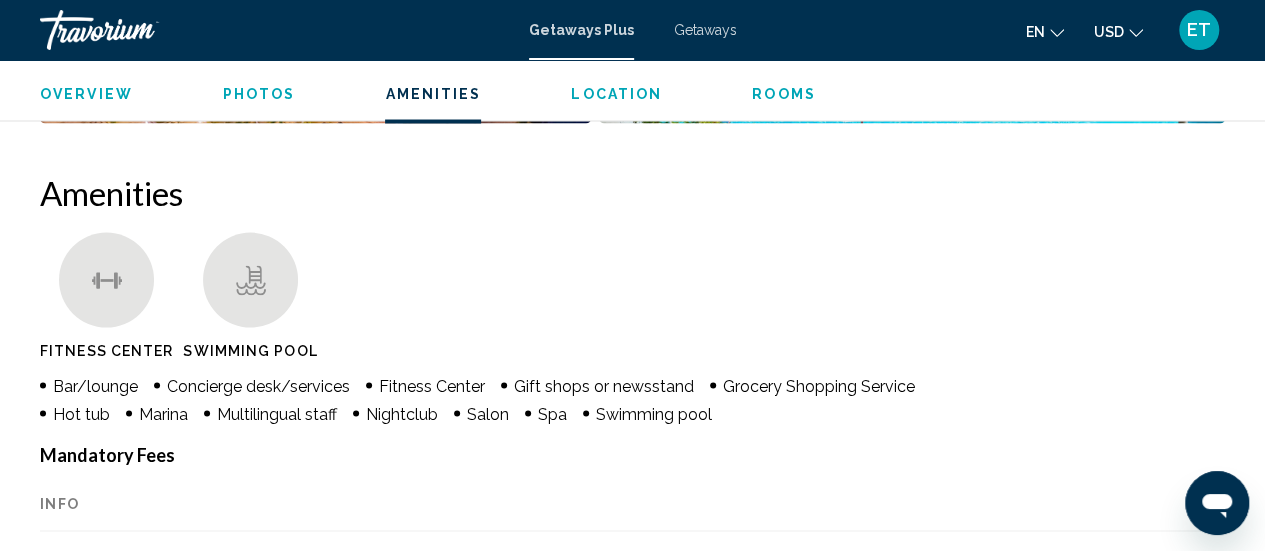 scroll, scrollTop: 1922, scrollLeft: 0, axis: vertical 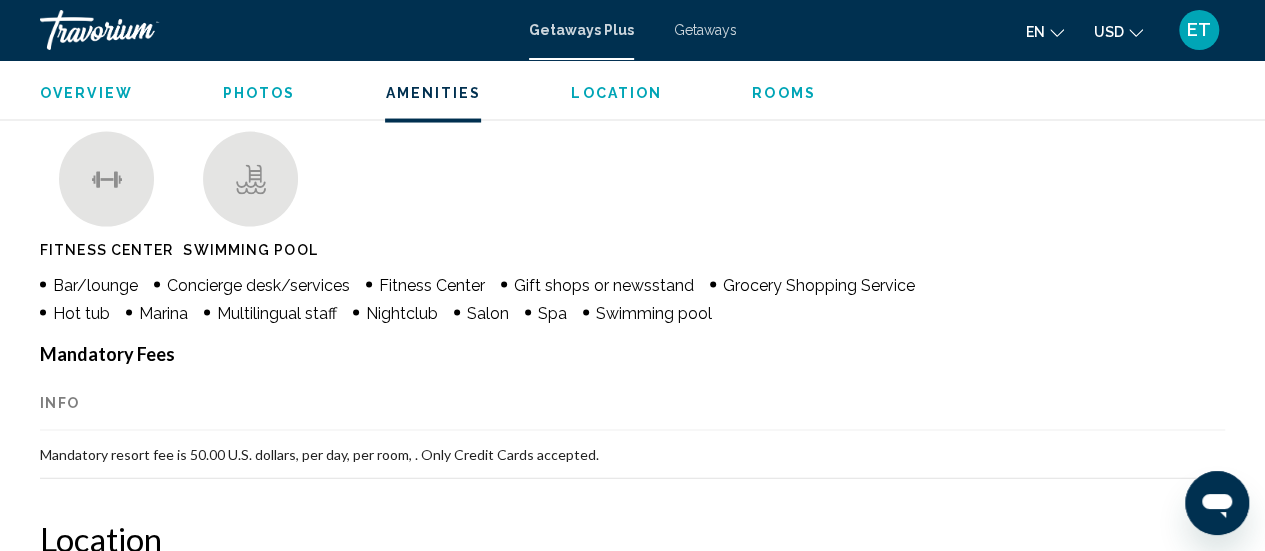 click 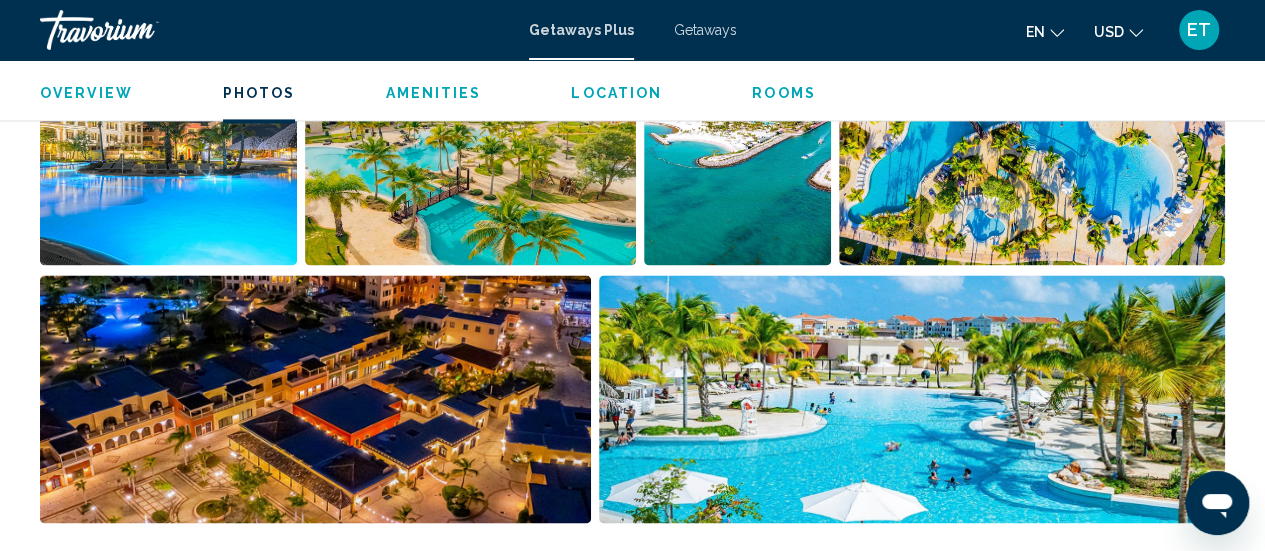 scroll, scrollTop: 1322, scrollLeft: 0, axis: vertical 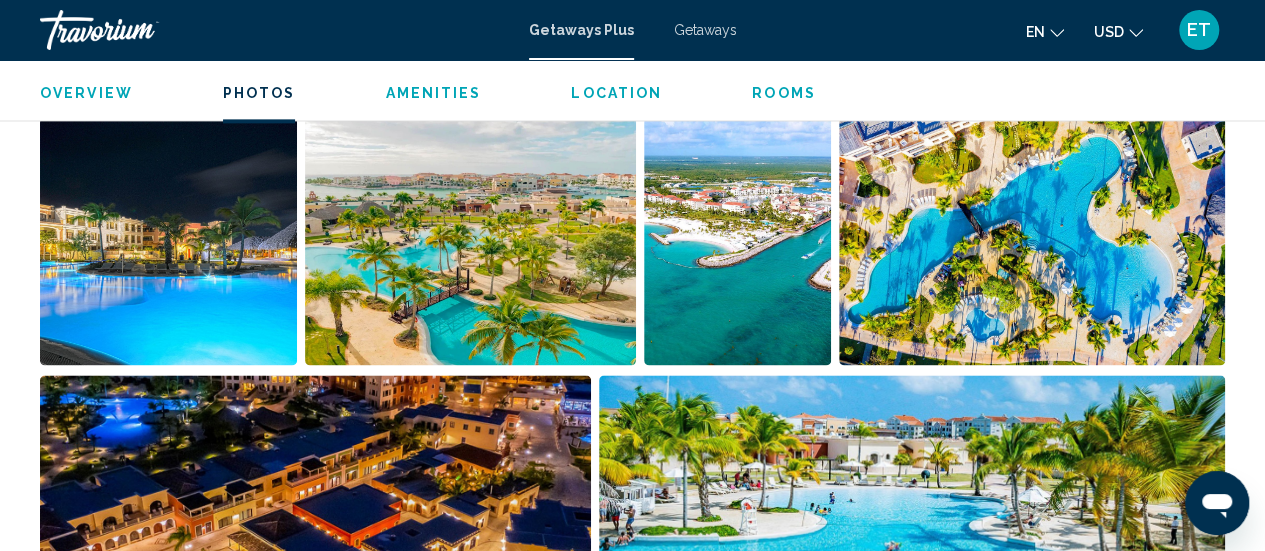 click on "Rooms" at bounding box center [784, 93] 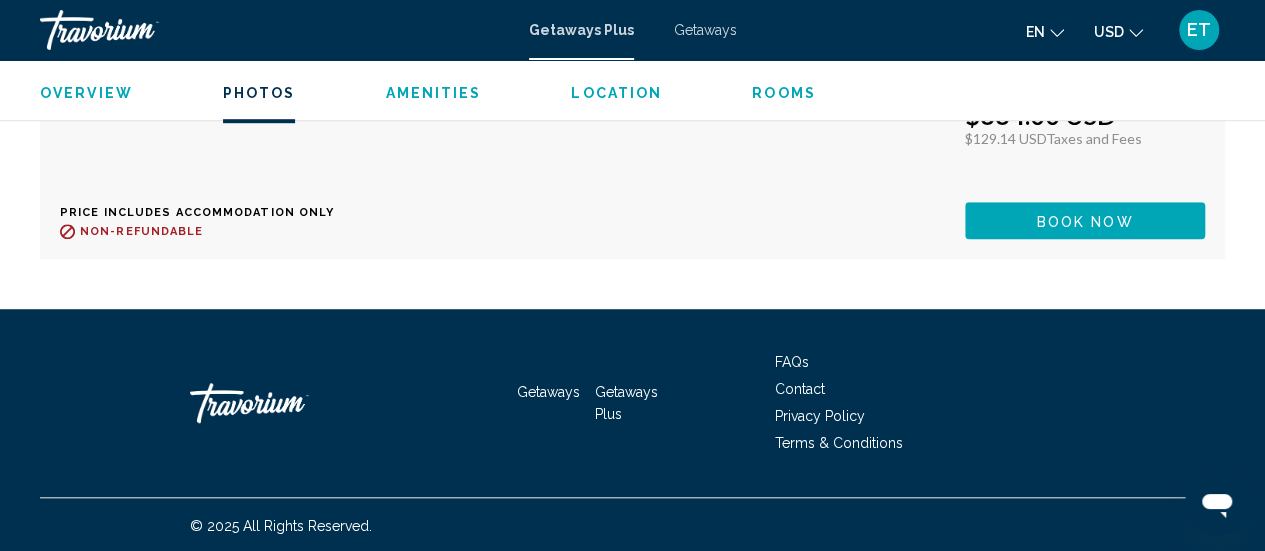 scroll, scrollTop: 3918, scrollLeft: 0, axis: vertical 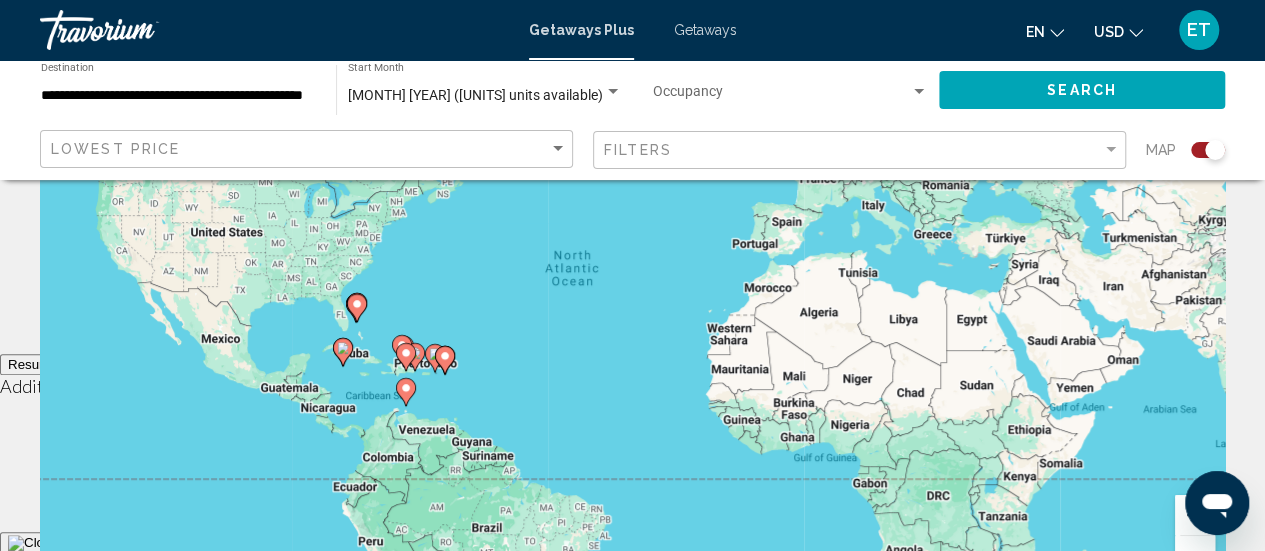click 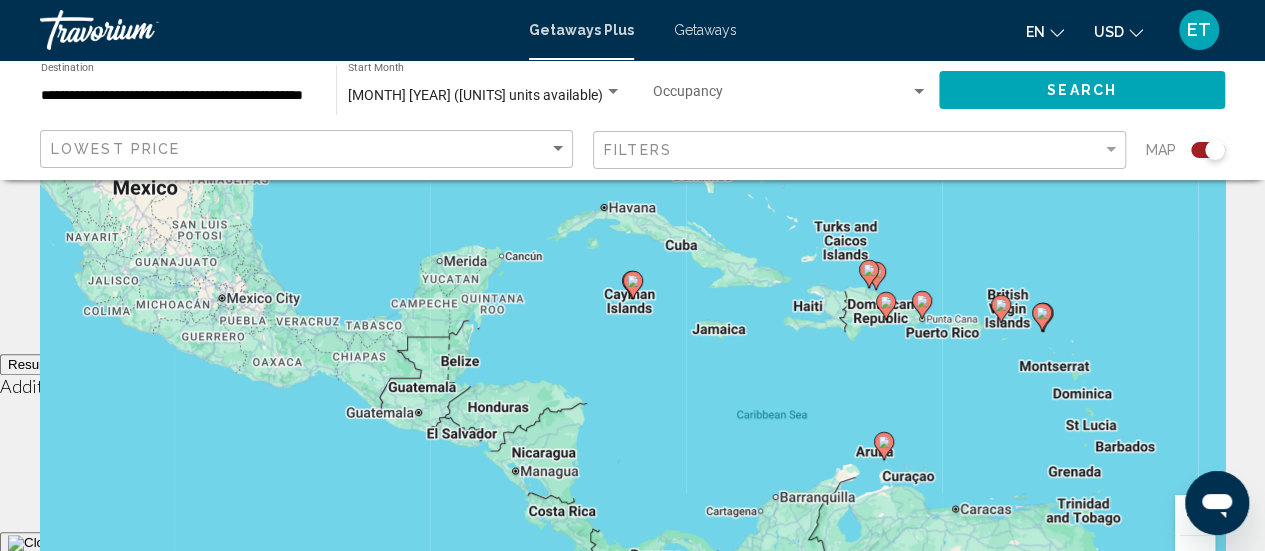 scroll, scrollTop: 100, scrollLeft: 0, axis: vertical 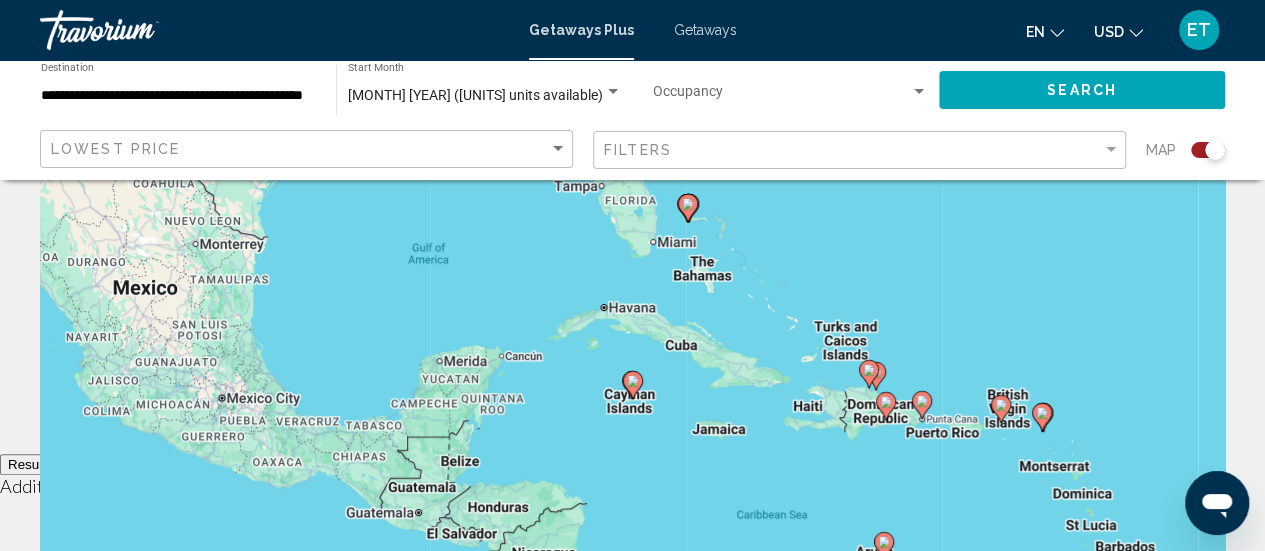 click on "To navigate, press the arrow keys.  To activate drag with keyboard, press Alt + Enter. Once in keyboard drag state, use the arrow keys to move the marker. To complete the drag, press the Enter key. To cancel, press Escape." at bounding box center [632, 400] 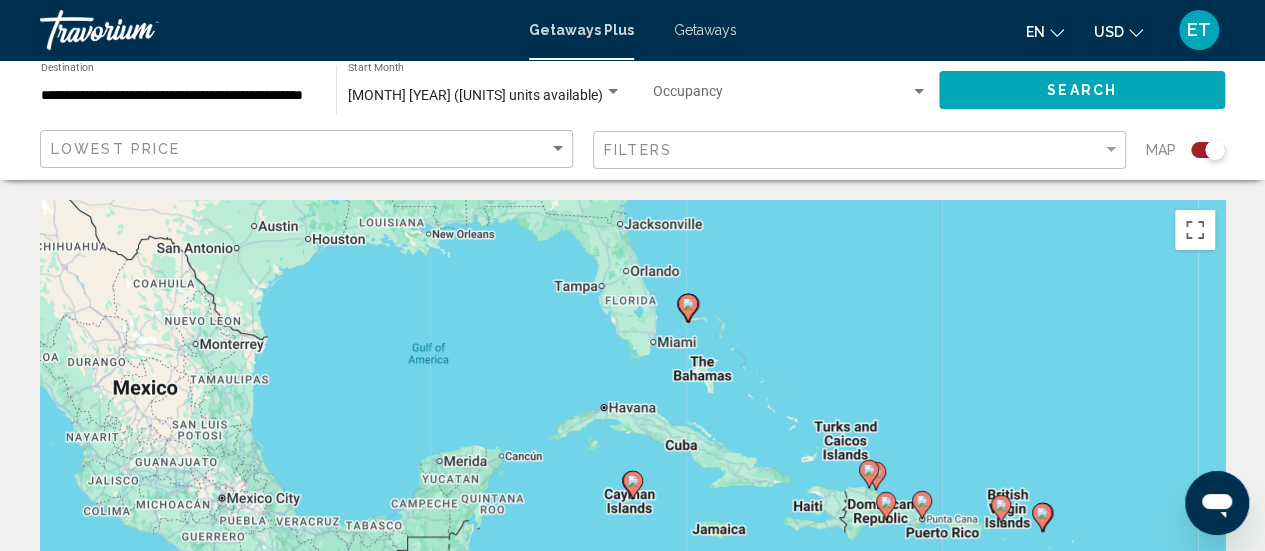click 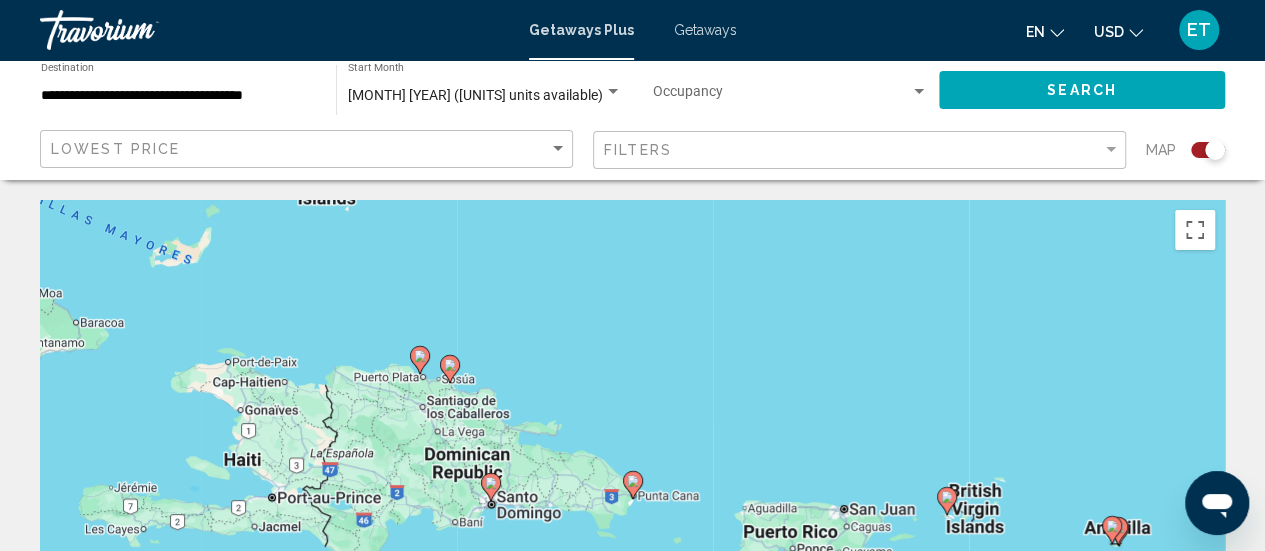 scroll, scrollTop: 200, scrollLeft: 0, axis: vertical 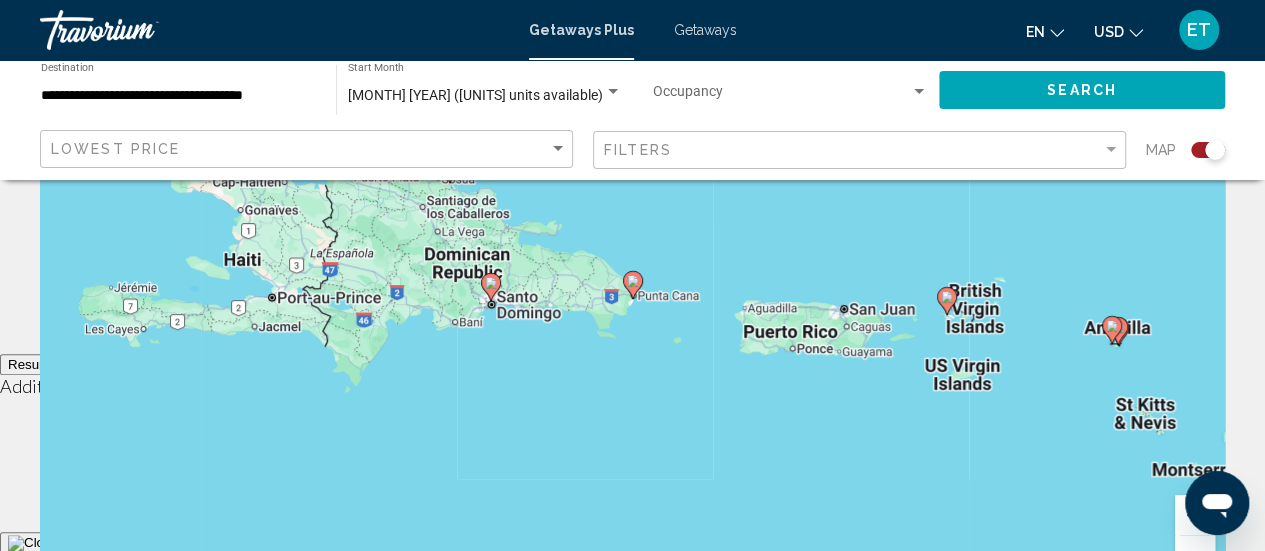 click 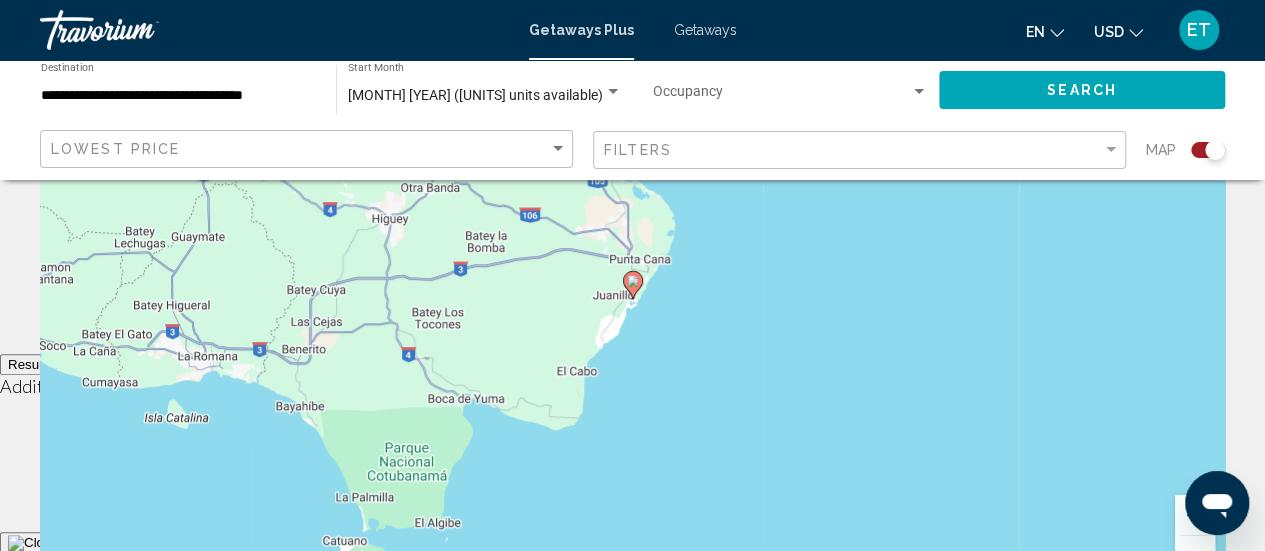 click 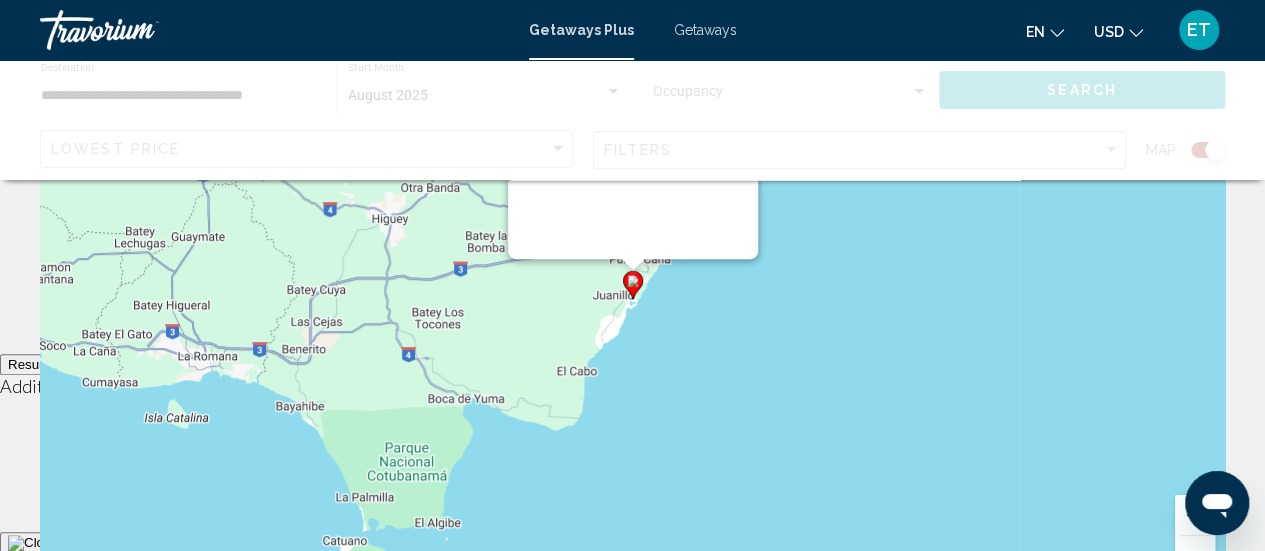 scroll, scrollTop: 0, scrollLeft: 0, axis: both 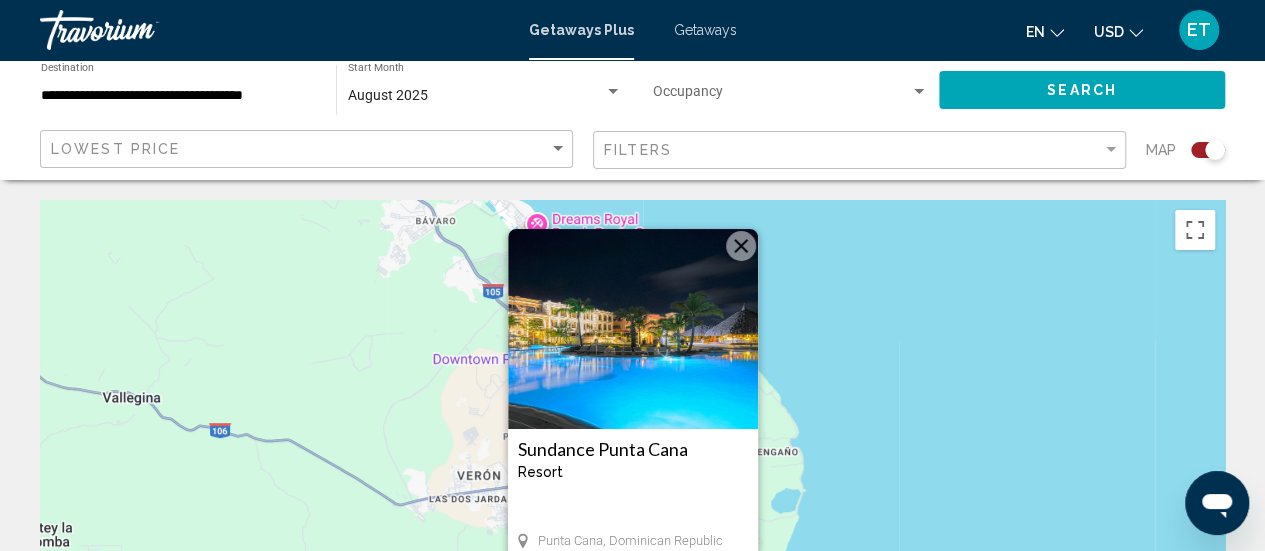 click at bounding box center (741, 246) 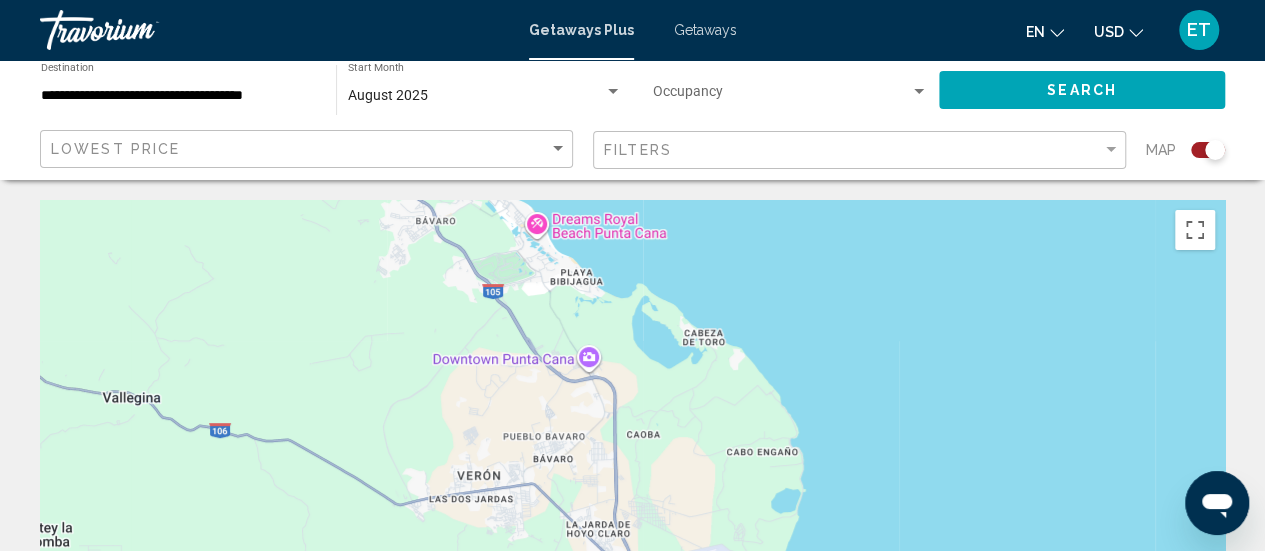 click on "To navigate, press the arrow keys.  To activate drag with keyboard, press Alt + Enter. Once in keyboard drag state, use the arrow keys to move the marker. To complete the drag, press the Enter key. To cancel, press Escape." at bounding box center (632, 500) 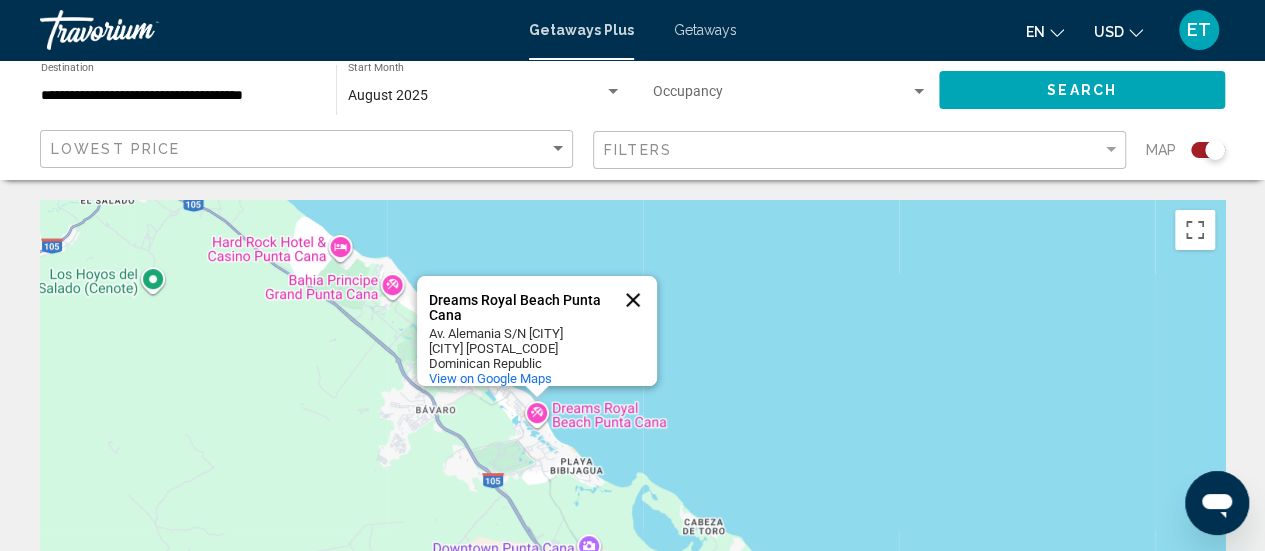 click at bounding box center [633, 300] 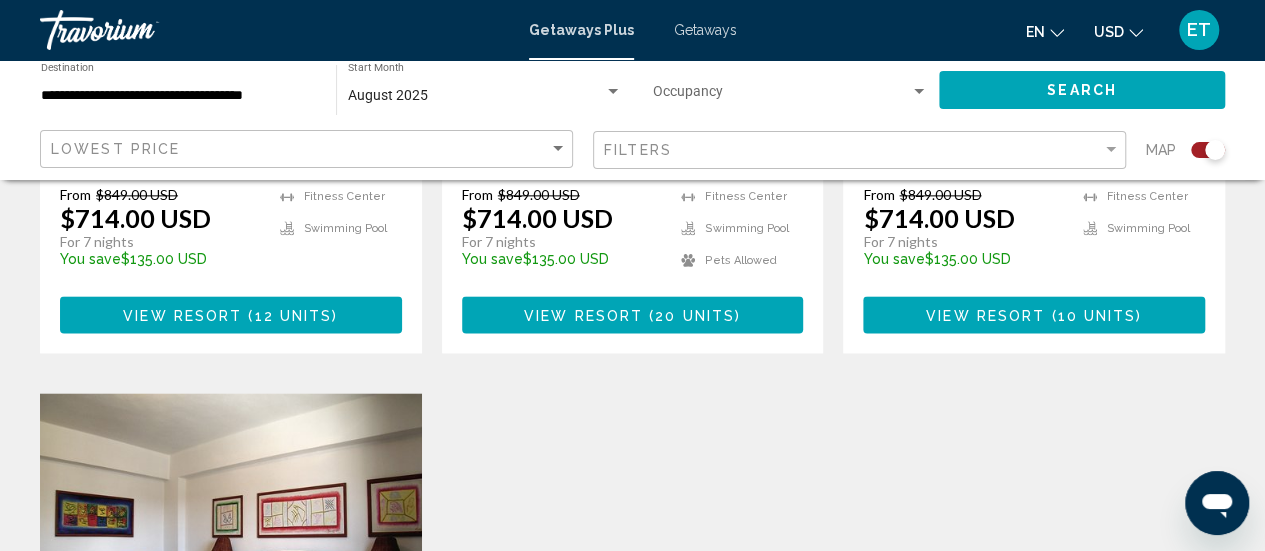 scroll, scrollTop: 900, scrollLeft: 0, axis: vertical 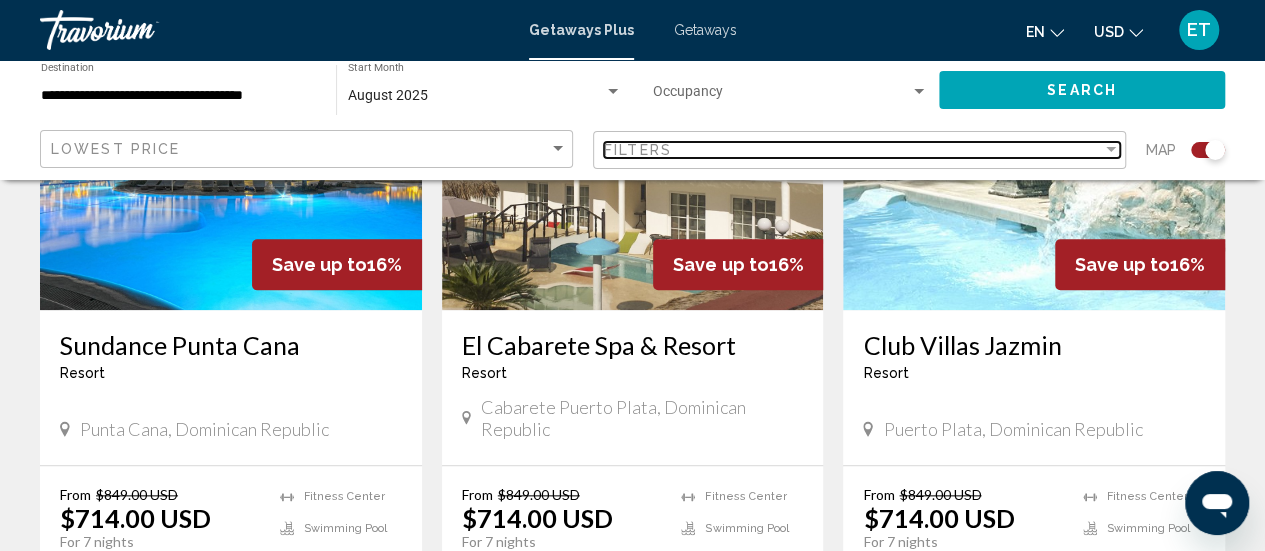 click at bounding box center [1111, 150] 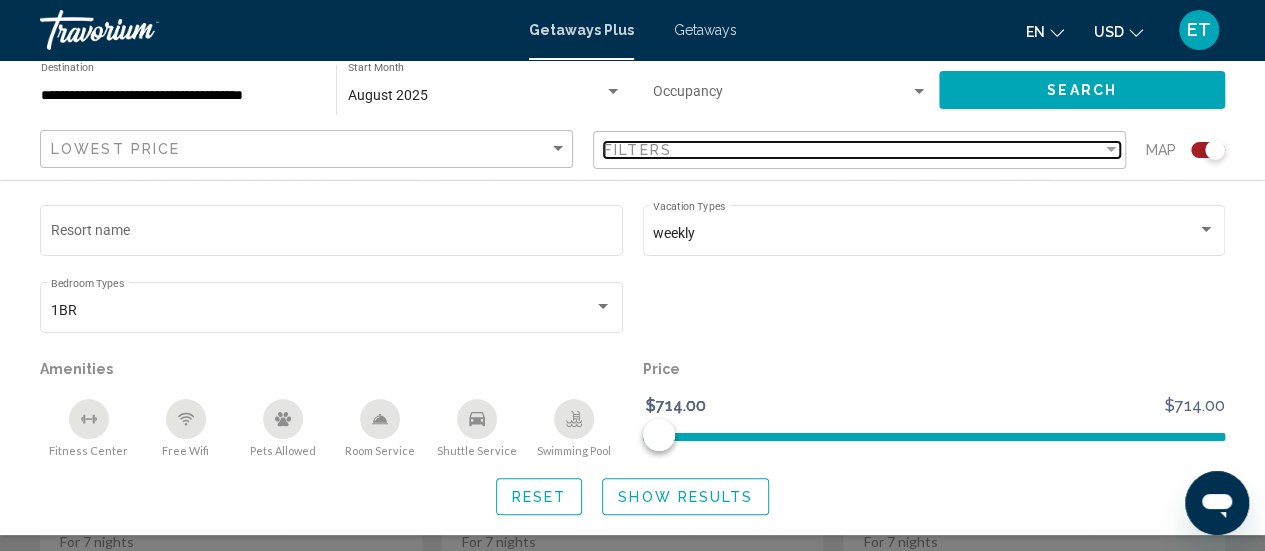 click at bounding box center (1111, 150) 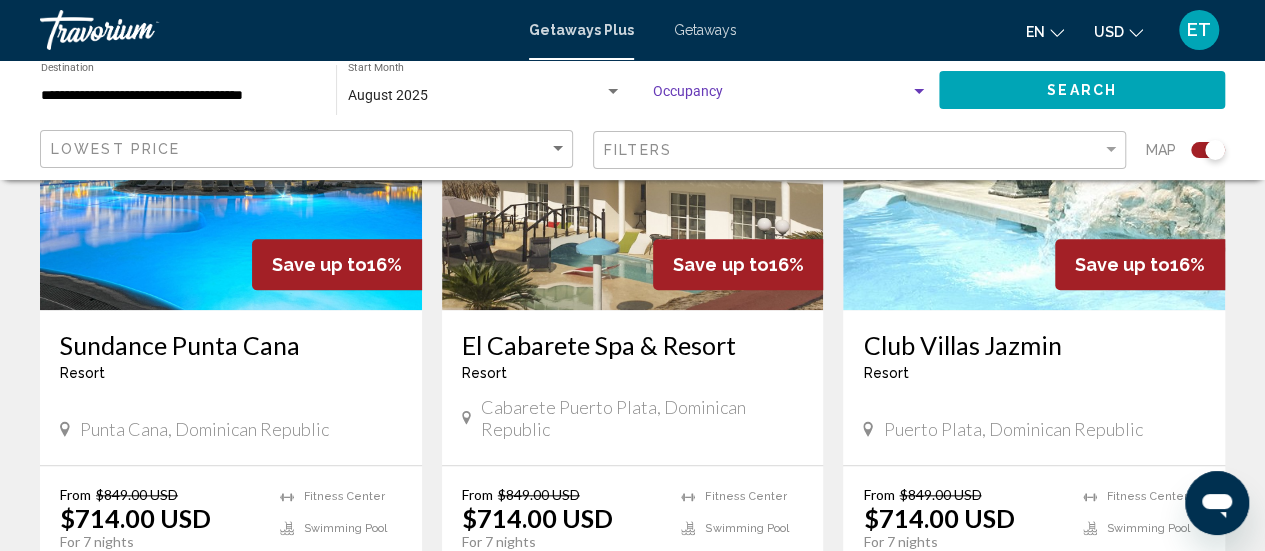click at bounding box center (919, 92) 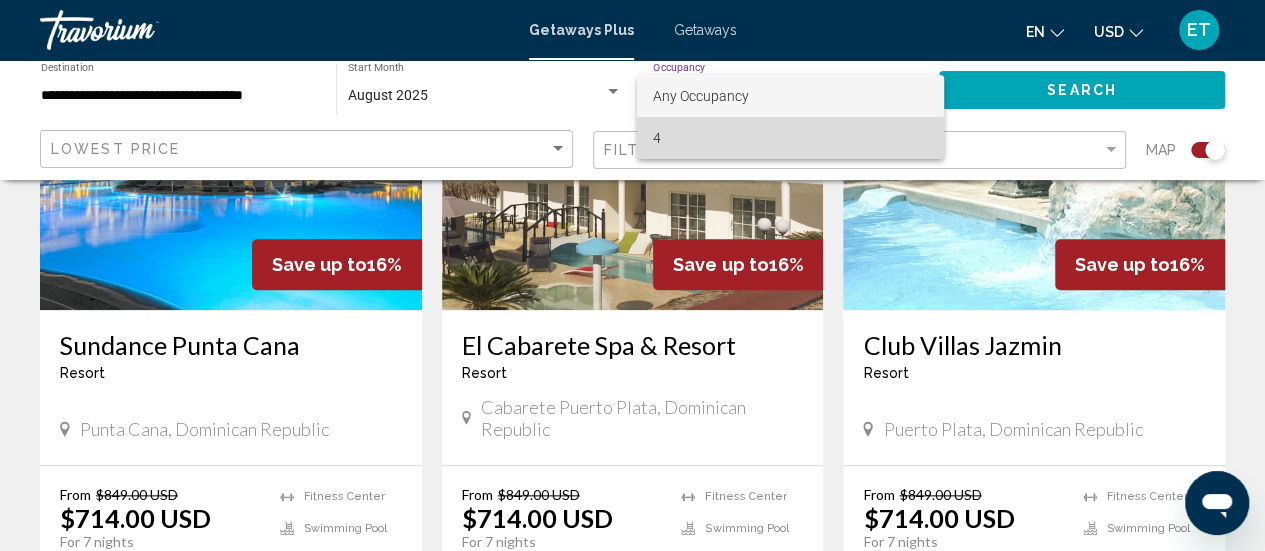 click on "4" at bounding box center (790, 138) 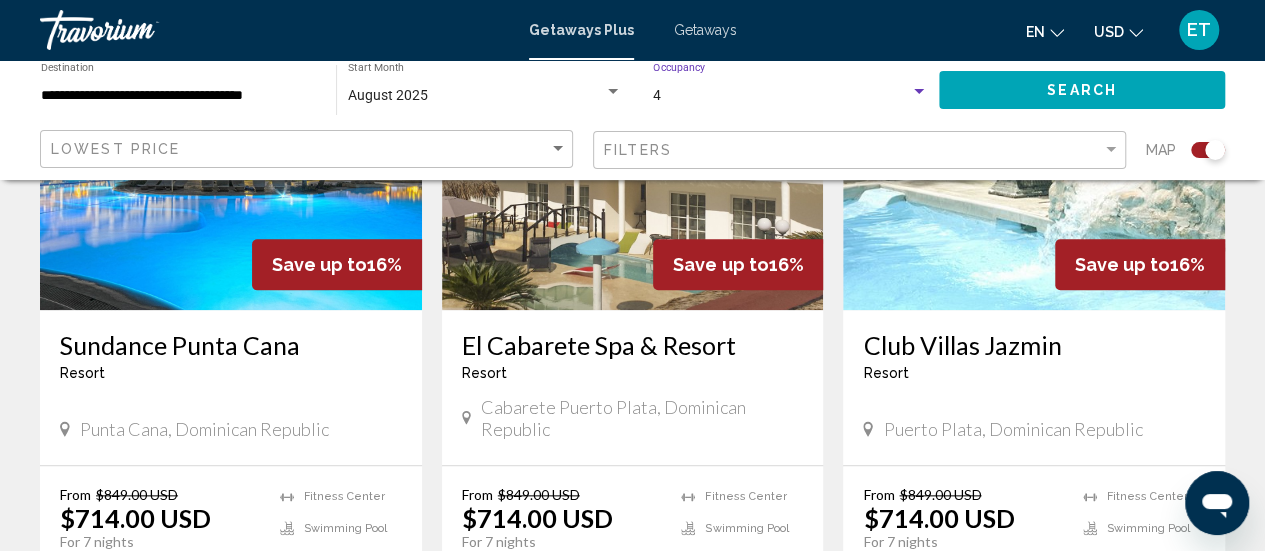 click on "August 2025 Start Month All Start Months" 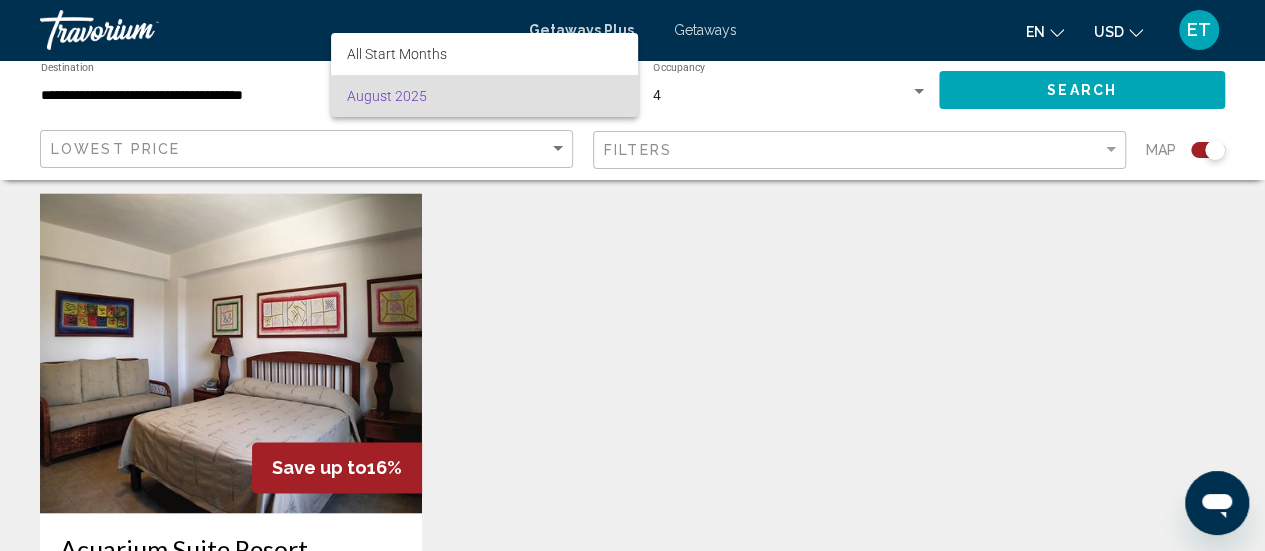 scroll, scrollTop: 1600, scrollLeft: 0, axis: vertical 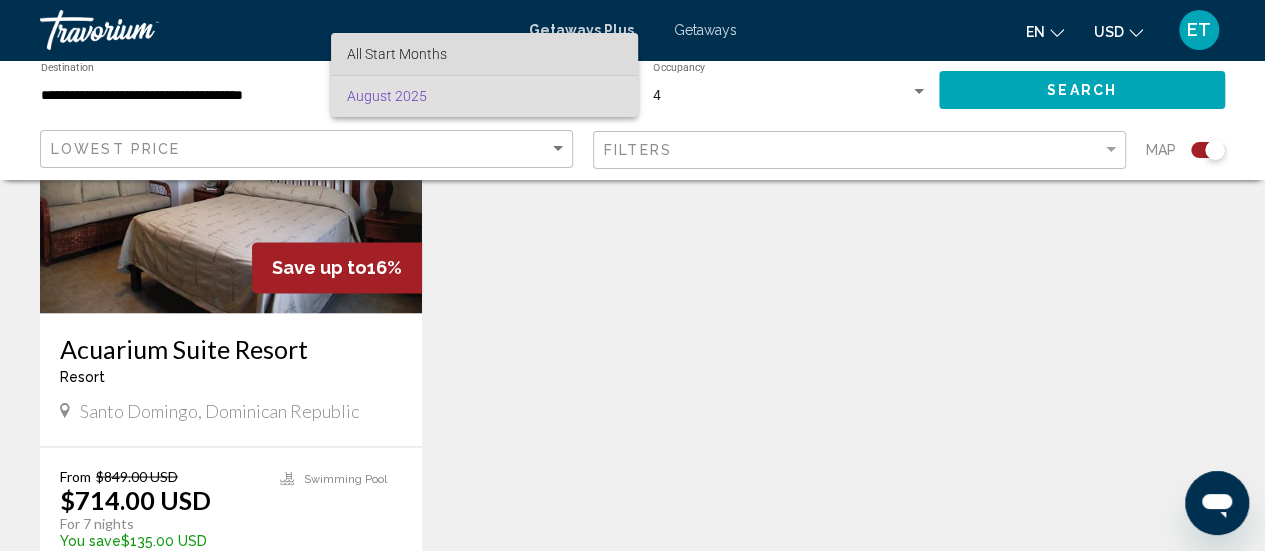 click on "All Start Months" at bounding box center [484, 54] 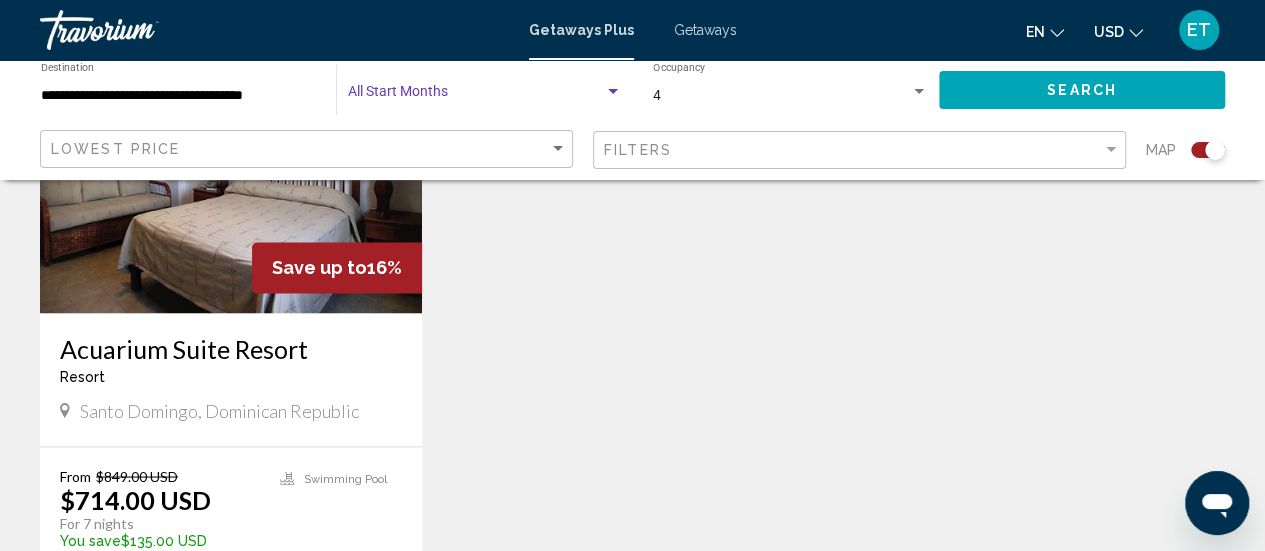 click at bounding box center (613, 91) 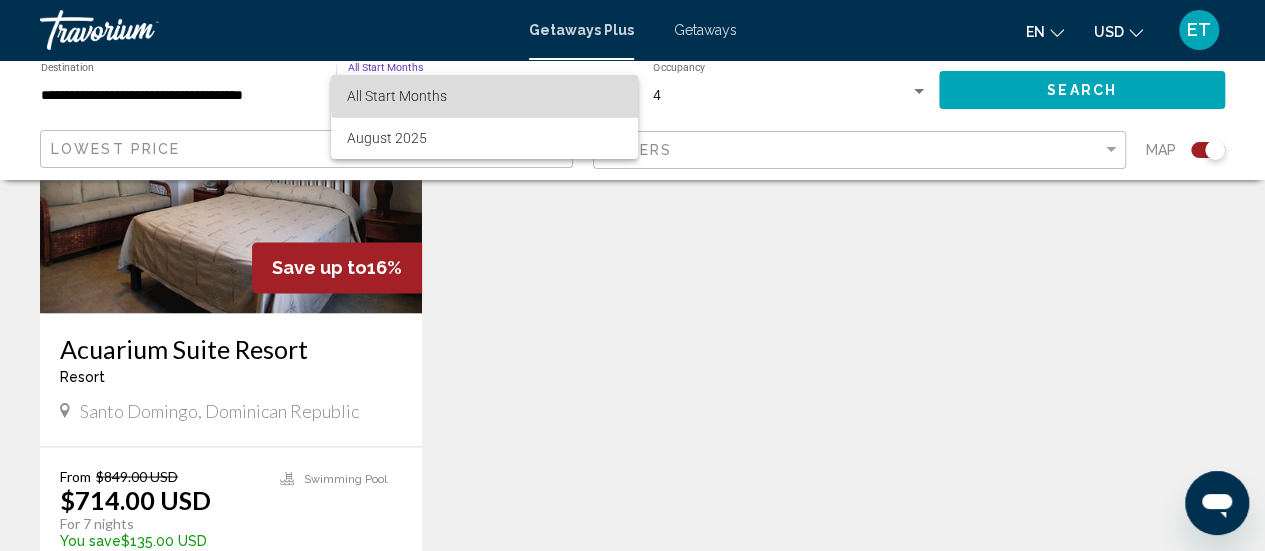 click on "All Start Months" at bounding box center [484, 96] 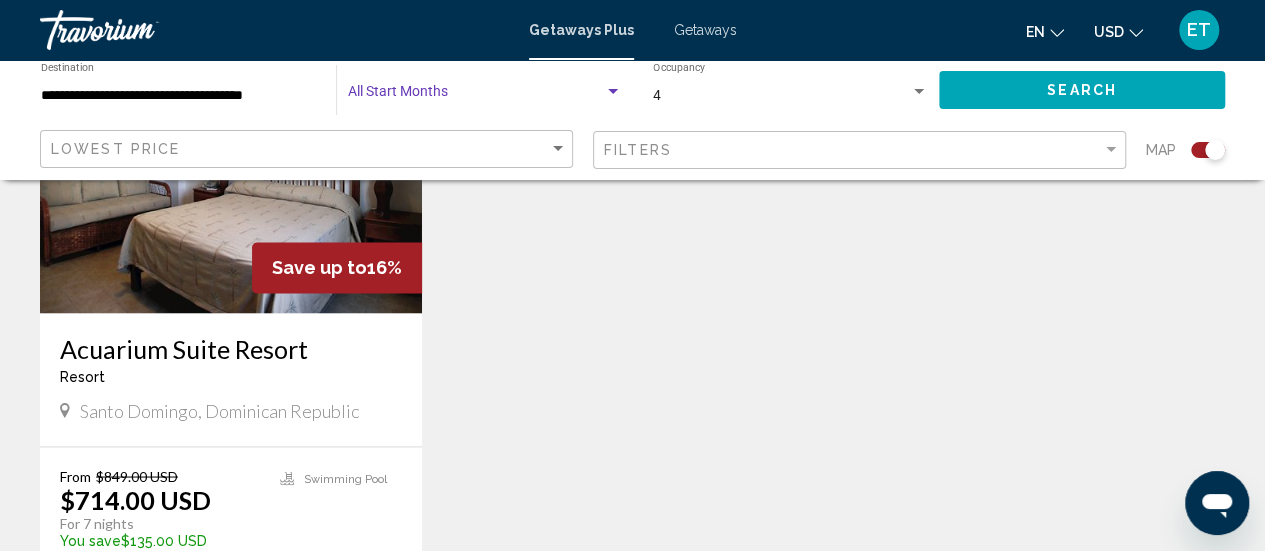 click on "Save up to  16%   Sundance Punta Cana  Resort  -  This is an adults only resort
[CITY], [COUNTRY] From $849.00 USD $714.00 USD For 7 nights You save  $135.00 USD   temp
Fitness Center
Swimming Pool View Resort    ( 12 units )  Save up to  16%  Optional All-Inclusive This price is ACCOMMODATION ONLY. You will have the option to pay for the All-Inclusive Fees at the time of check-in, if you decide to add it to your reservation.  El Cabarete Spa & Resort  Resort  -  This is an adults only resort
Cabarete Puerto Plata, [COUNTRY] From $849.00 USD $714.00 USD For 7 nights You save  $135.00 USD   temp  3.7
Fitness Center
Swimming Pool
Pets Allowed View Resort    (" at bounding box center [632, -18] 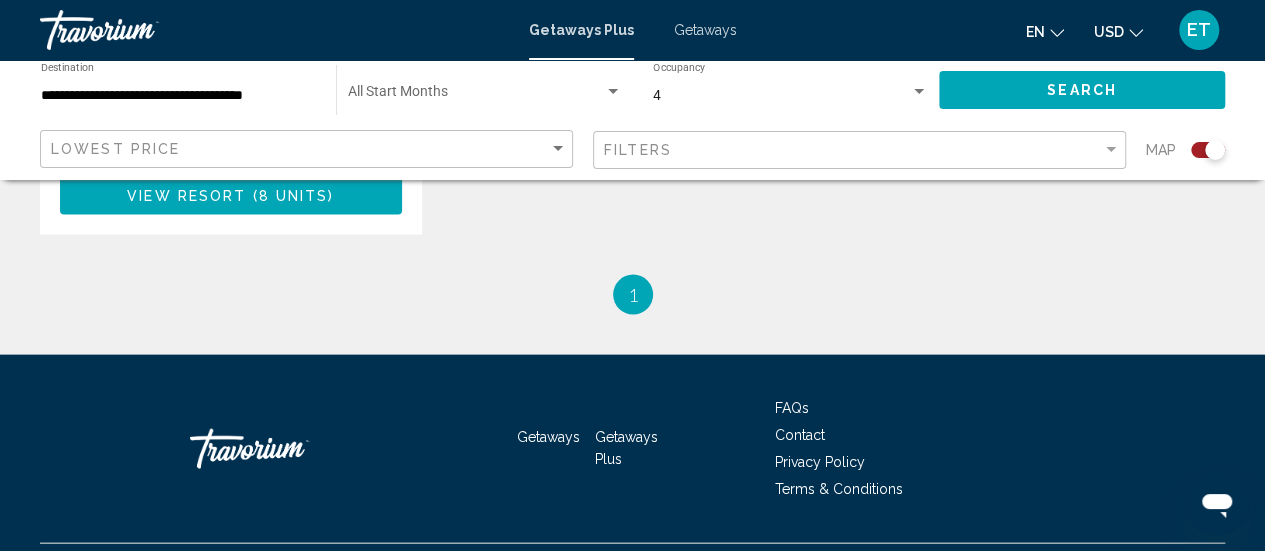 scroll, scrollTop: 1700, scrollLeft: 0, axis: vertical 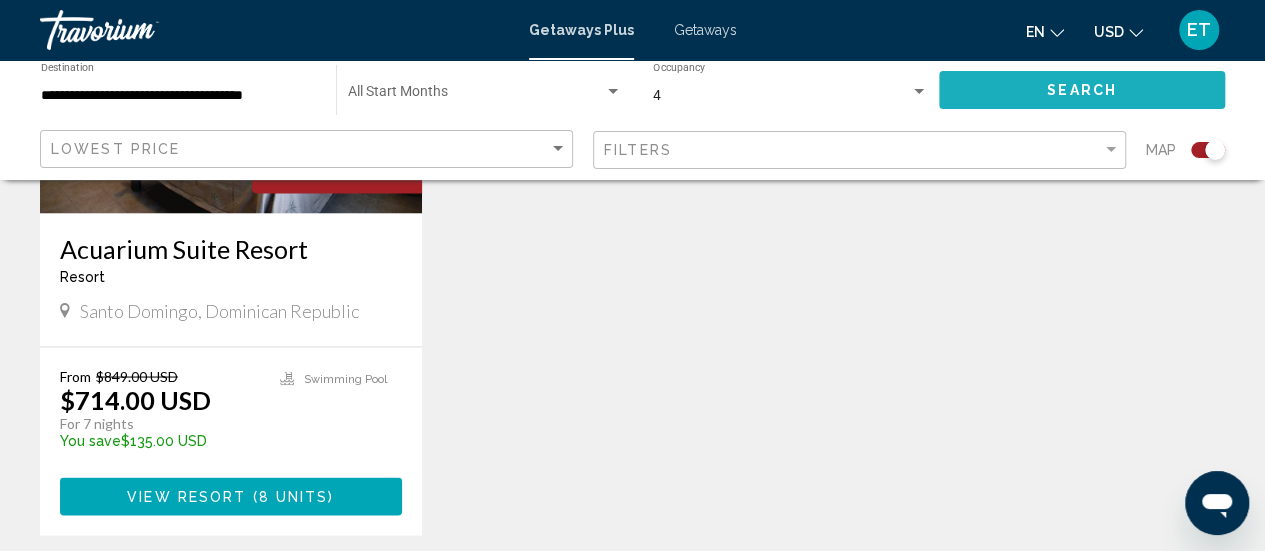 click on "Search" 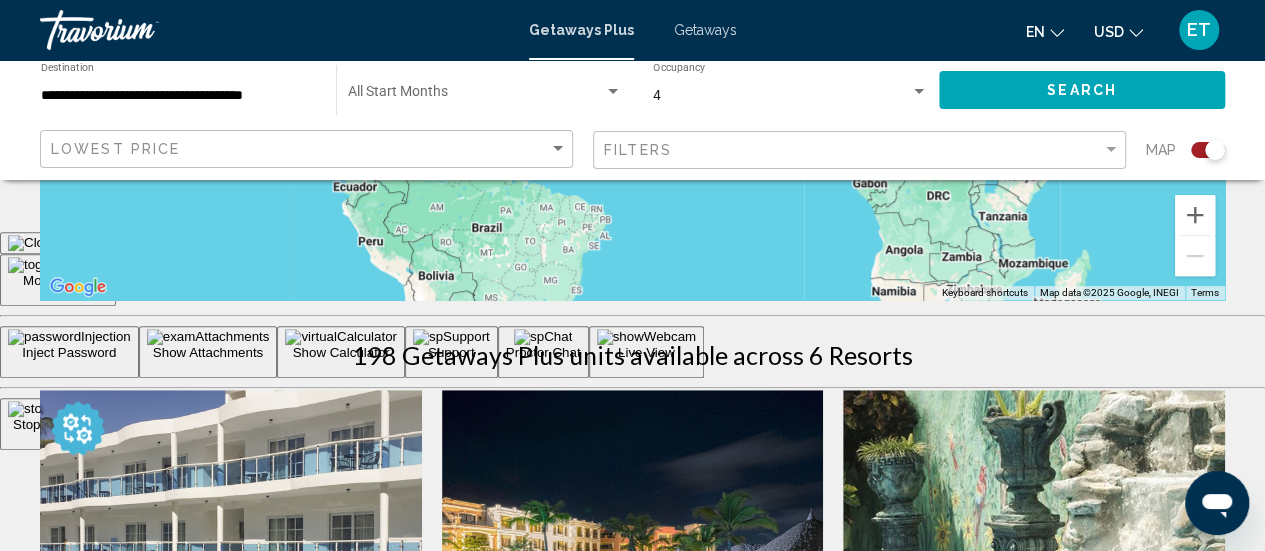 scroll, scrollTop: 300, scrollLeft: 0, axis: vertical 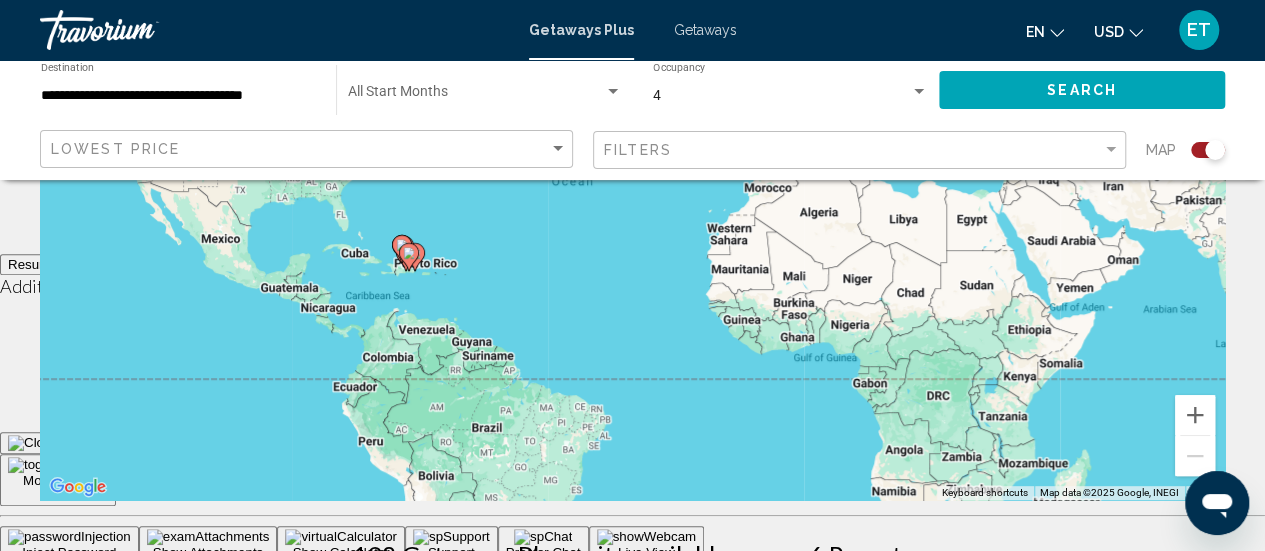 click 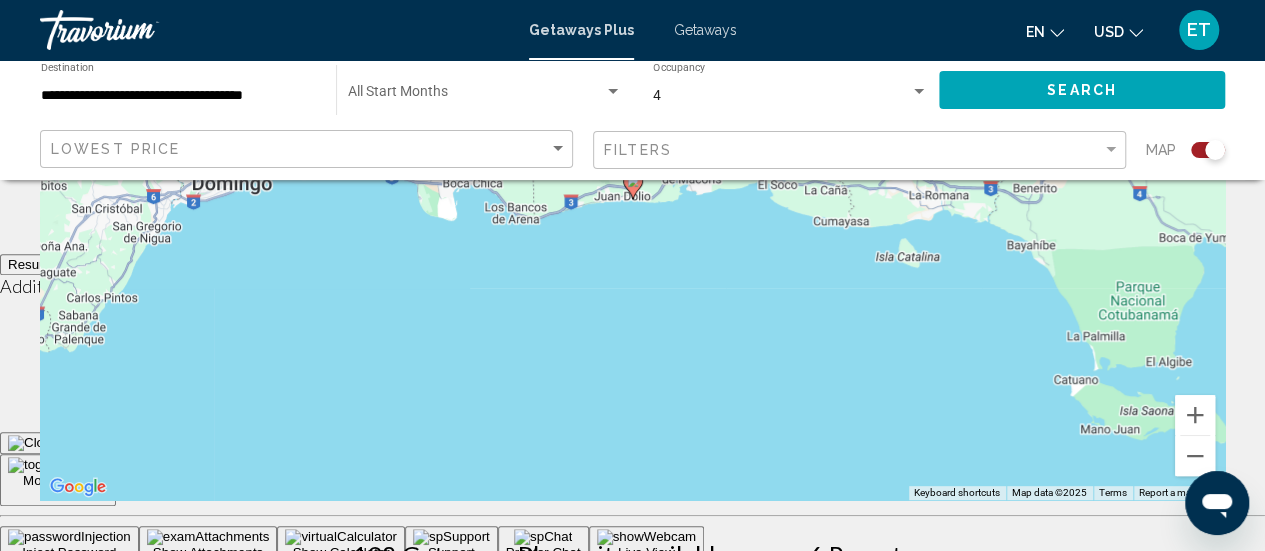 scroll, scrollTop: 200, scrollLeft: 0, axis: vertical 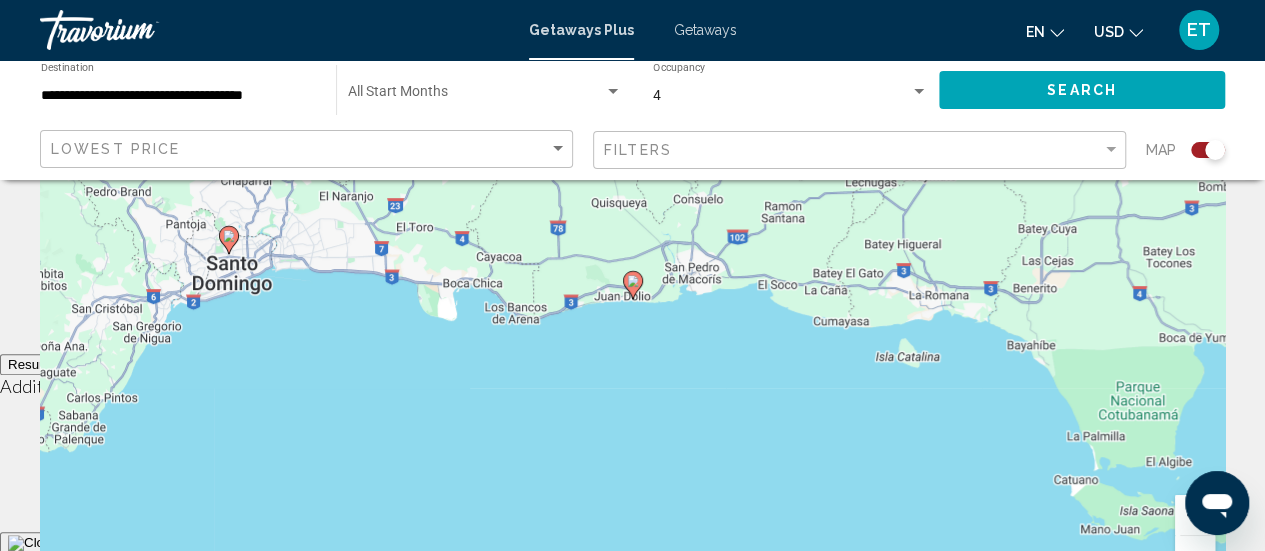 click 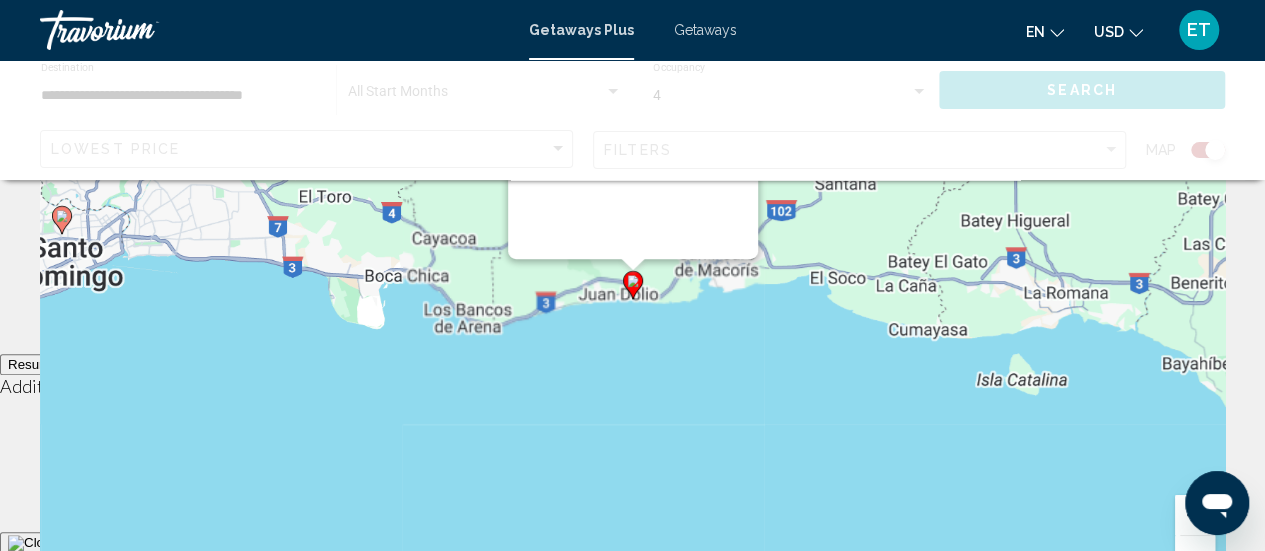scroll, scrollTop: 0, scrollLeft: 0, axis: both 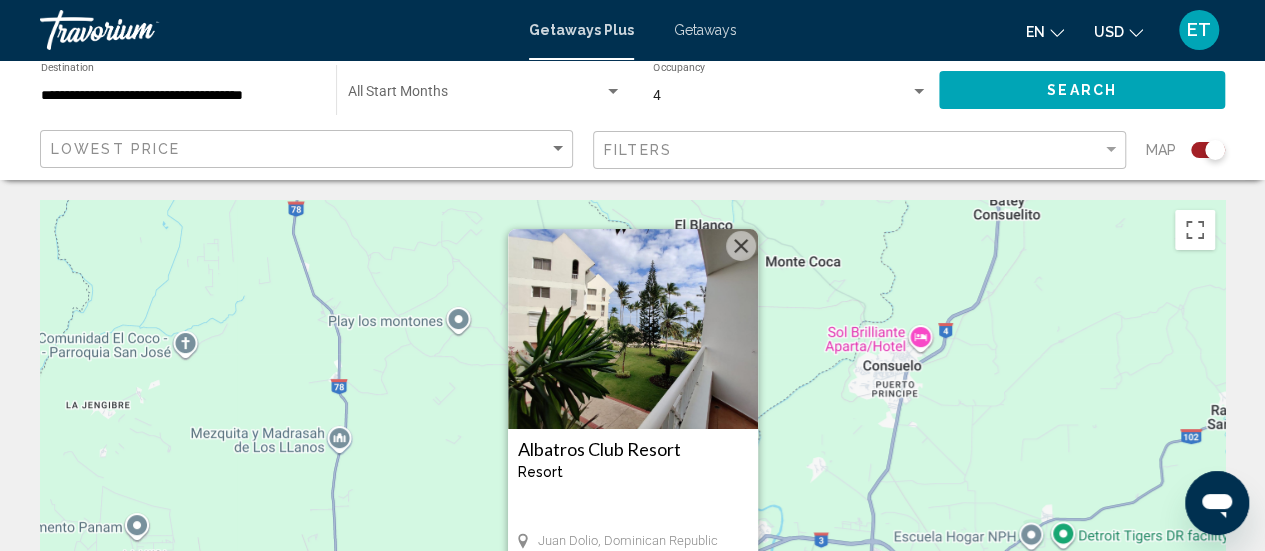 click at bounding box center (741, 246) 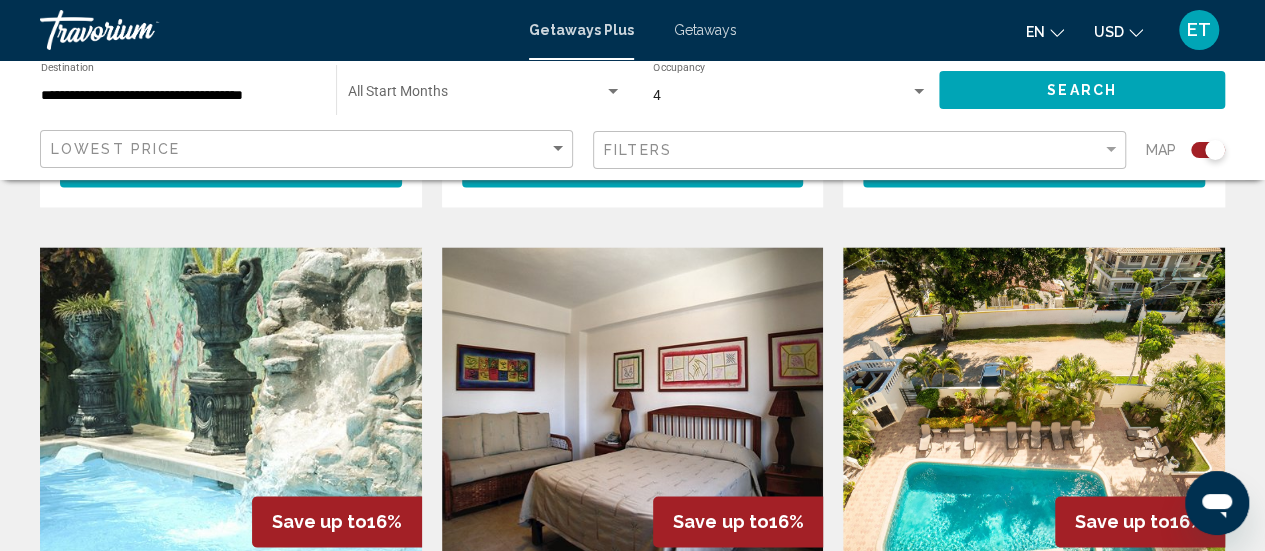 scroll, scrollTop: 1046, scrollLeft: 0, axis: vertical 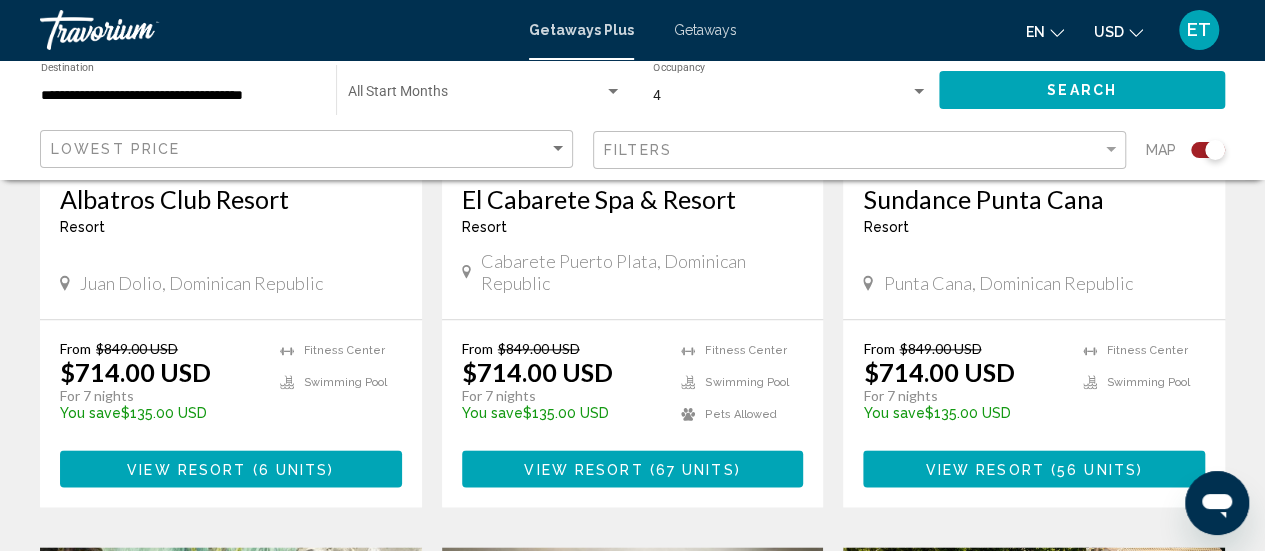 click on "View Resort" at bounding box center (985, 469) 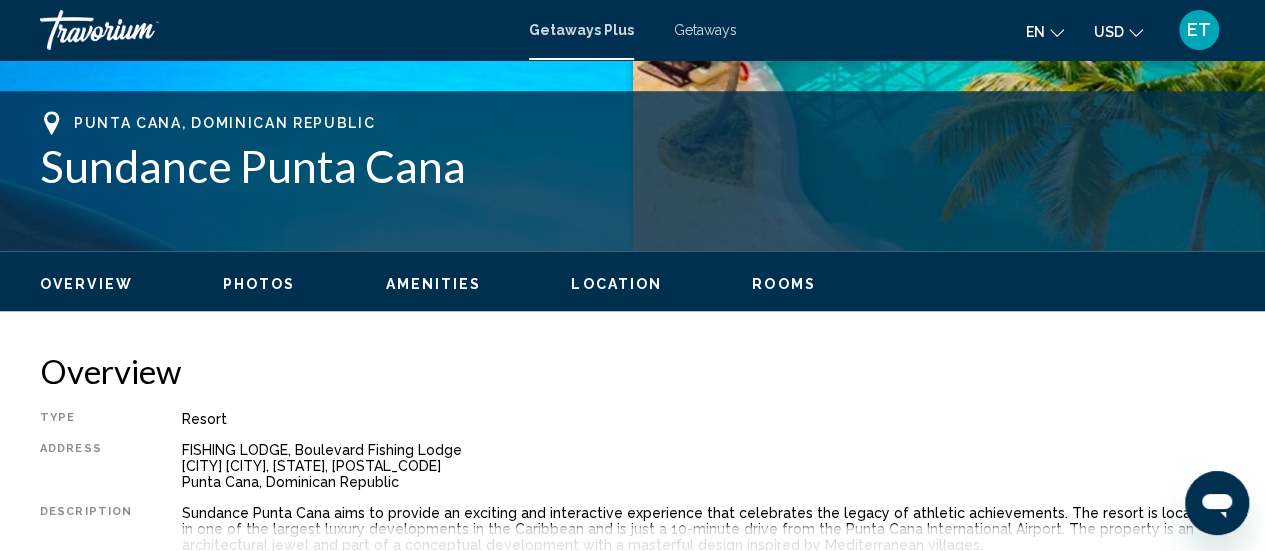 scroll, scrollTop: 859, scrollLeft: 0, axis: vertical 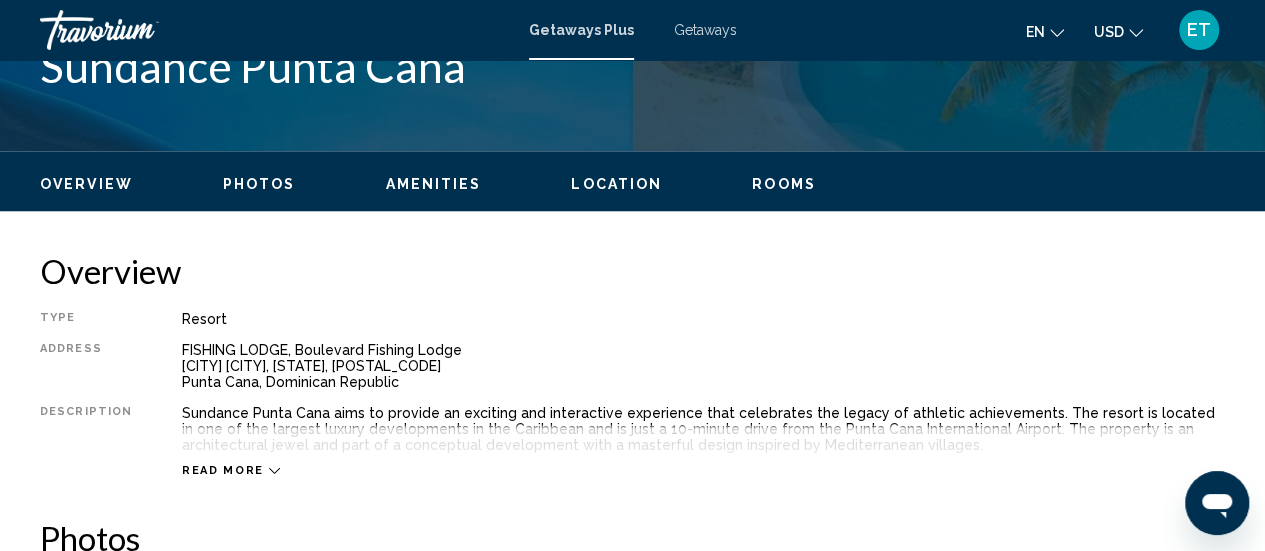 click on "Amenities" at bounding box center (433, 184) 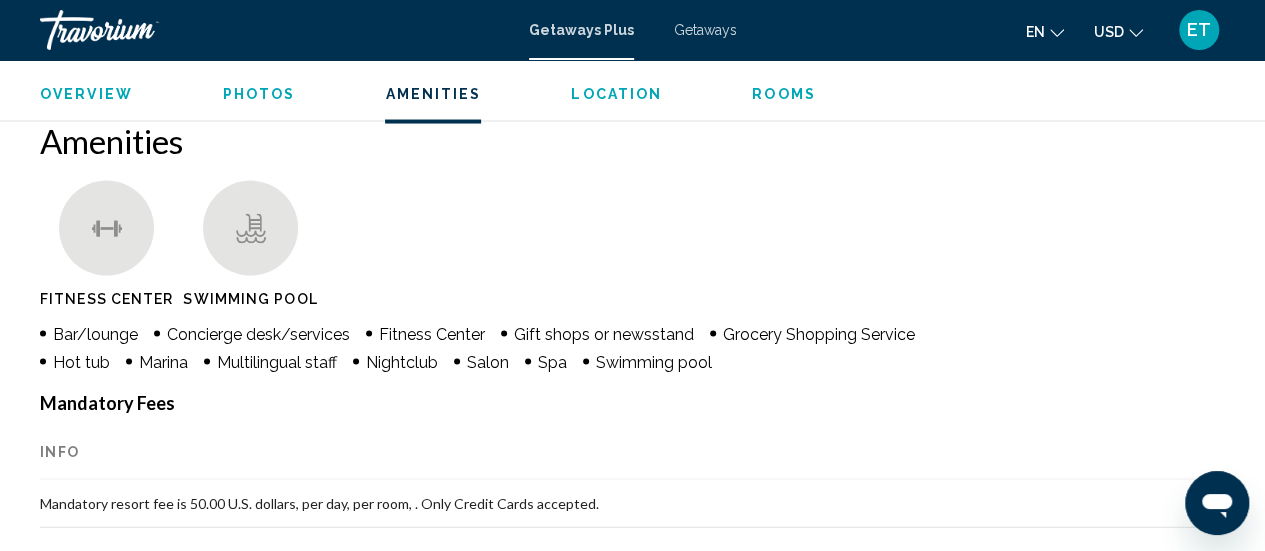 click on "Rooms" at bounding box center (784, 93) 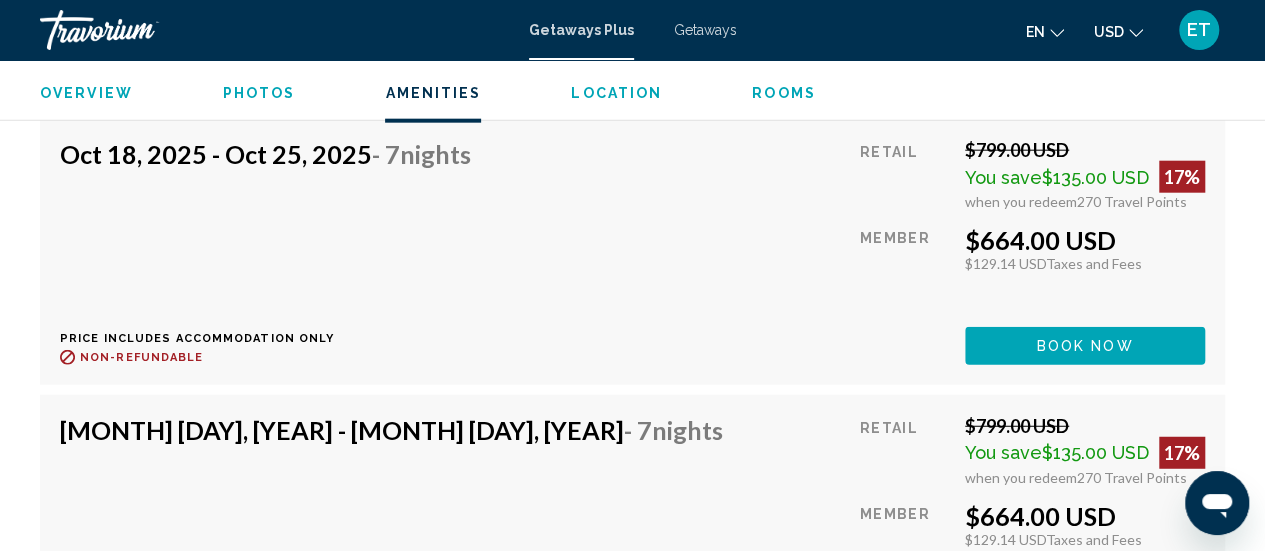 scroll, scrollTop: 6320, scrollLeft: 0, axis: vertical 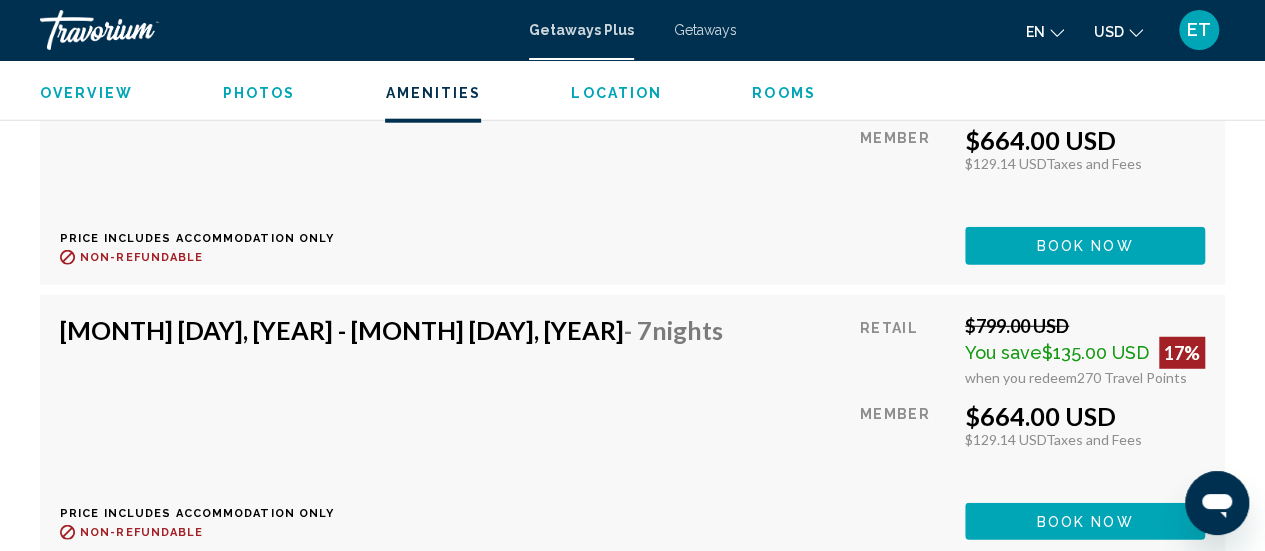 click on "Getaways Plus" at bounding box center (581, 30) 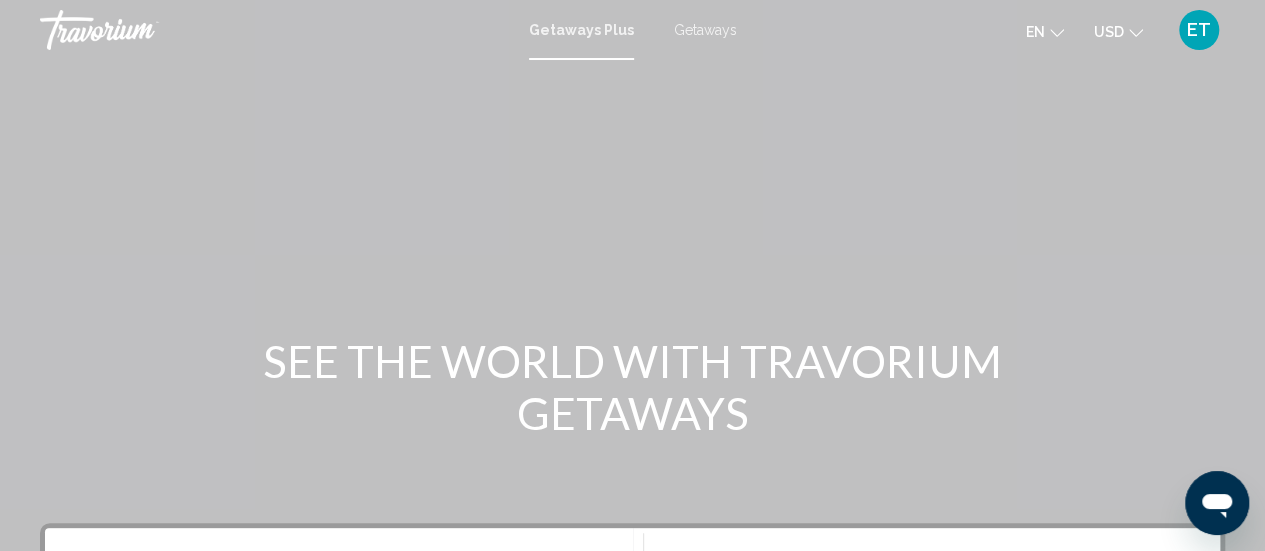 scroll, scrollTop: 300, scrollLeft: 0, axis: vertical 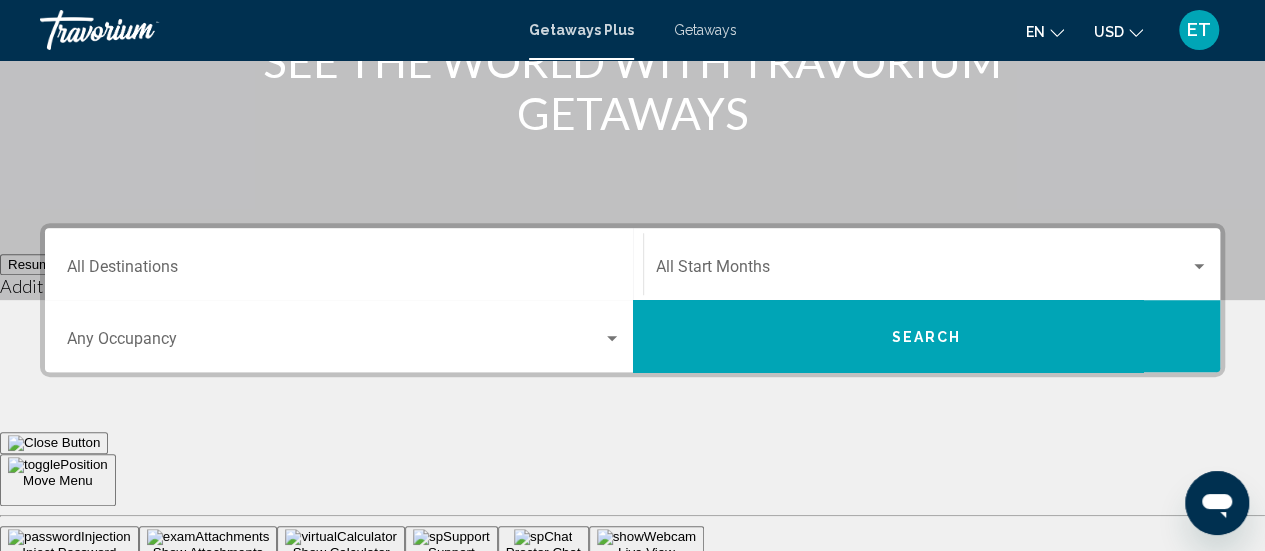 click on "Destination All Destinations" at bounding box center [344, 264] 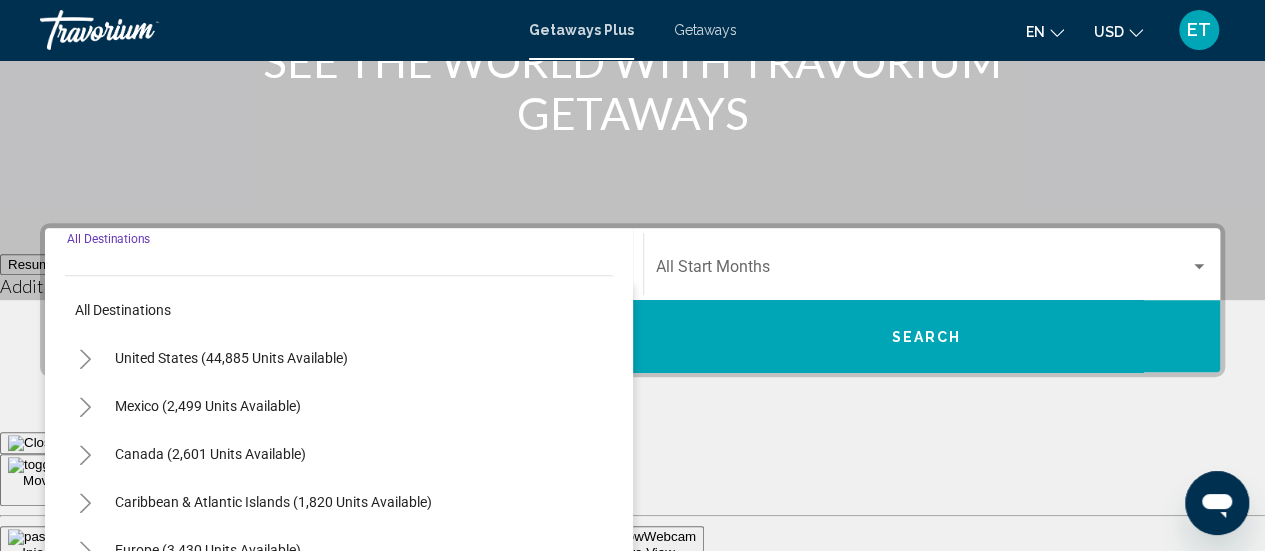 scroll, scrollTop: 458, scrollLeft: 0, axis: vertical 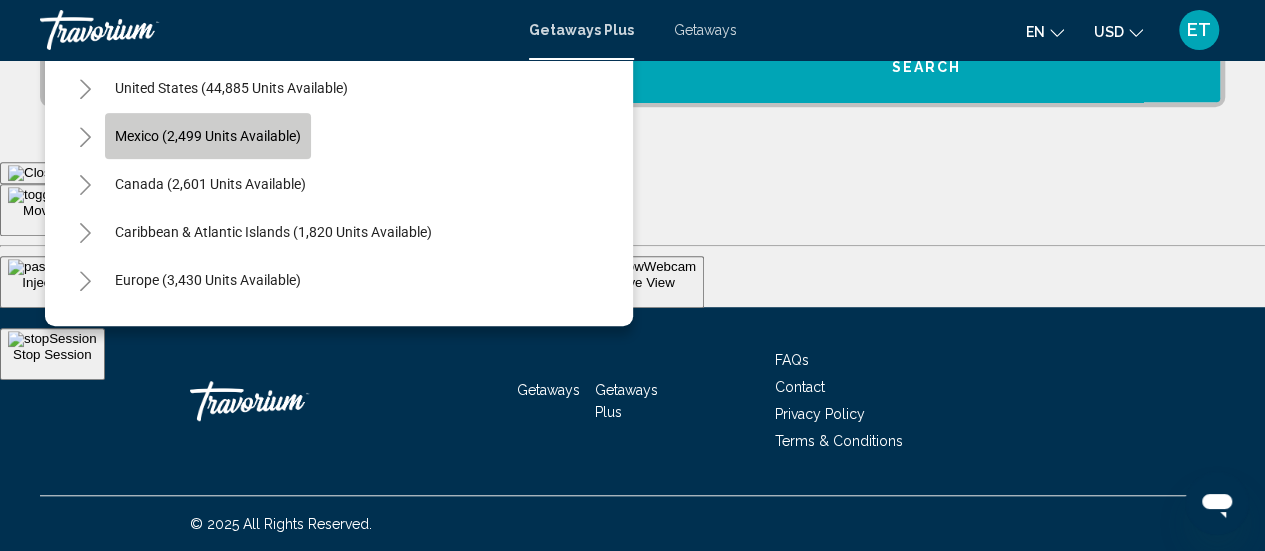 click on "Mexico (2,499 units available)" 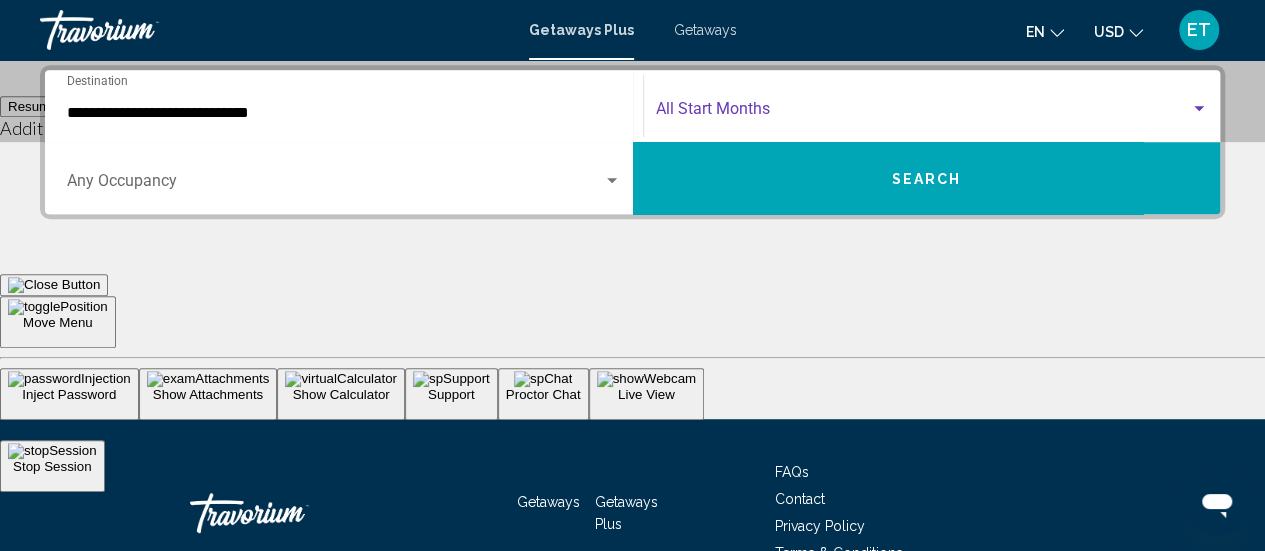 click at bounding box center [1199, 108] 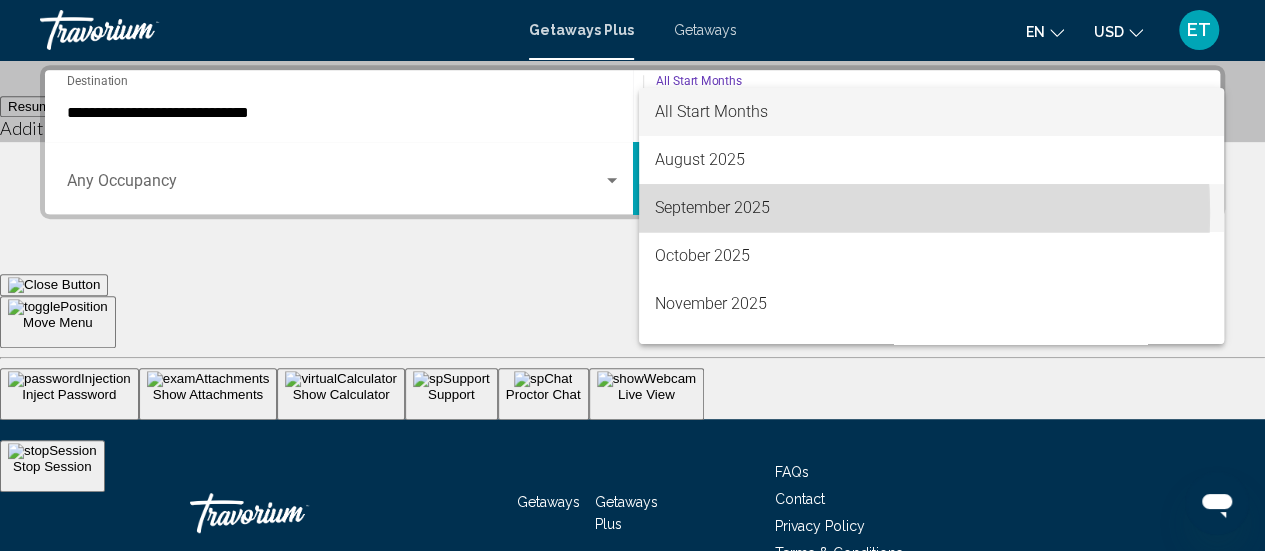 click on "September 2025" at bounding box center [931, 208] 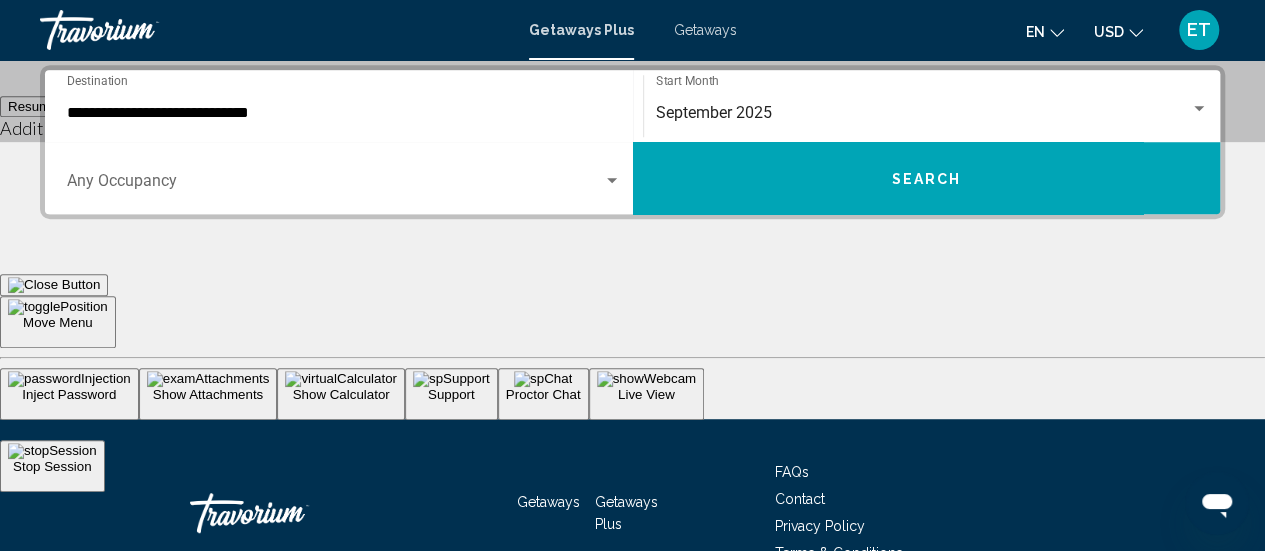 click on "Occupancy Any Occupancy" at bounding box center (344, 178) 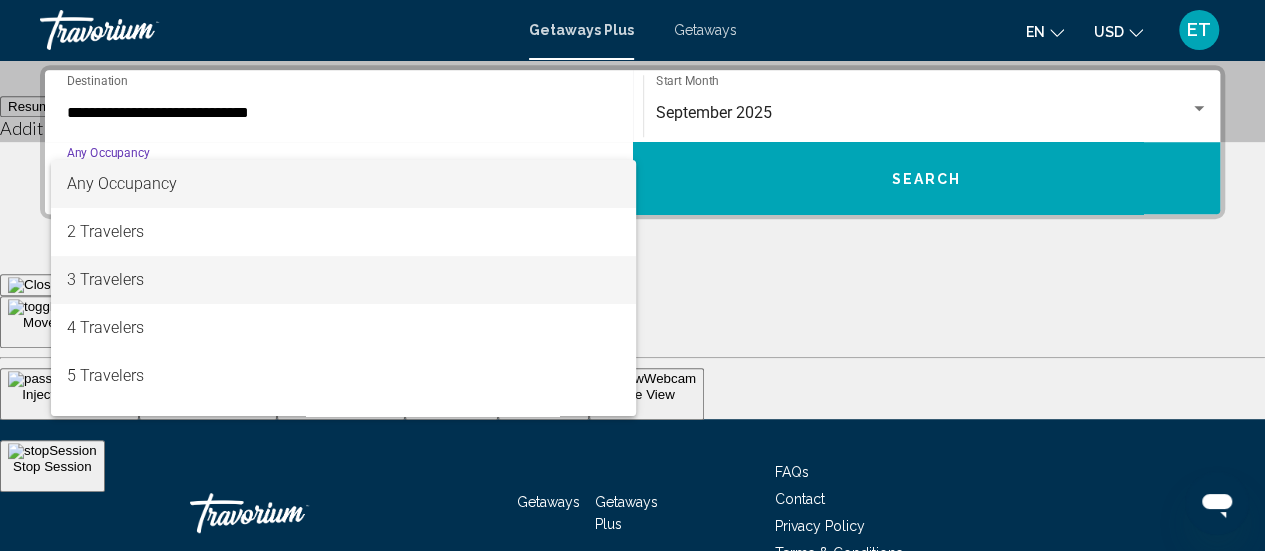 click on "3 Travelers" at bounding box center (344, 280) 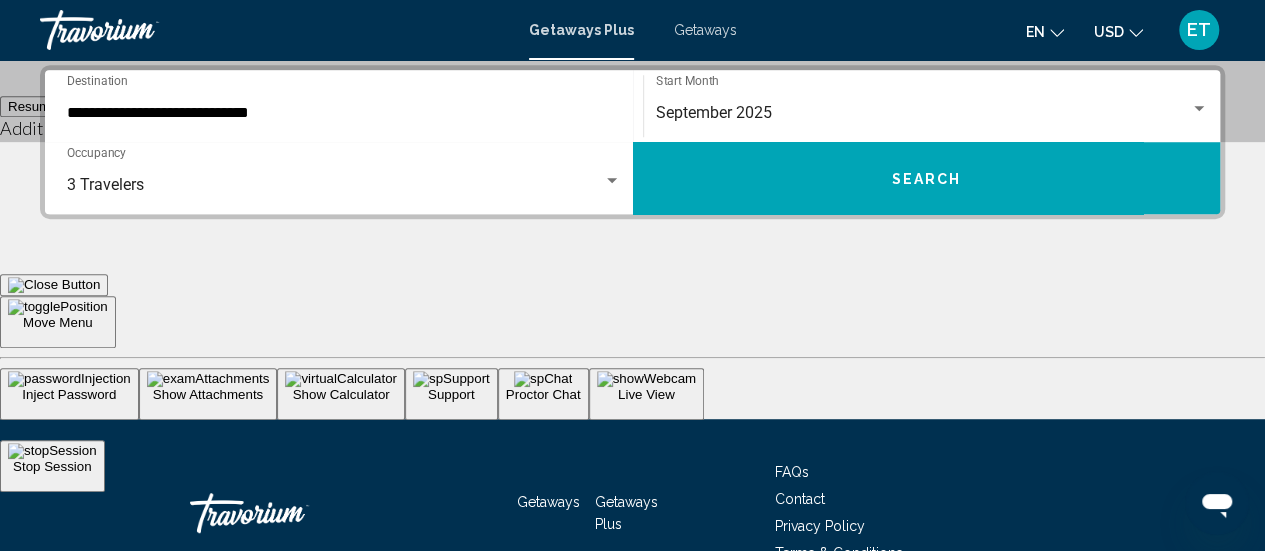 click at bounding box center [632, 344] 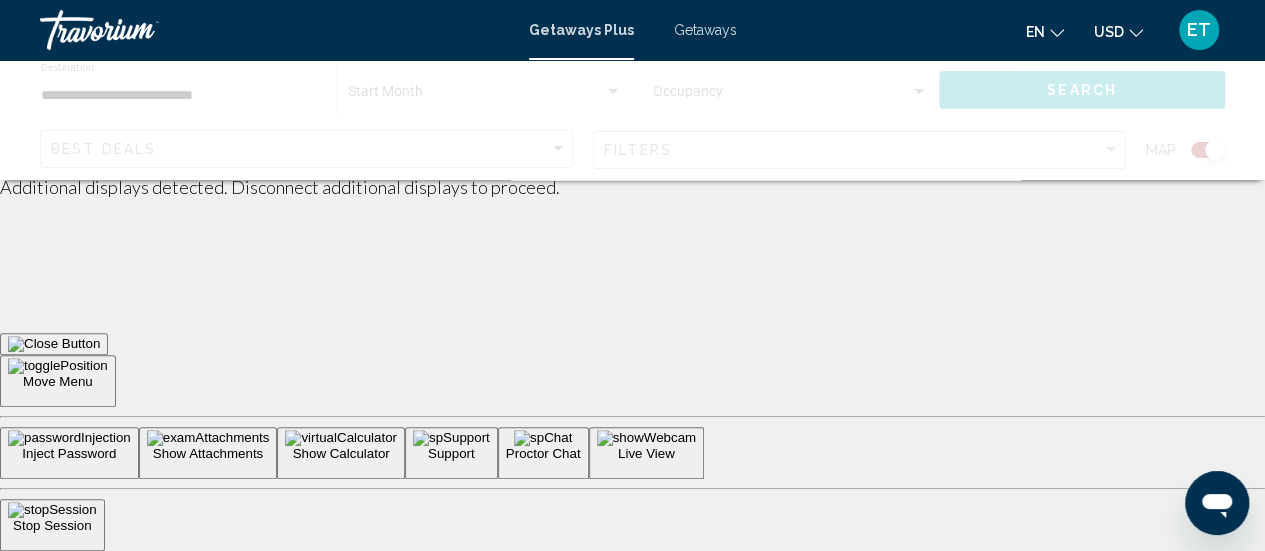 scroll, scrollTop: 0, scrollLeft: 0, axis: both 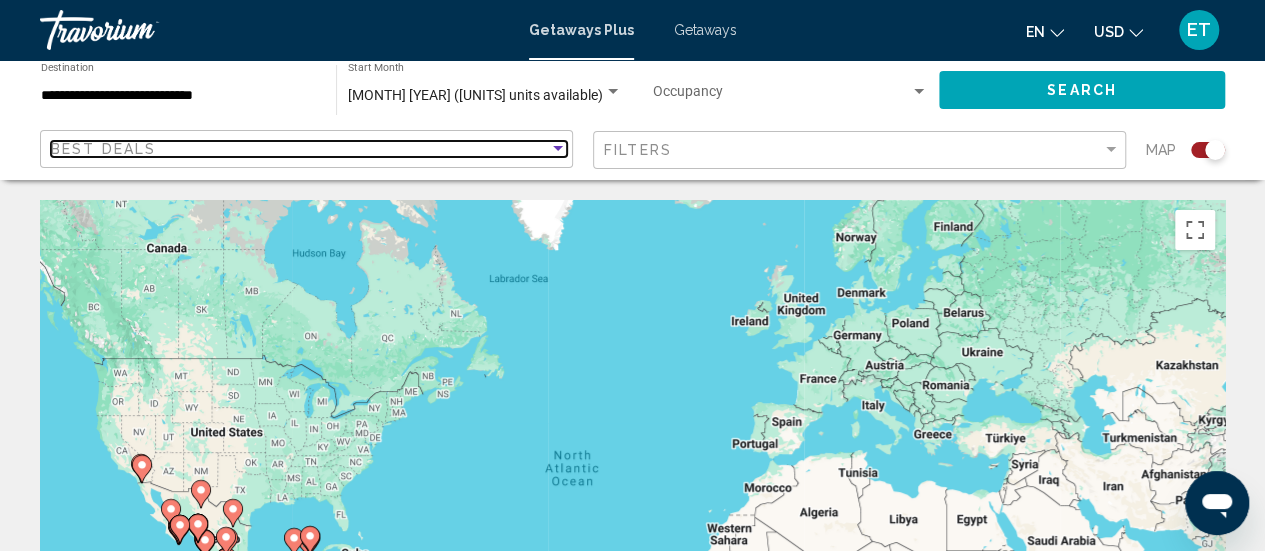 click at bounding box center [558, 148] 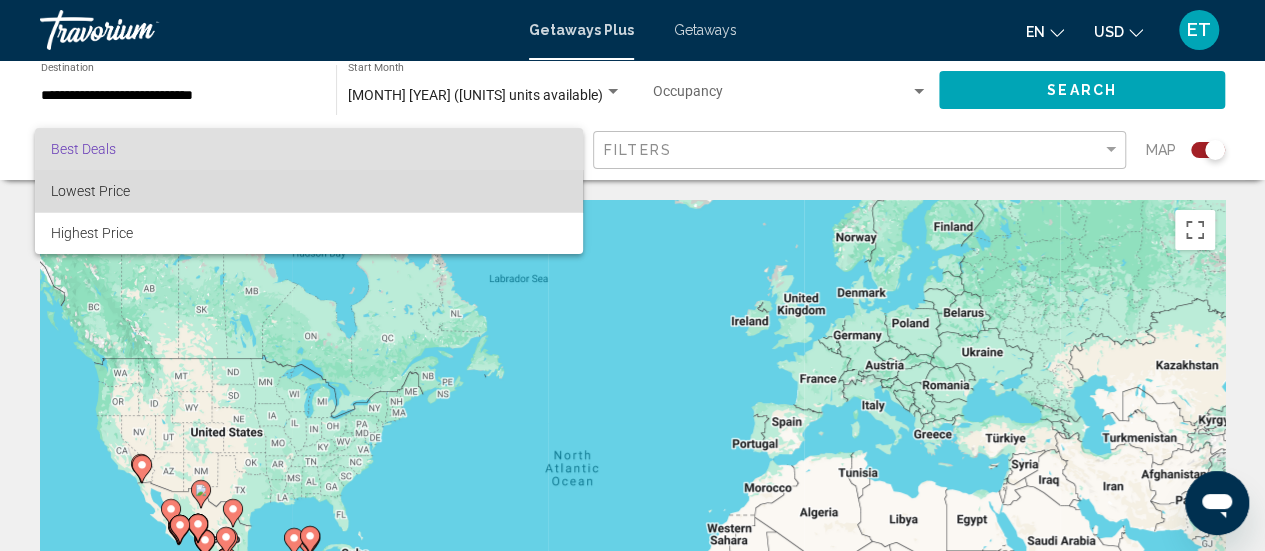click on "Lowest Price" at bounding box center [309, 191] 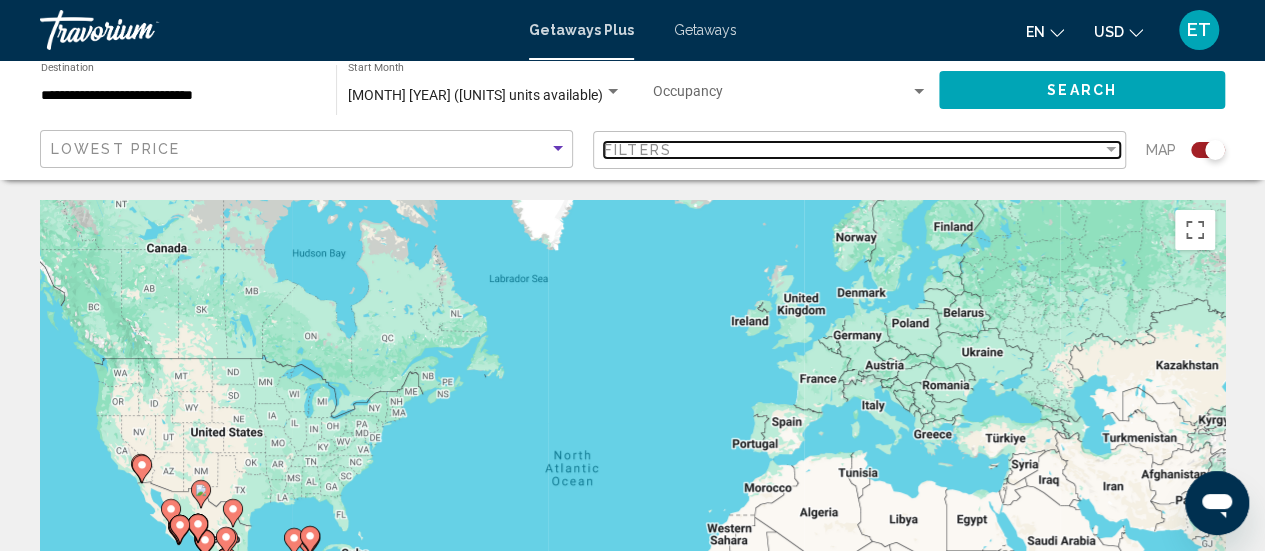 click at bounding box center [1111, 150] 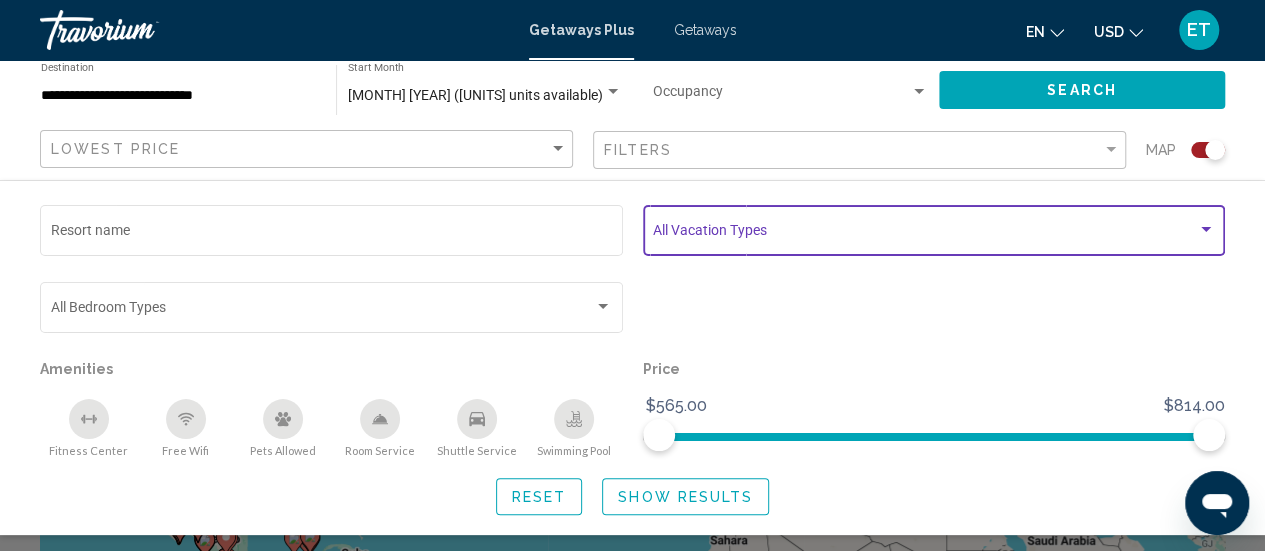 click at bounding box center [1206, 229] 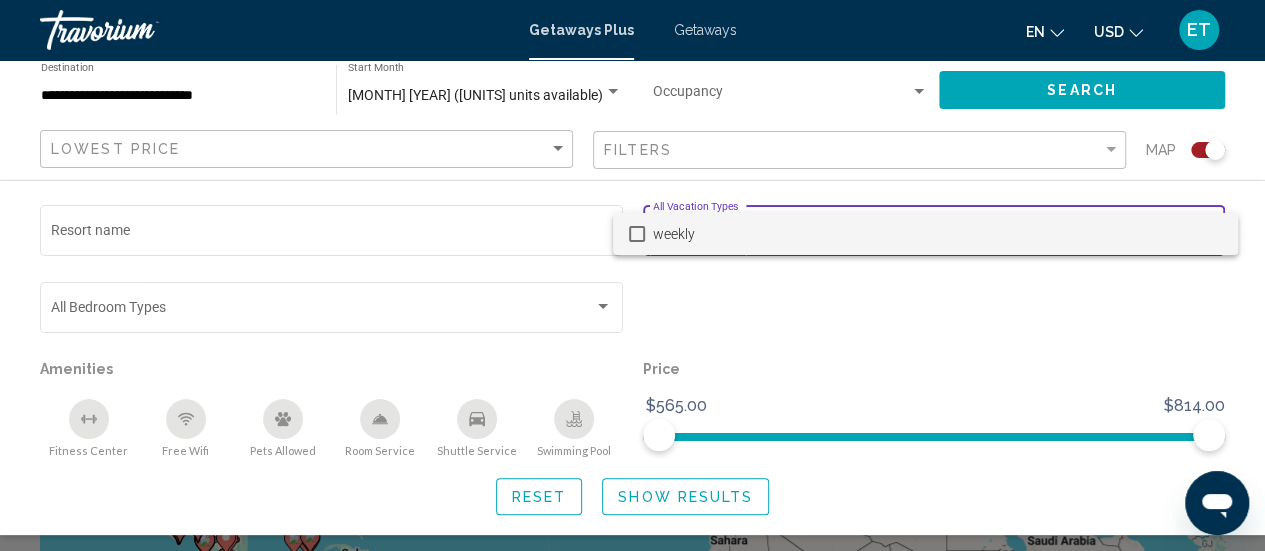 click at bounding box center (637, 234) 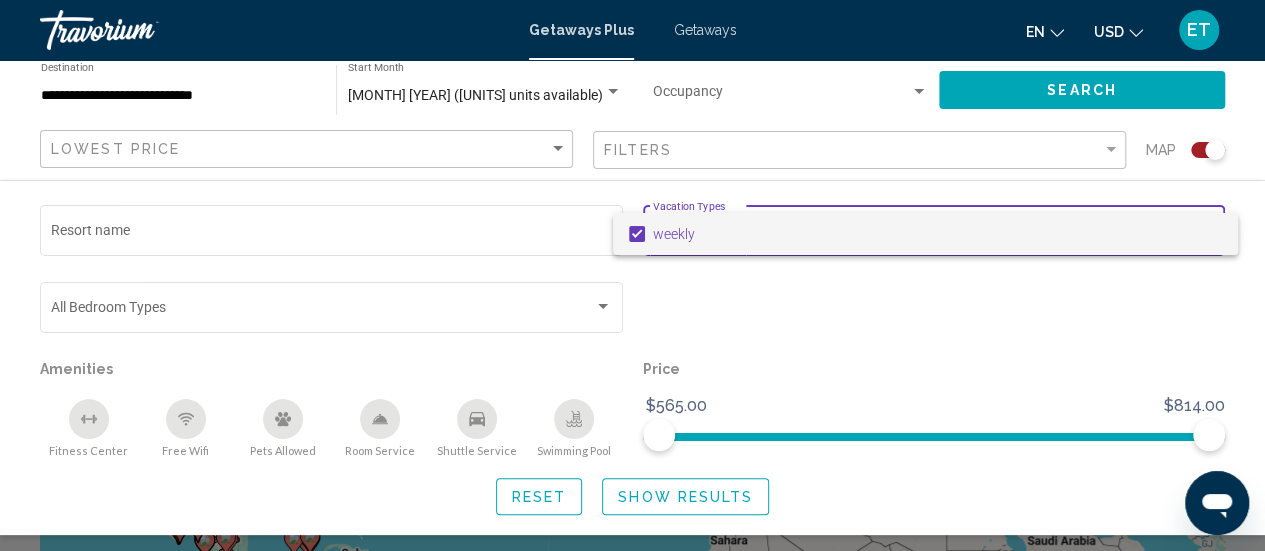 click at bounding box center [632, 275] 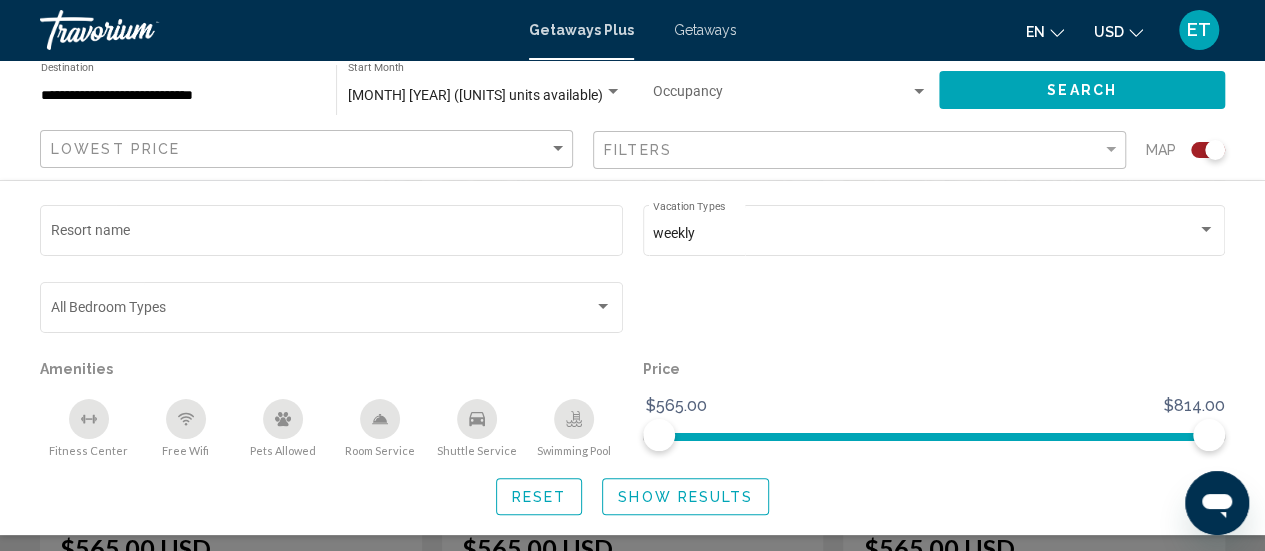 scroll, scrollTop: 1000, scrollLeft: 0, axis: vertical 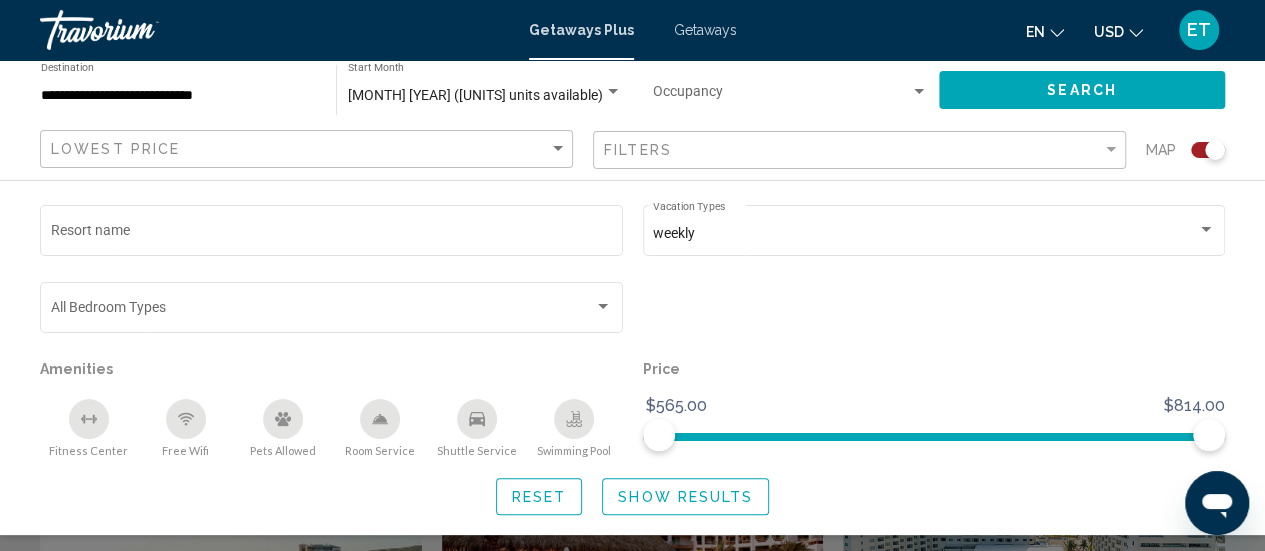 click on "Show Results" 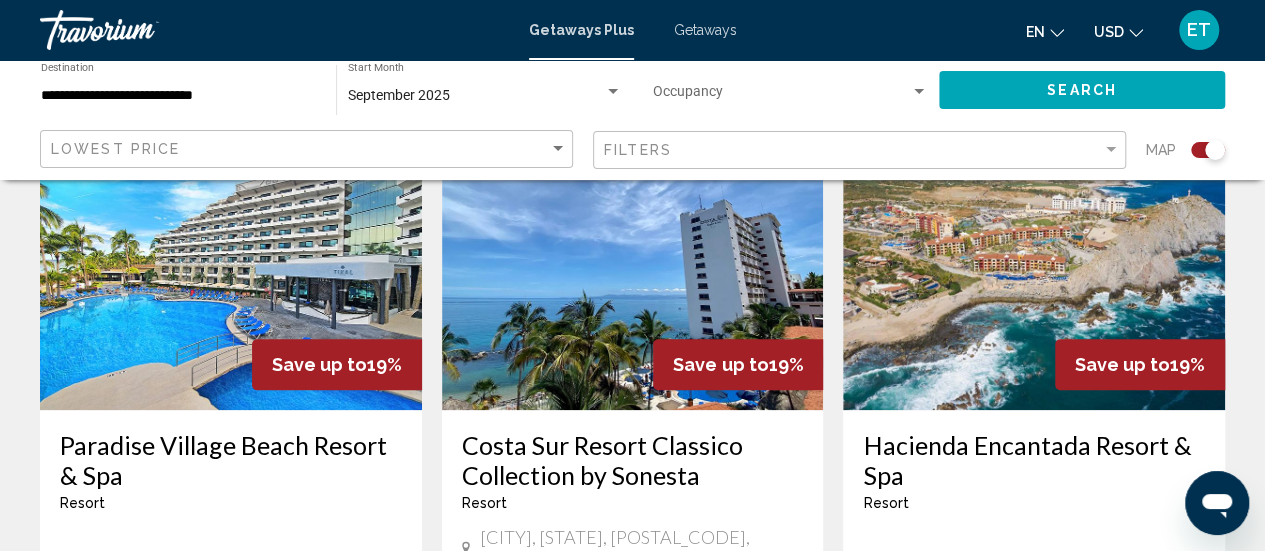 scroll, scrollTop: 900, scrollLeft: 0, axis: vertical 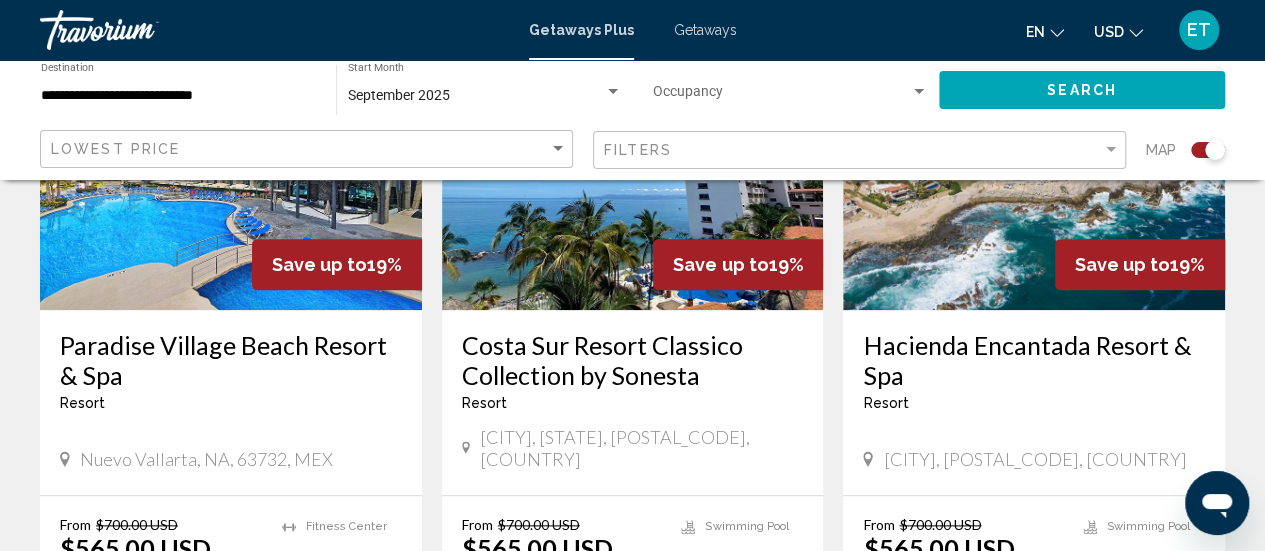 click at bounding box center (633, 150) 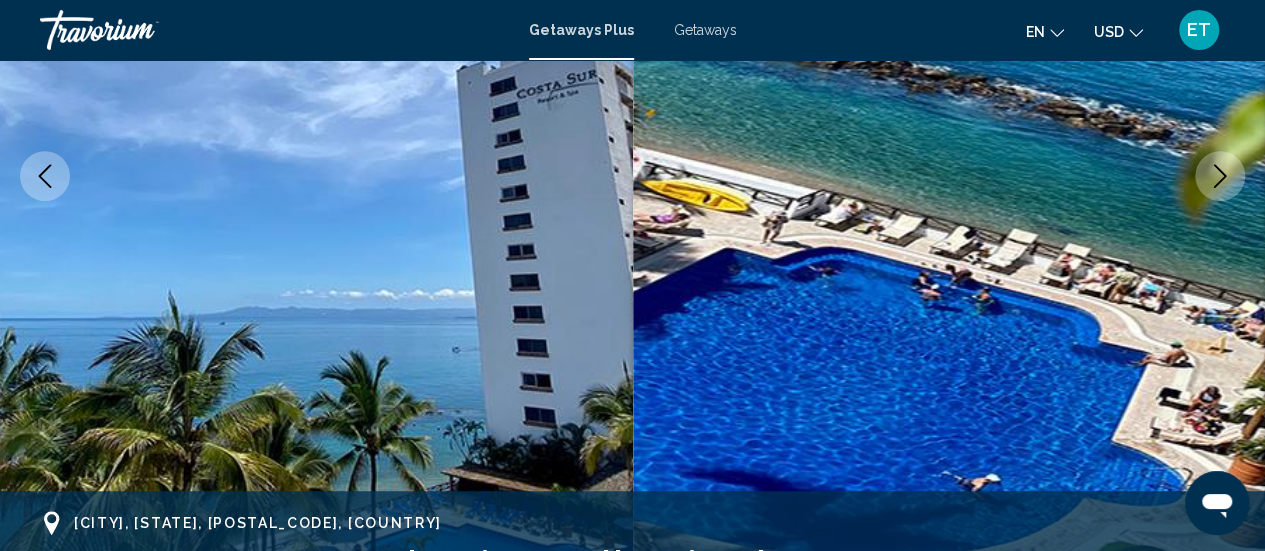 scroll, scrollTop: 259, scrollLeft: 0, axis: vertical 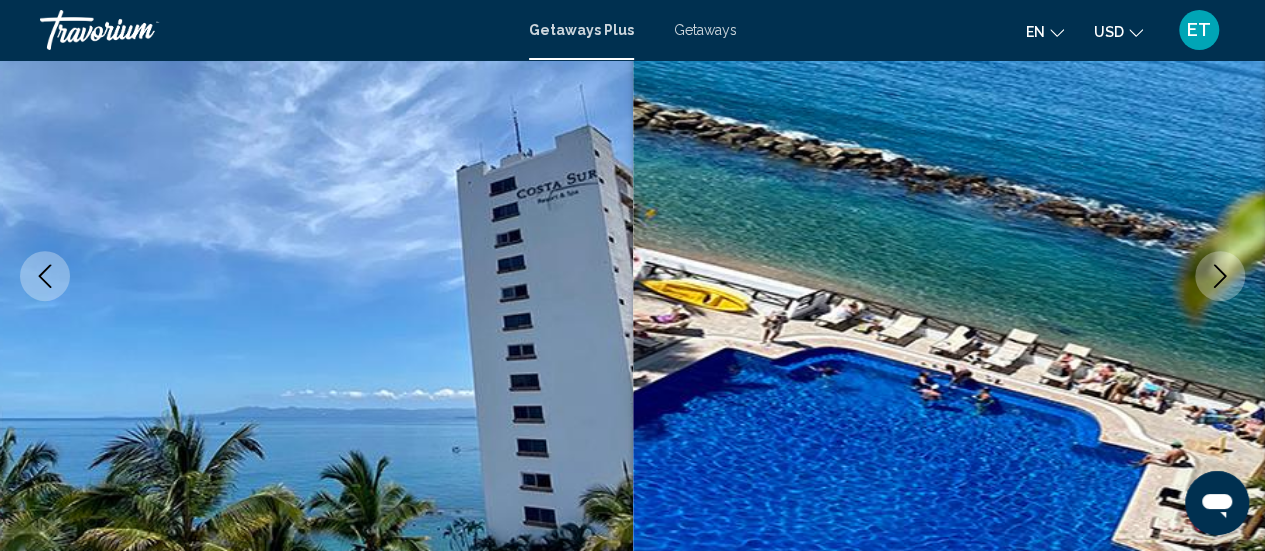 click 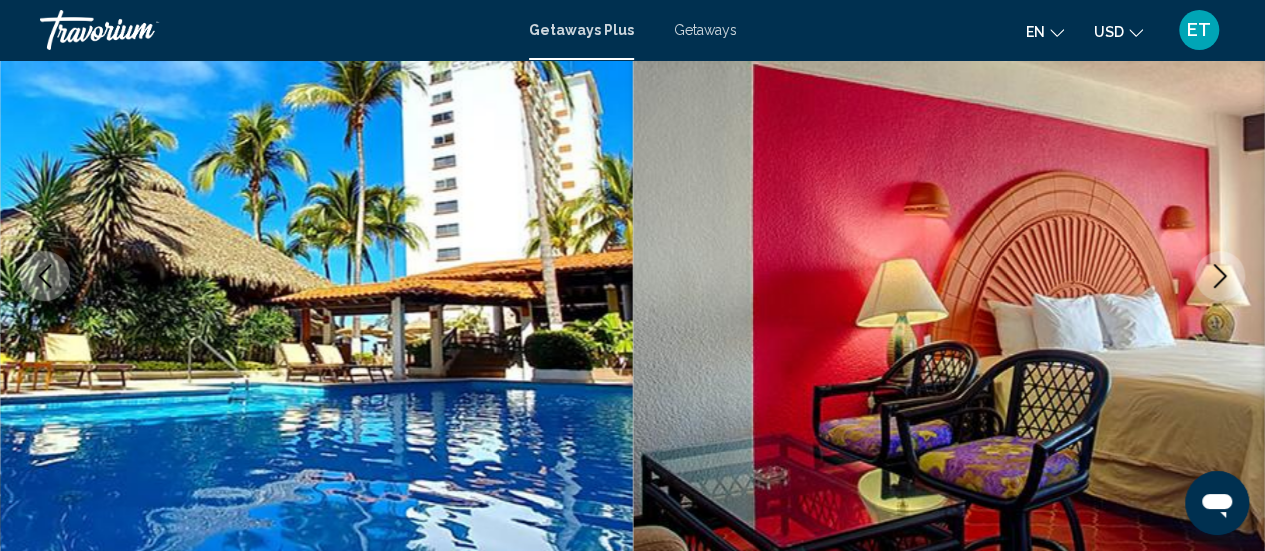 click 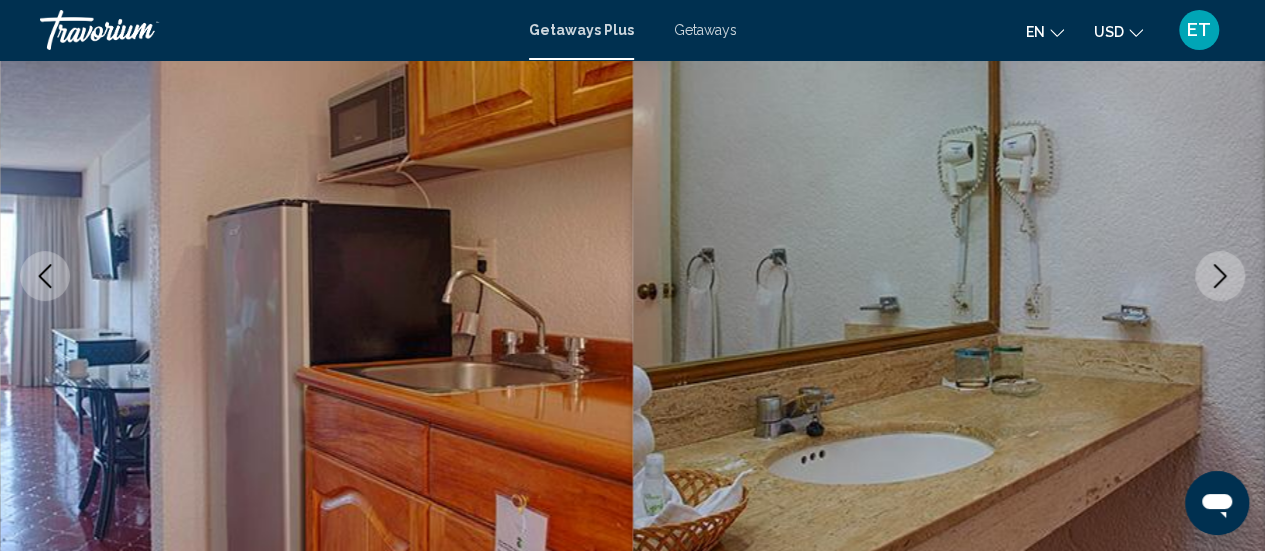 click 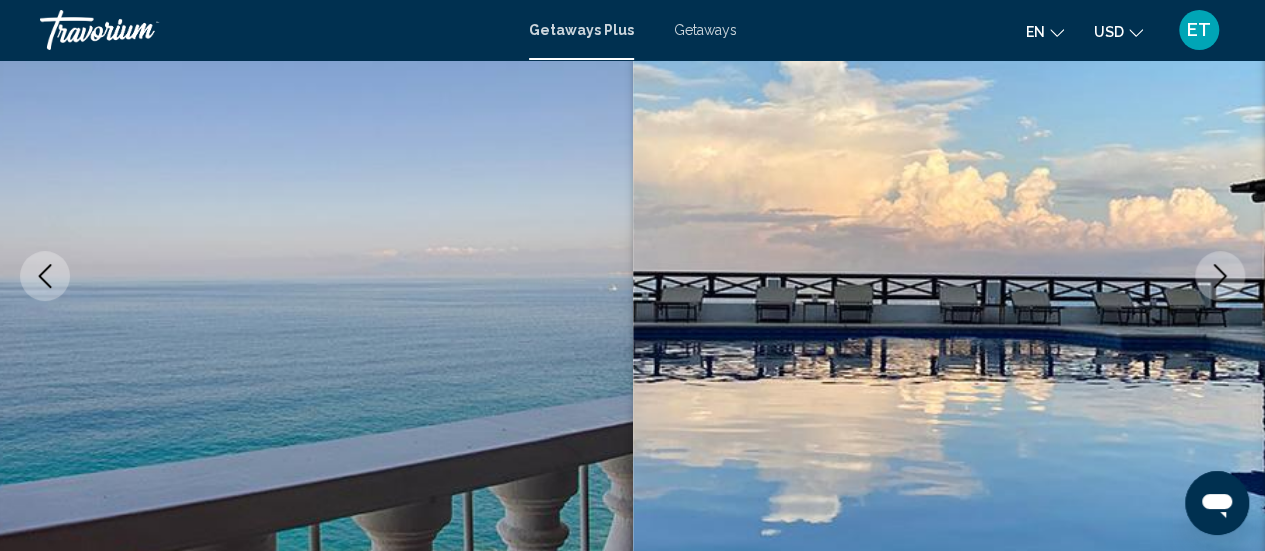 click 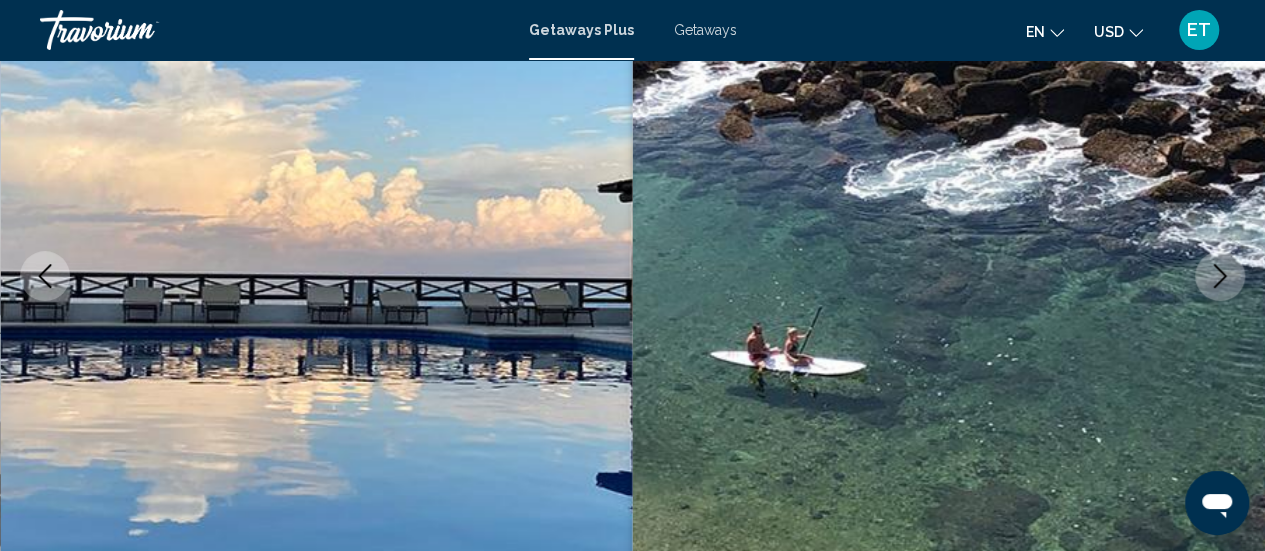 click 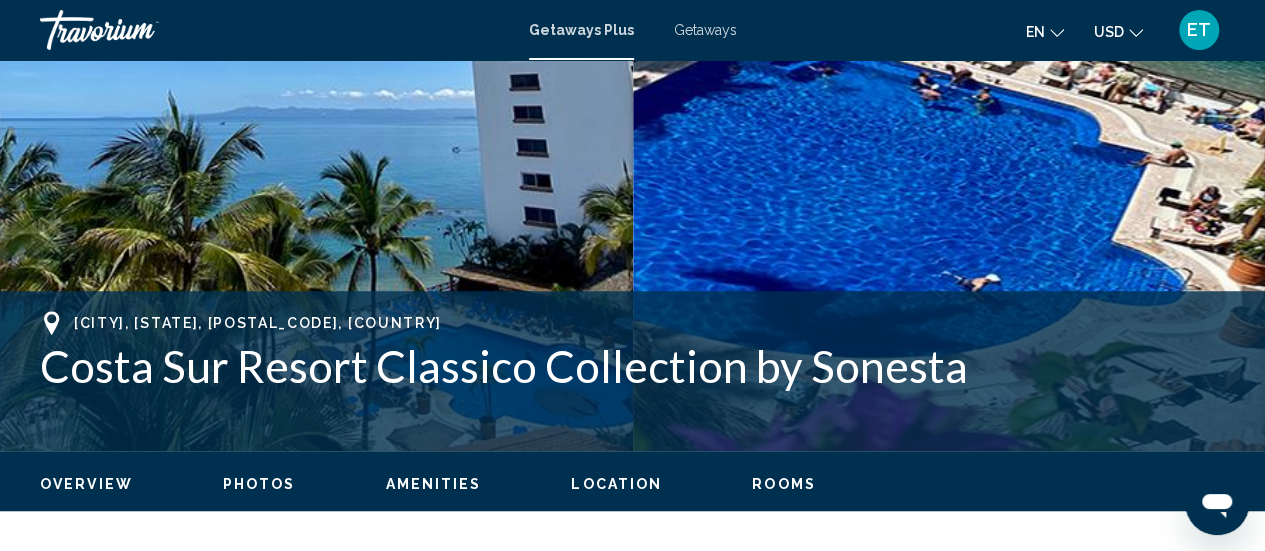 scroll, scrollTop: 859, scrollLeft: 0, axis: vertical 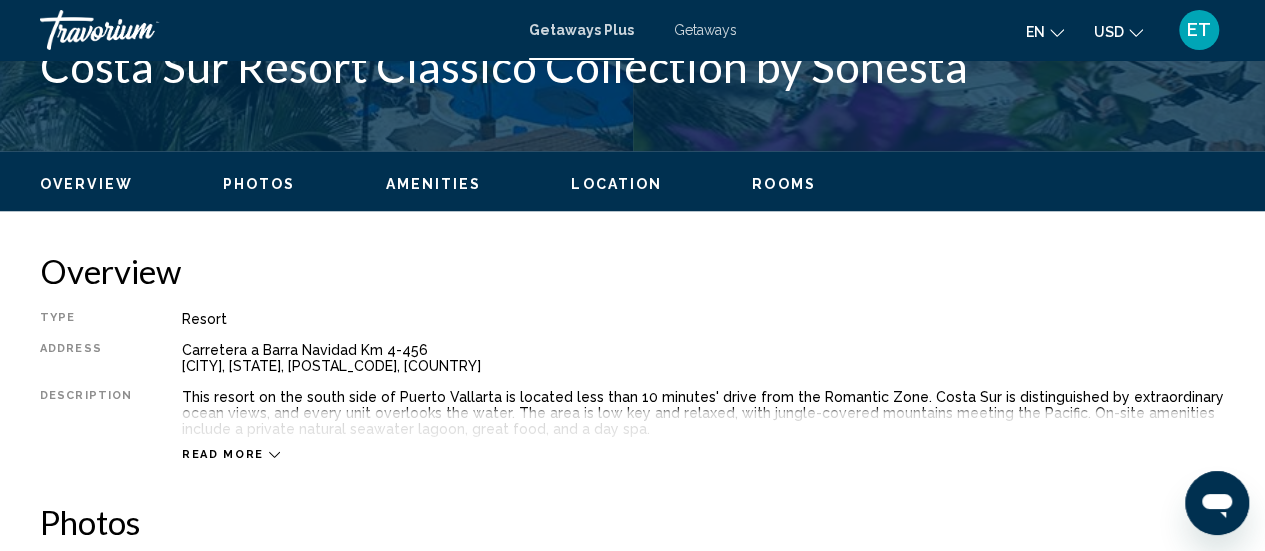 click on "Read more" at bounding box center [223, 454] 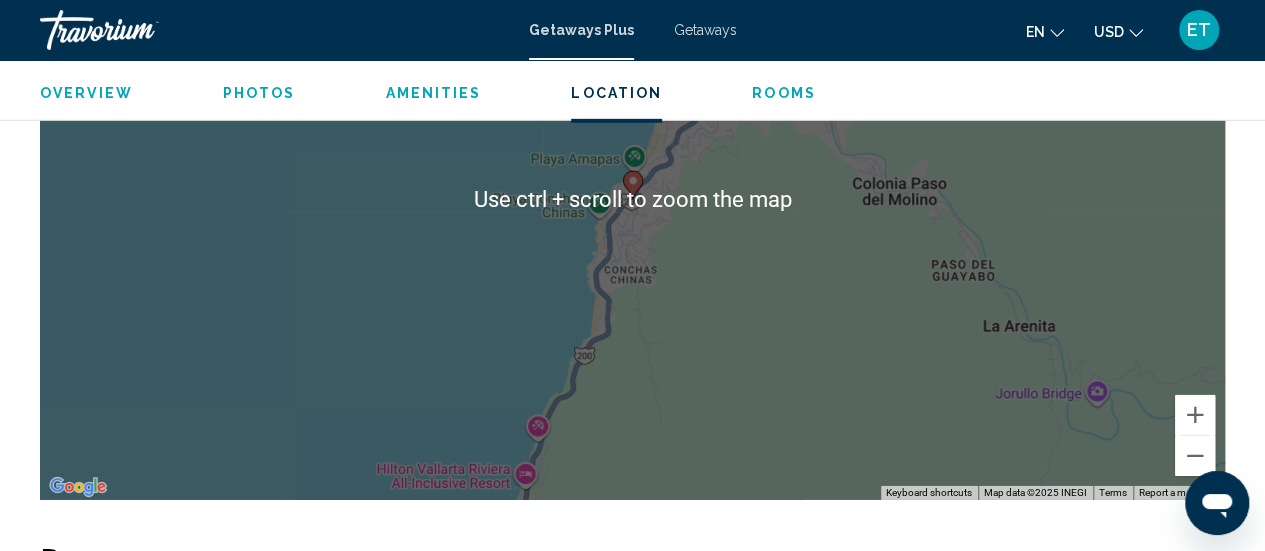scroll, scrollTop: 2759, scrollLeft: 0, axis: vertical 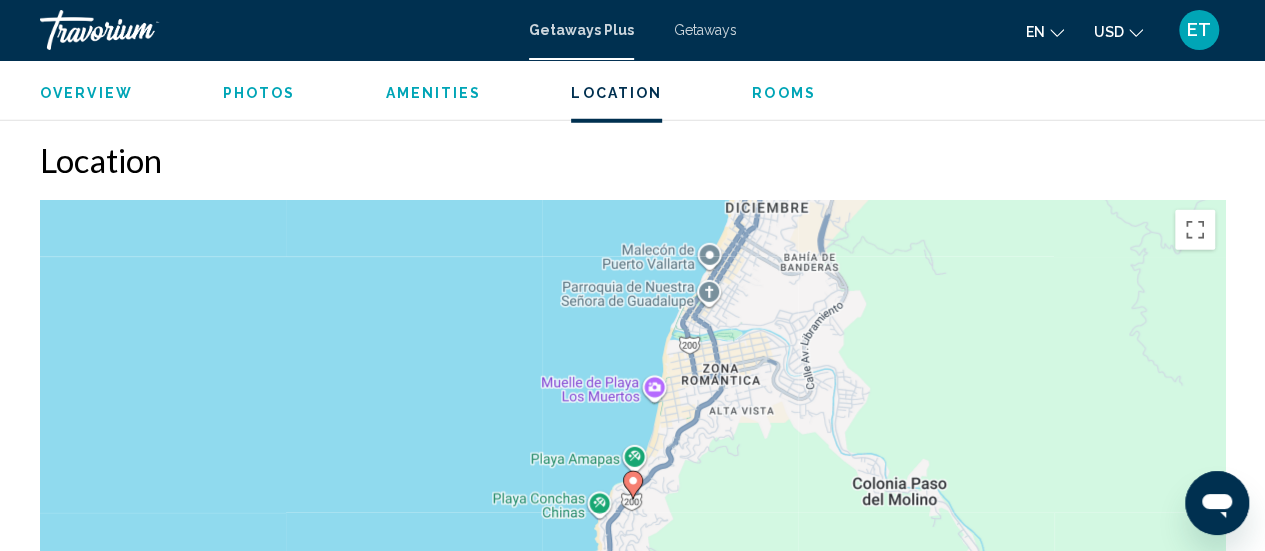 click at bounding box center (633, 485) 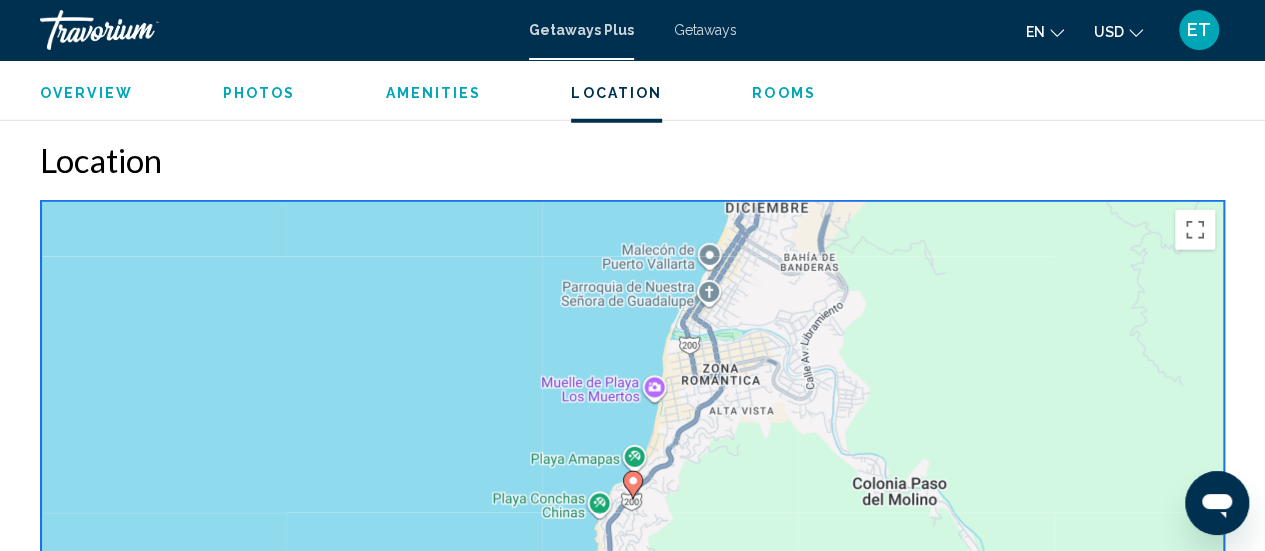 click 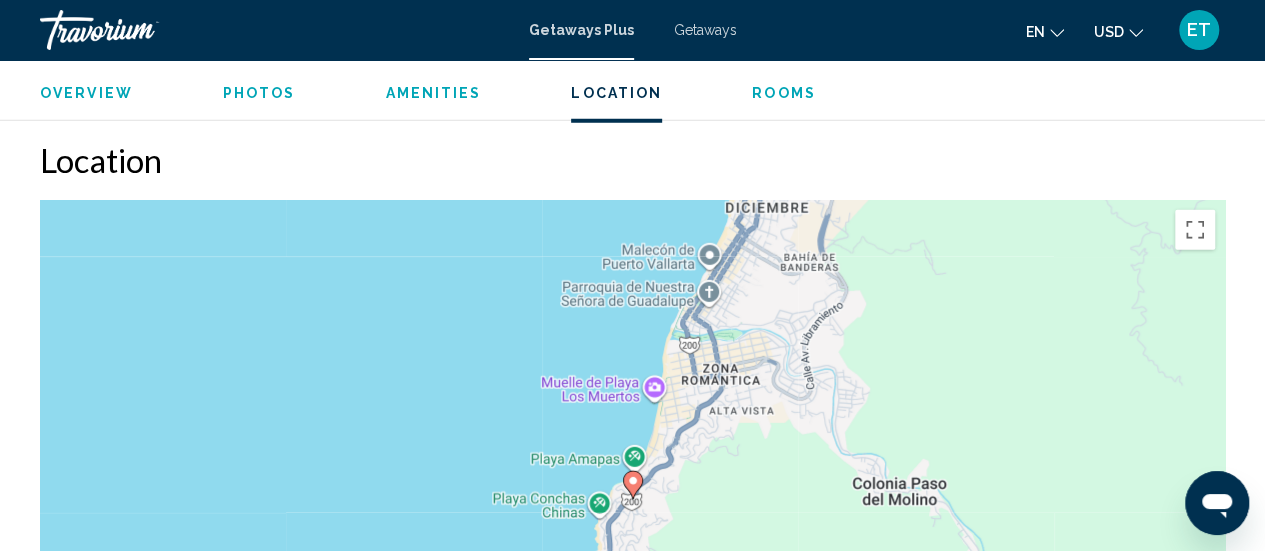 click on "Rooms" at bounding box center [784, 93] 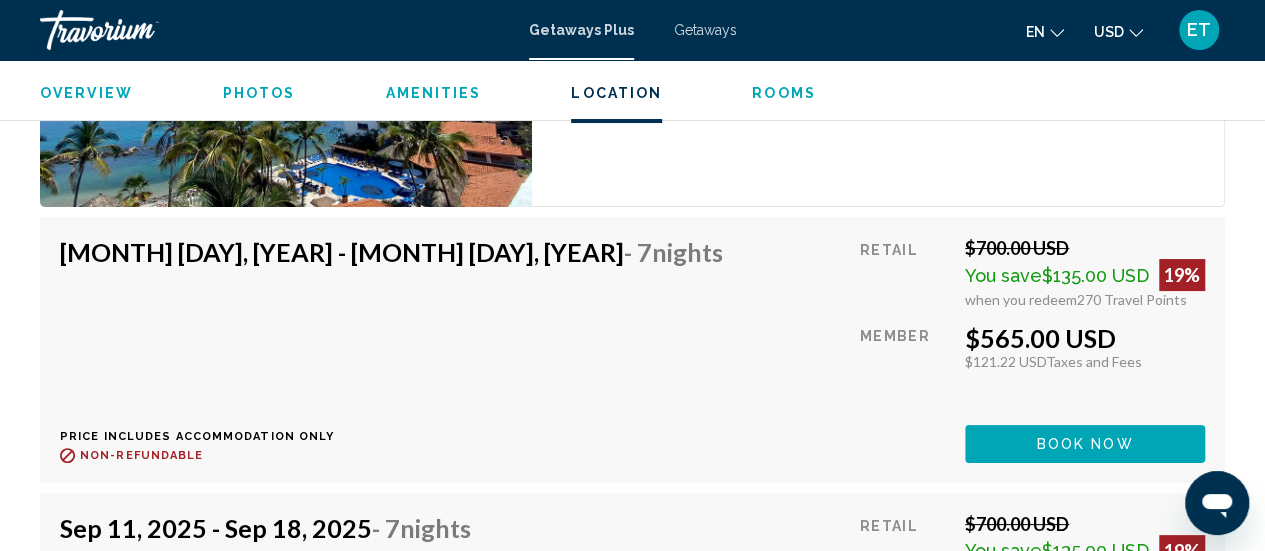 scroll, scrollTop: 3678, scrollLeft: 0, axis: vertical 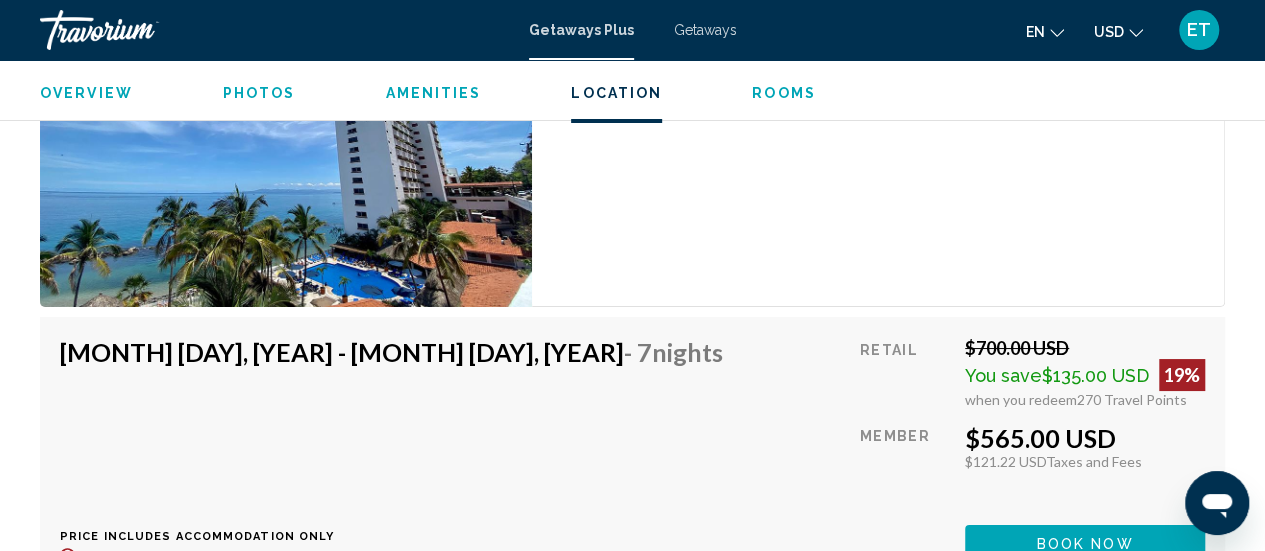 click on "Overview" at bounding box center [86, 93] 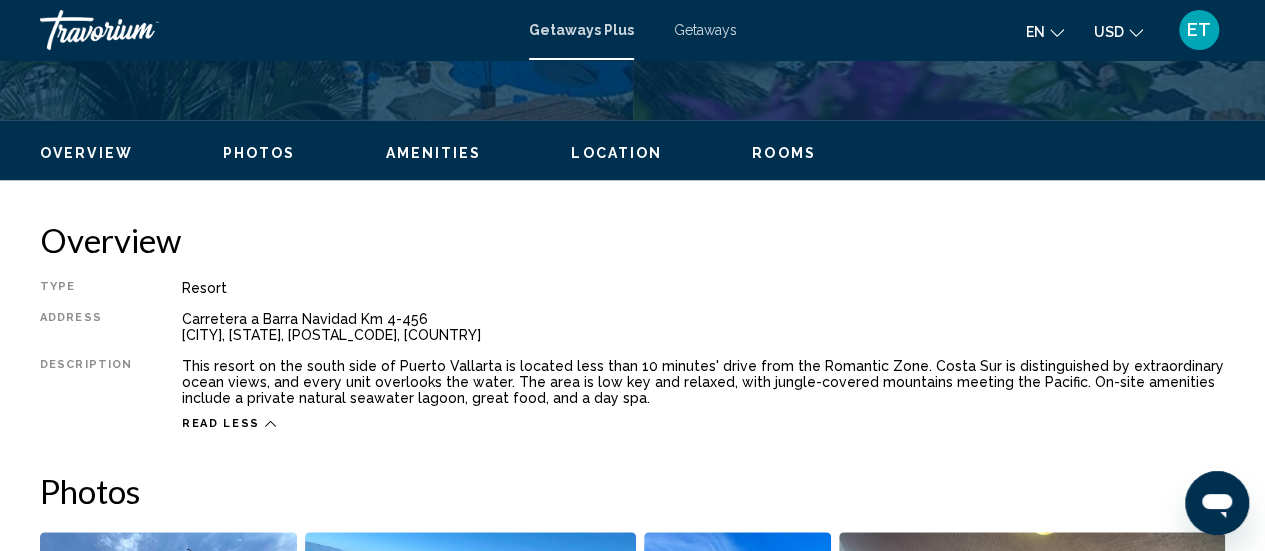 scroll, scrollTop: 790, scrollLeft: 0, axis: vertical 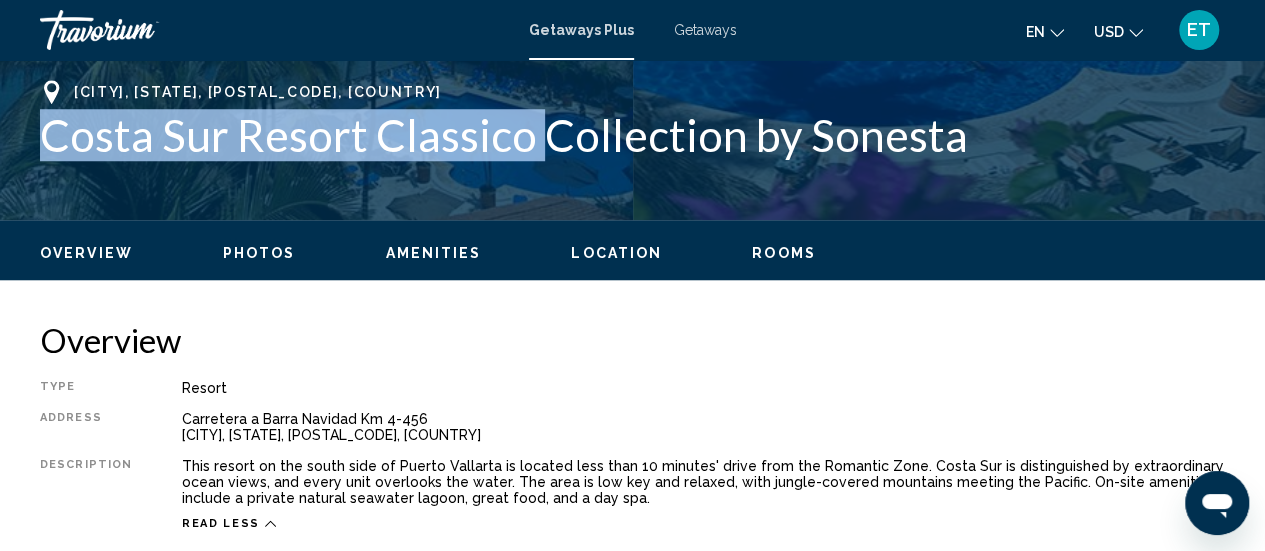 drag, startPoint x: 24, startPoint y: 127, endPoint x: 546, endPoint y: 161, distance: 523.1061 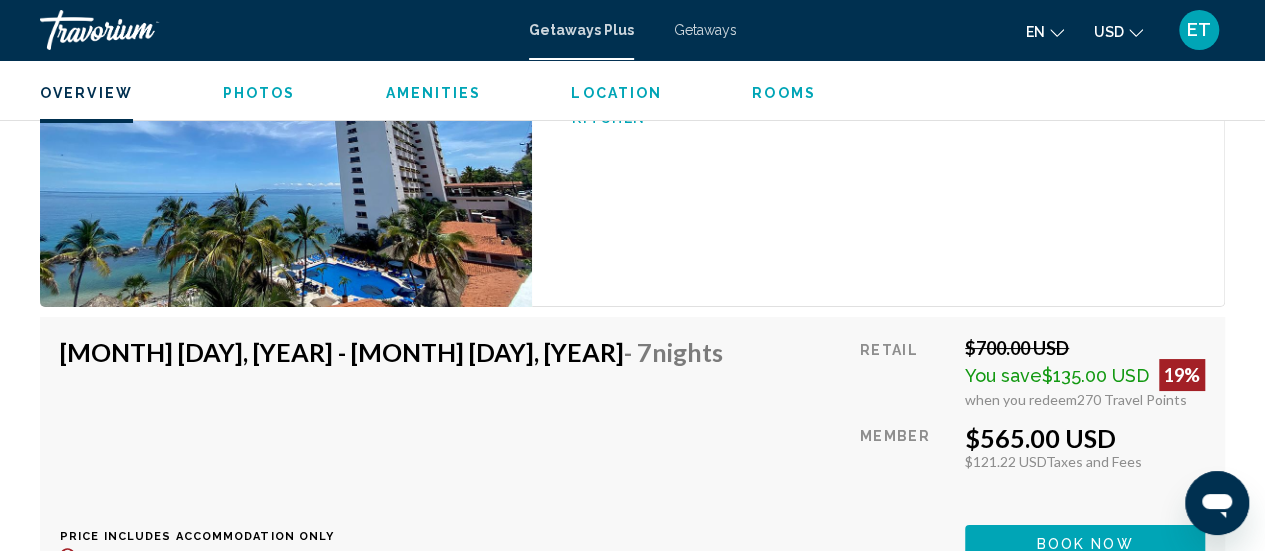 scroll, scrollTop: 3478, scrollLeft: 0, axis: vertical 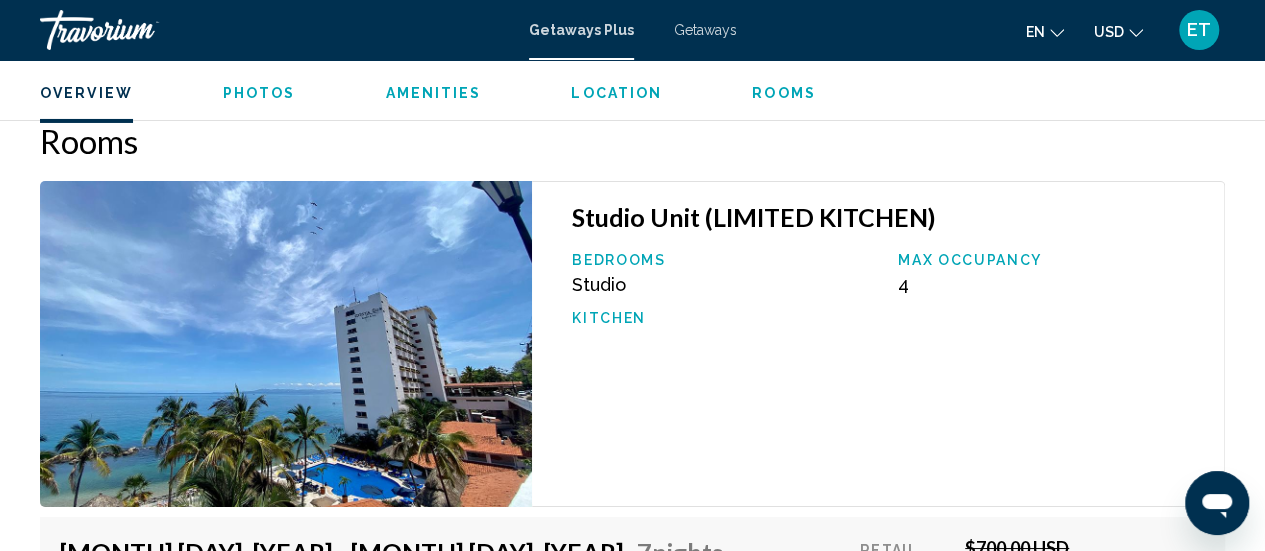 click on "Bedrooms" at bounding box center [725, 260] 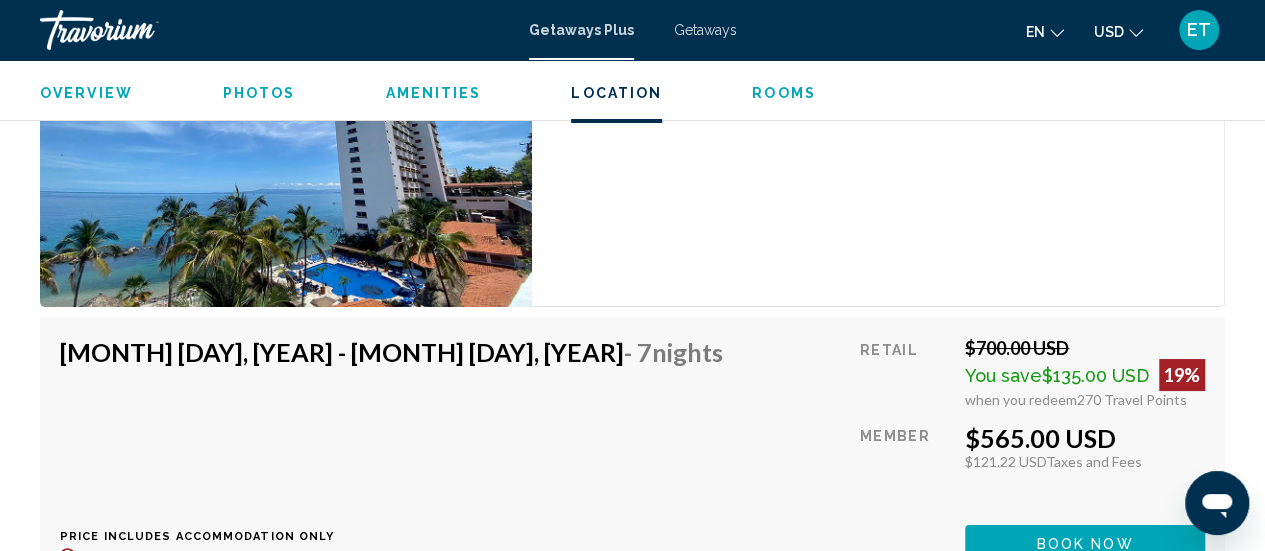 scroll, scrollTop: 3578, scrollLeft: 0, axis: vertical 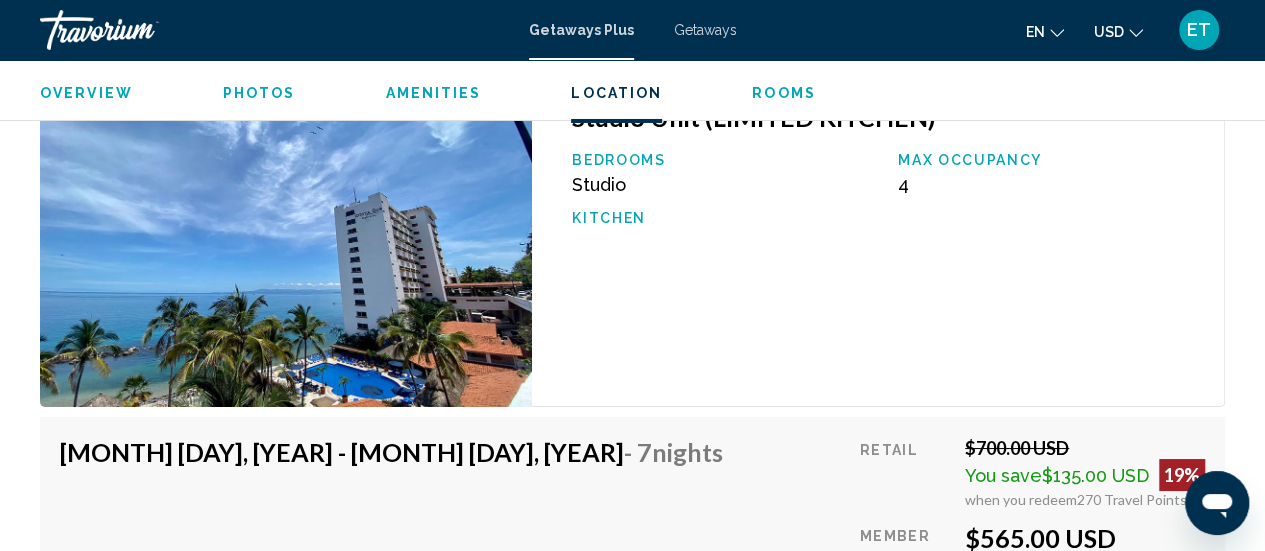 click on "Rooms" at bounding box center [784, 93] 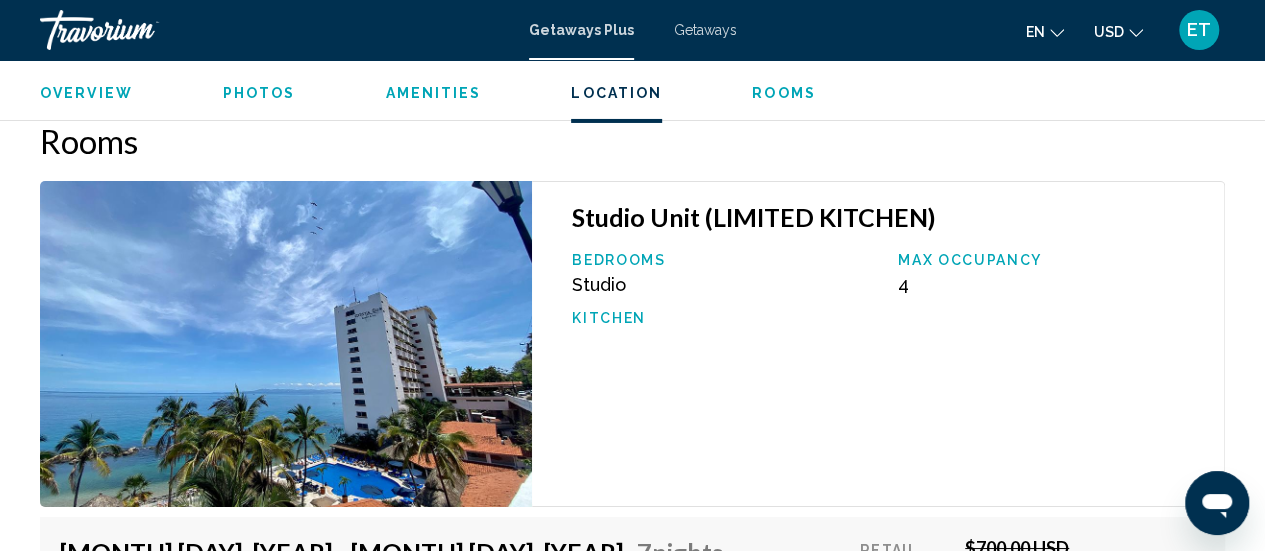 click on "Studio Unit (LIMITED KITCHEN)" at bounding box center (888, 217) 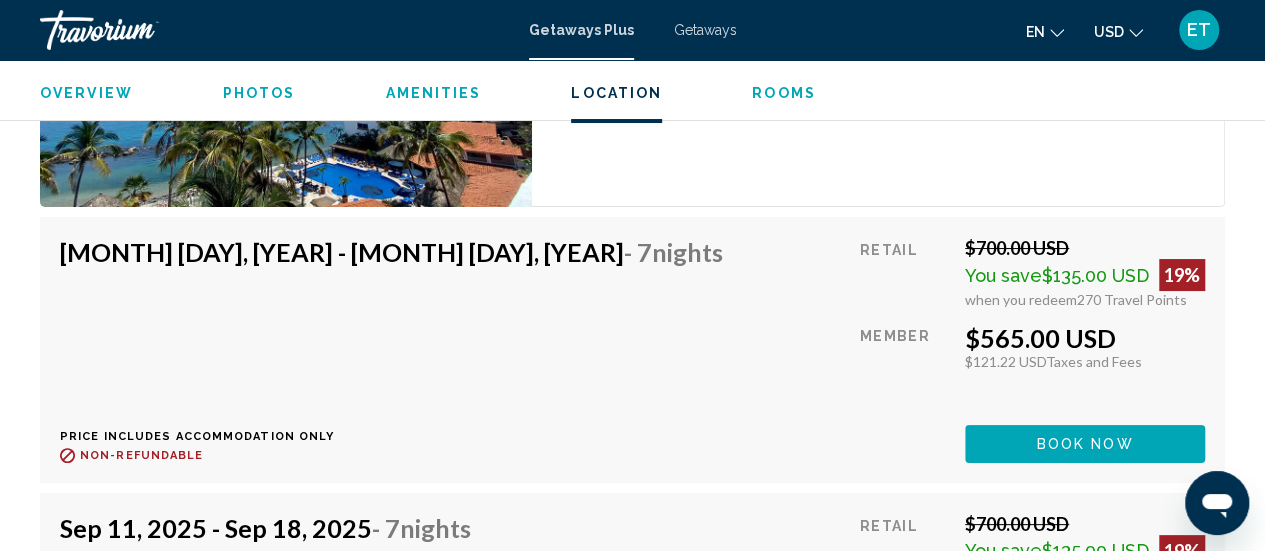 scroll, scrollTop: 3878, scrollLeft: 0, axis: vertical 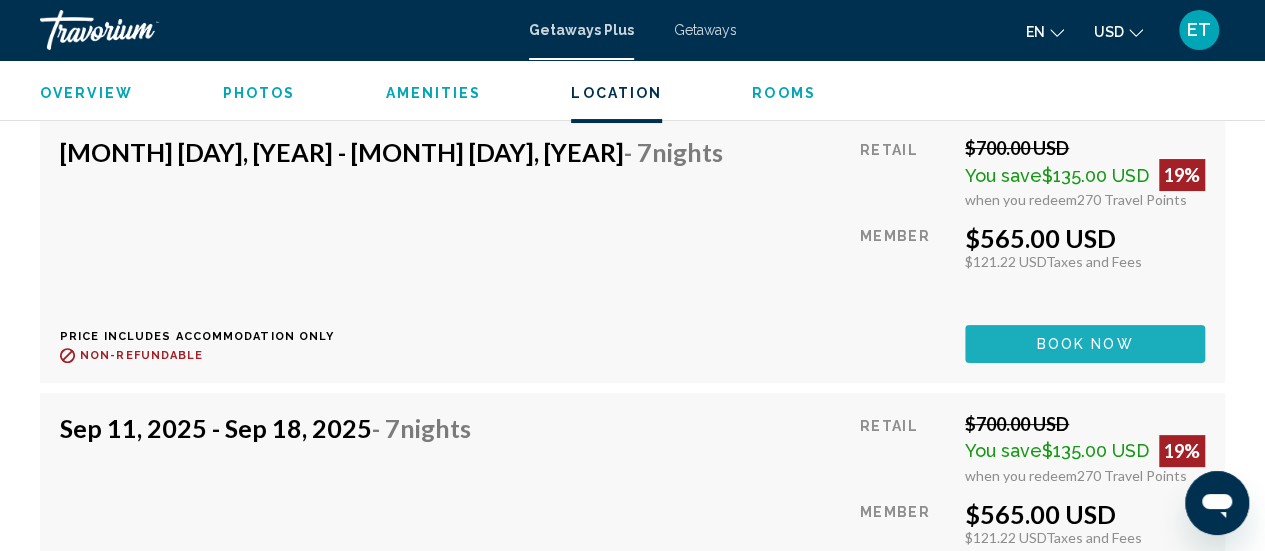 click on "Book now" at bounding box center [1085, 345] 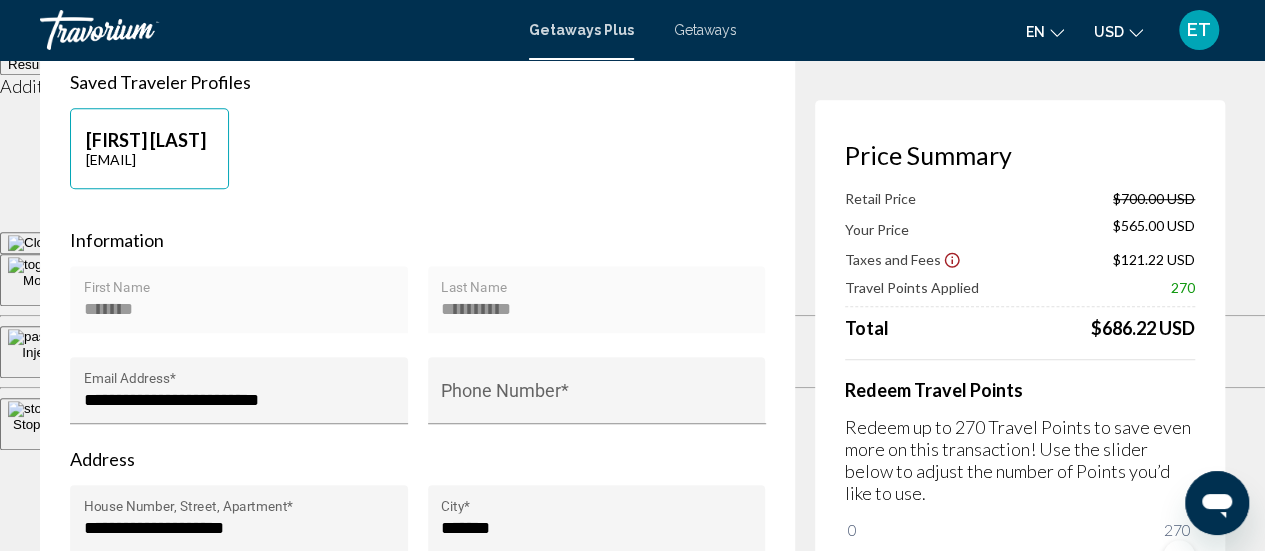 scroll, scrollTop: 600, scrollLeft: 0, axis: vertical 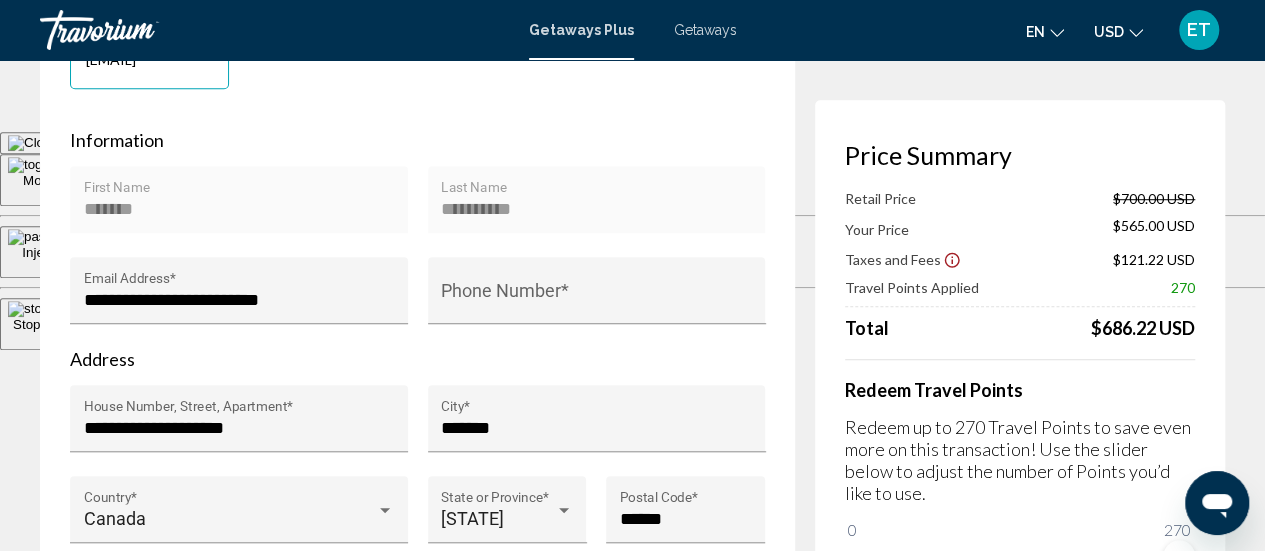 click at bounding box center [1020, 359] 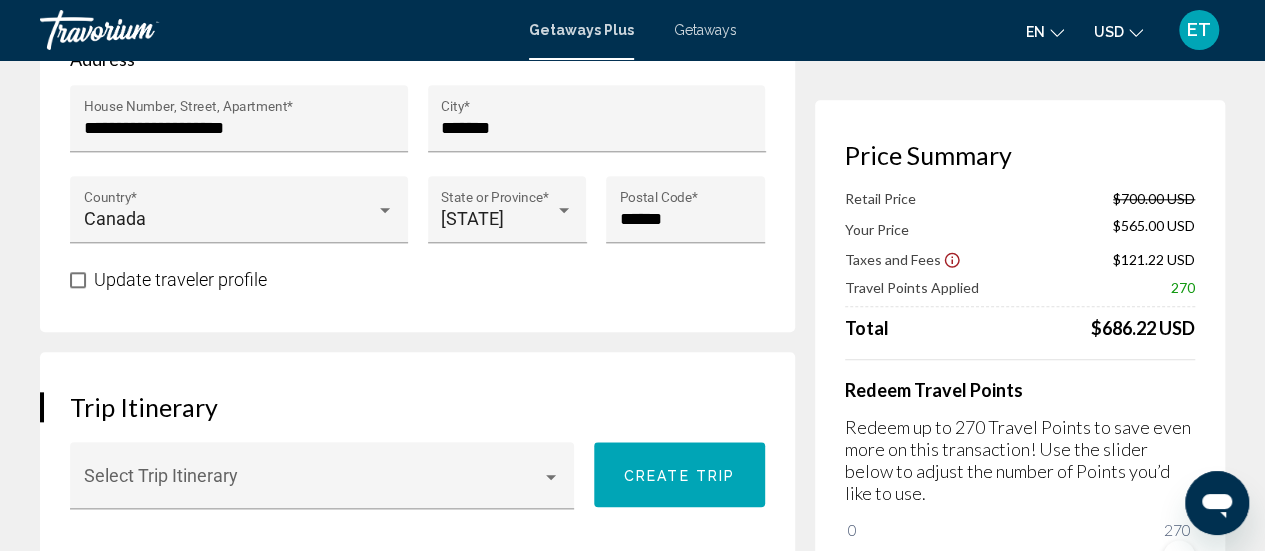 scroll, scrollTop: 1000, scrollLeft: 0, axis: vertical 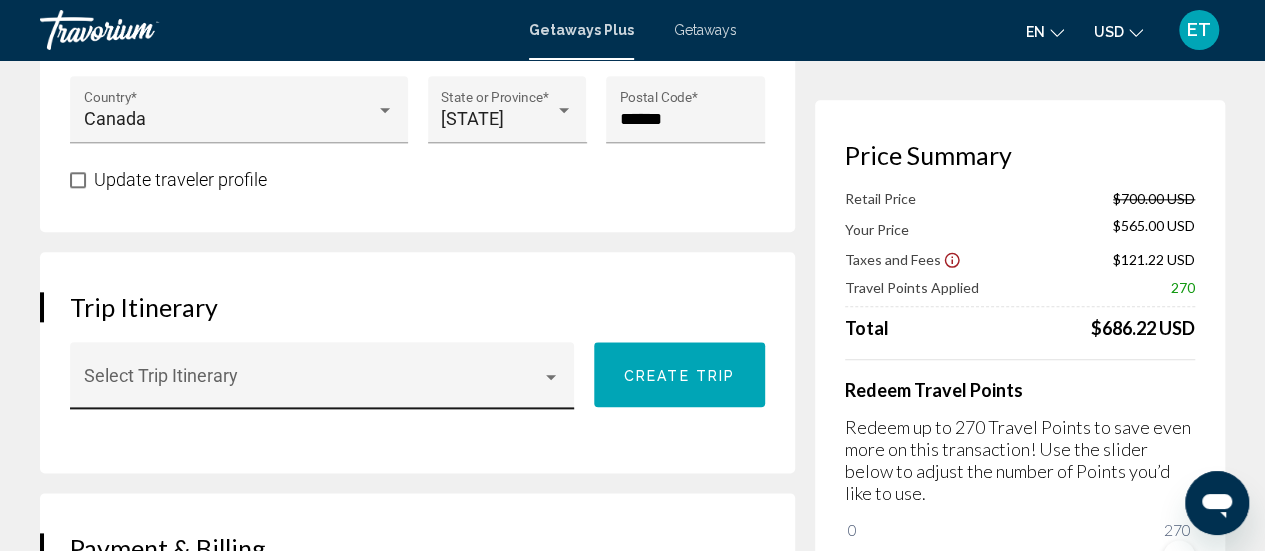 click at bounding box center (551, 377) 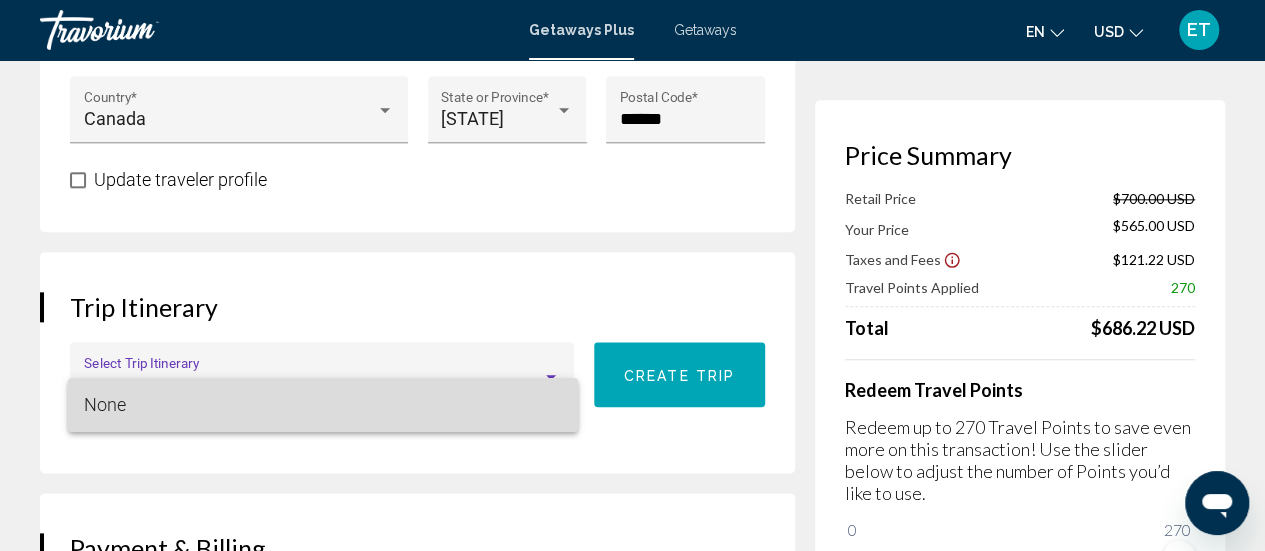 click on "None" at bounding box center (323, 405) 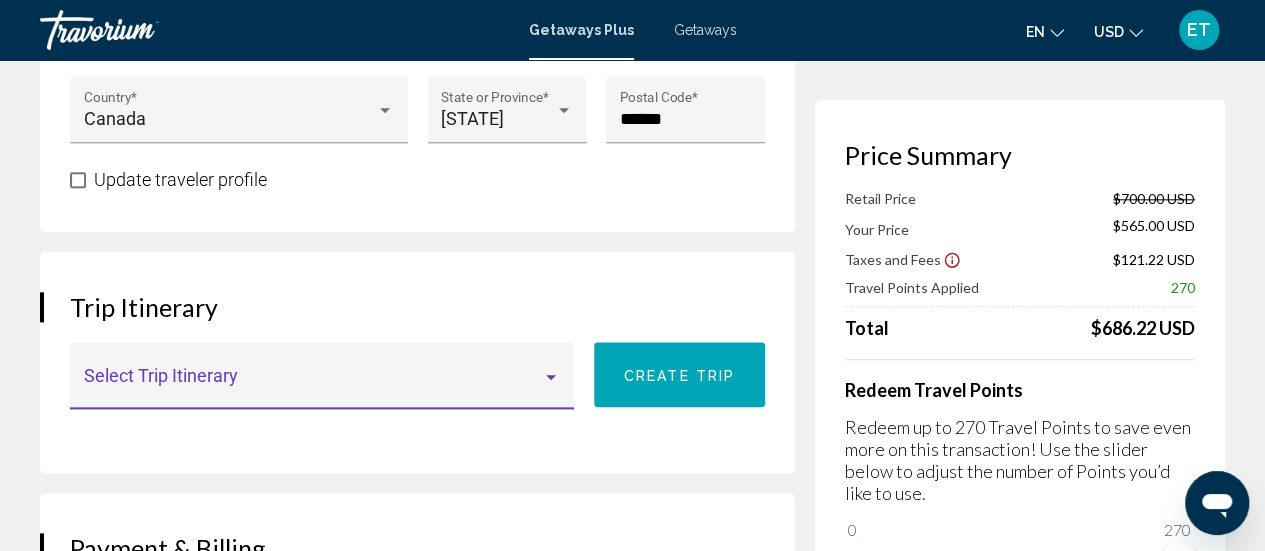 click on "Trip Itinerary" at bounding box center [417, 307] 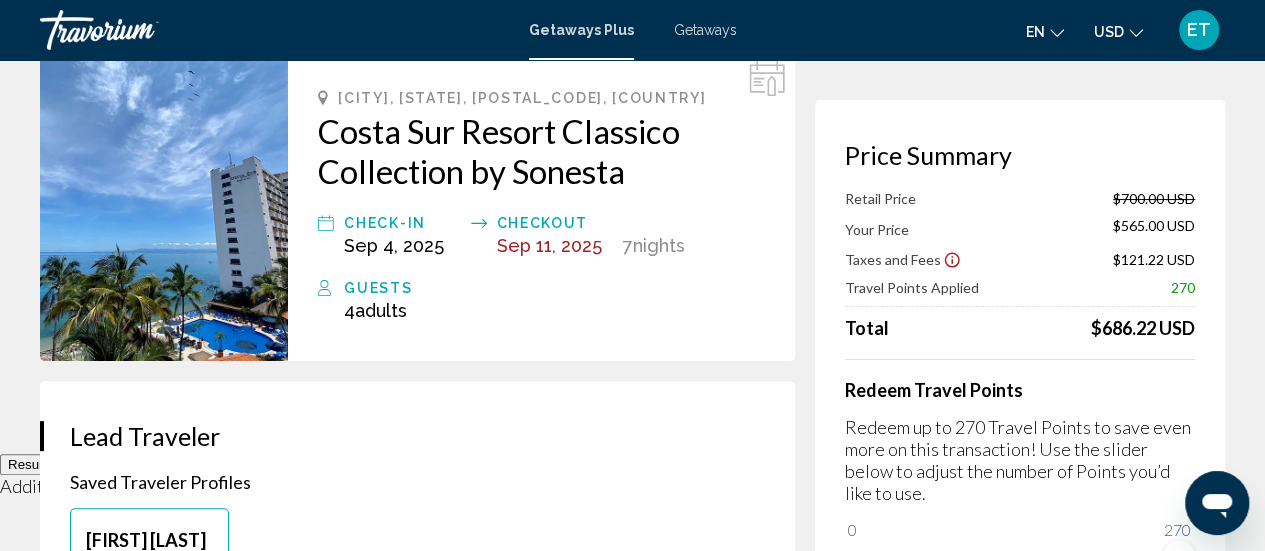 scroll, scrollTop: 0, scrollLeft: 0, axis: both 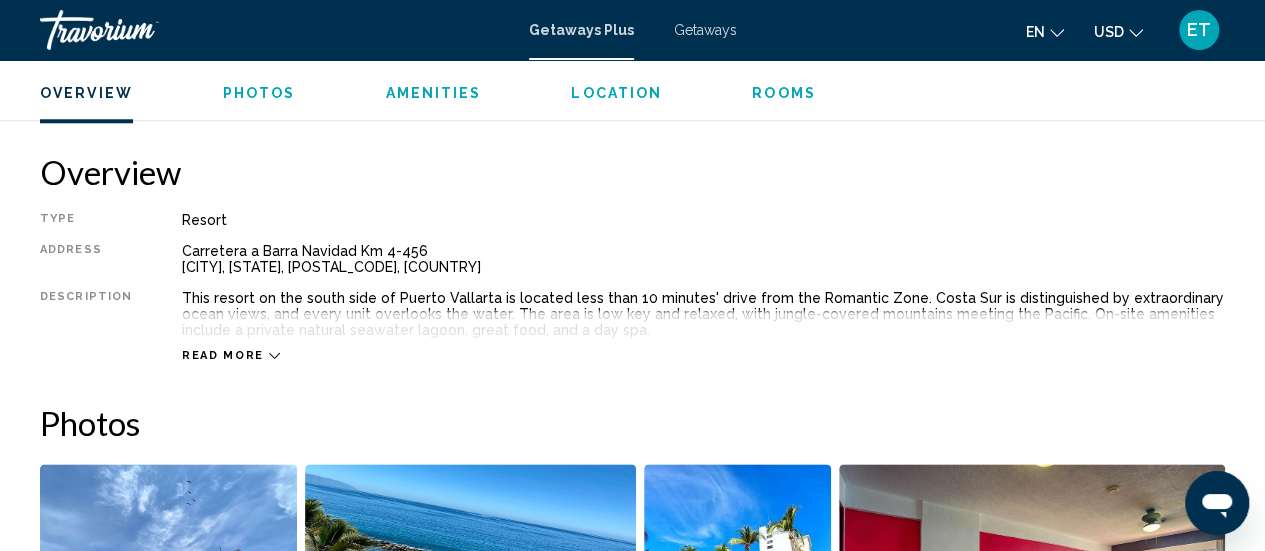 click on "Read more" at bounding box center [223, 355] 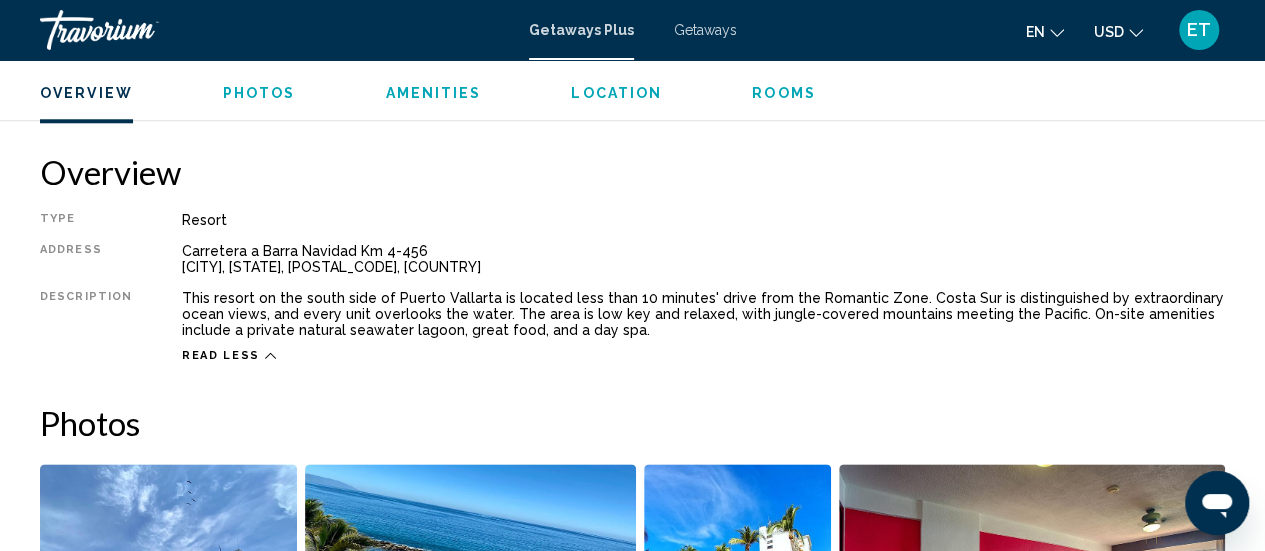 click on "Amenities" at bounding box center (433, 93) 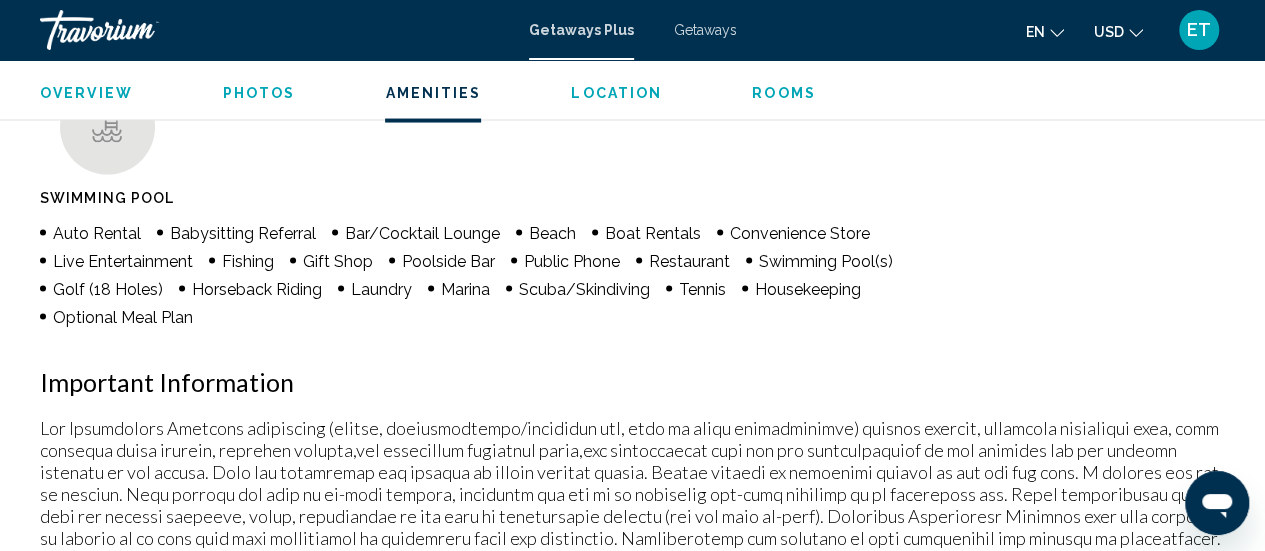 scroll, scrollTop: 1858, scrollLeft: 0, axis: vertical 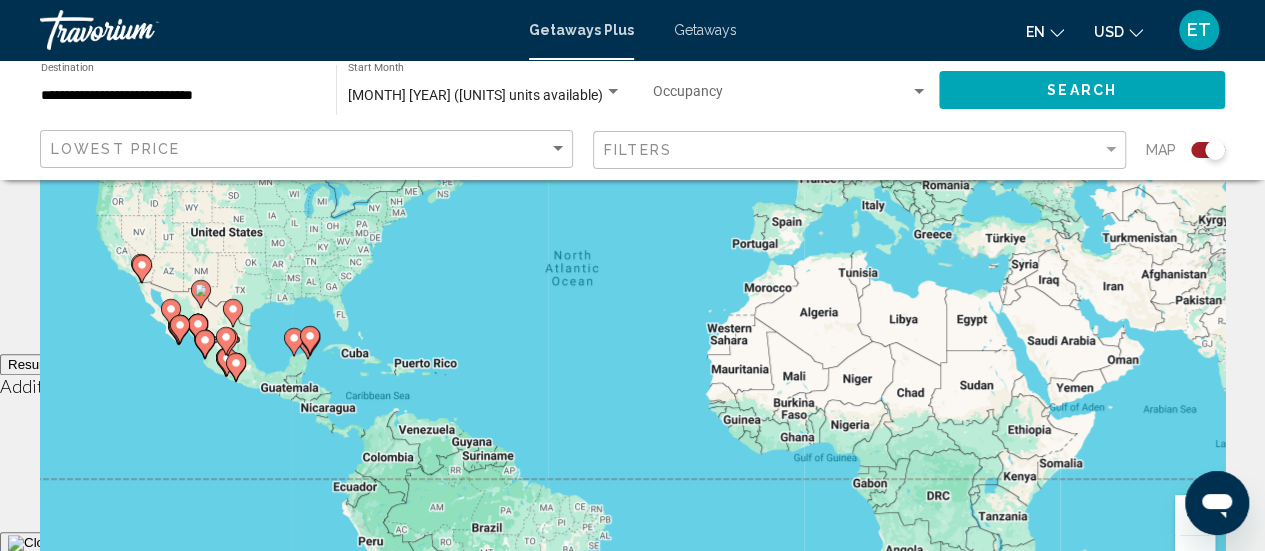 click 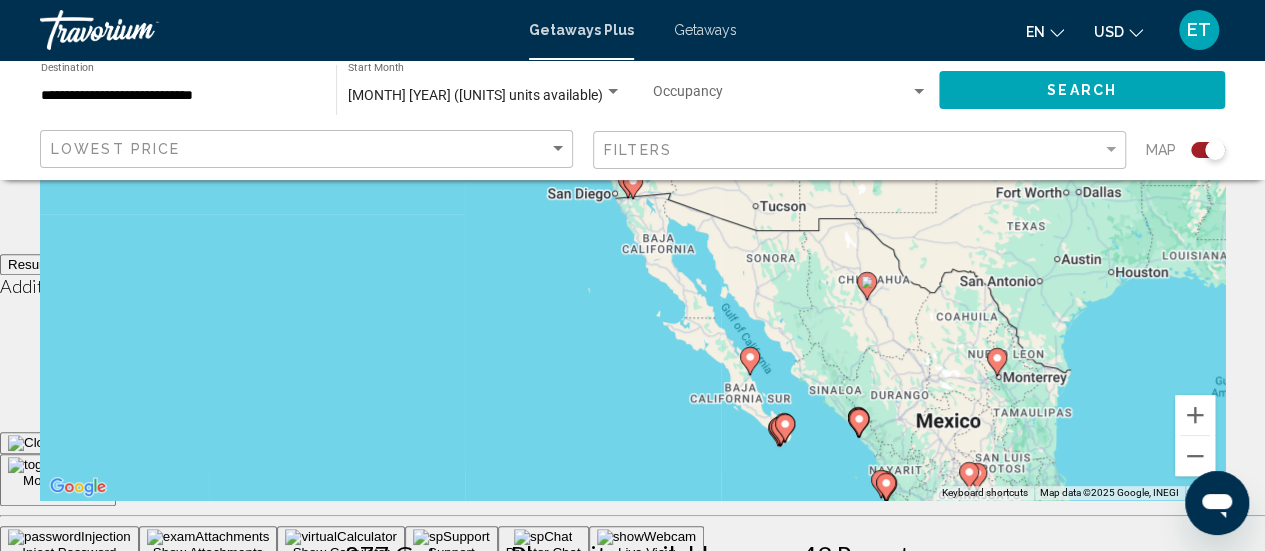 scroll, scrollTop: 400, scrollLeft: 0, axis: vertical 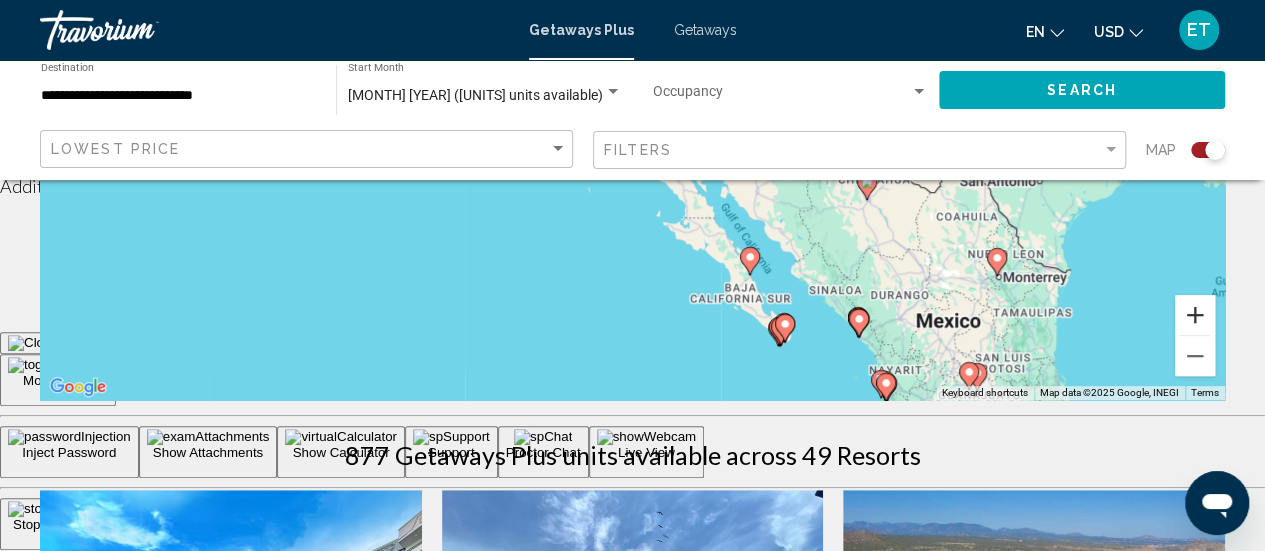click at bounding box center (1195, 315) 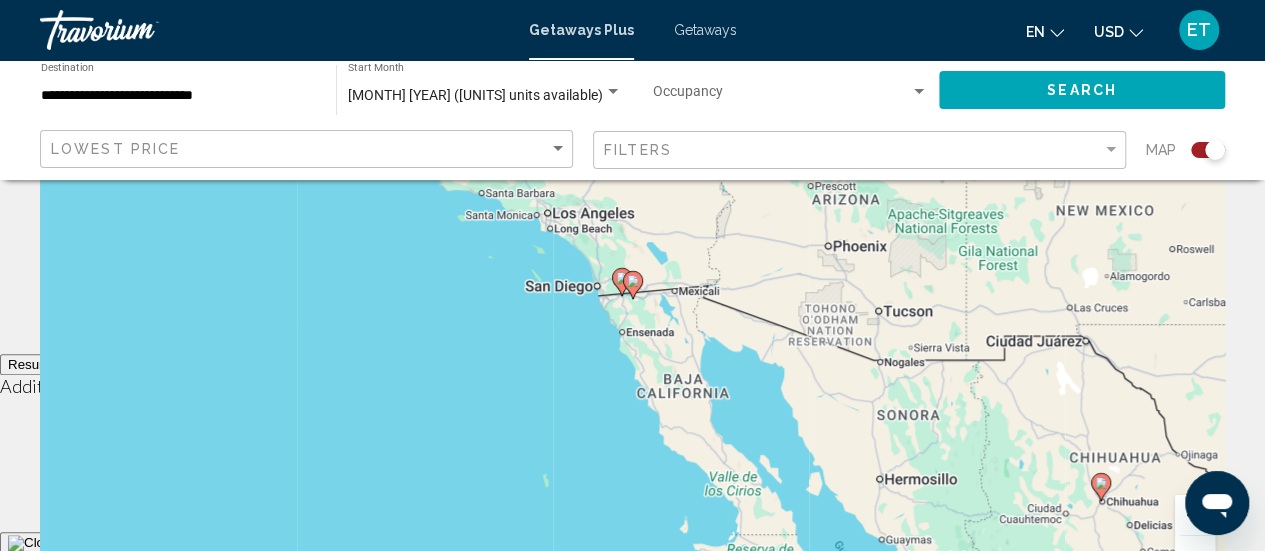 scroll, scrollTop: 300, scrollLeft: 0, axis: vertical 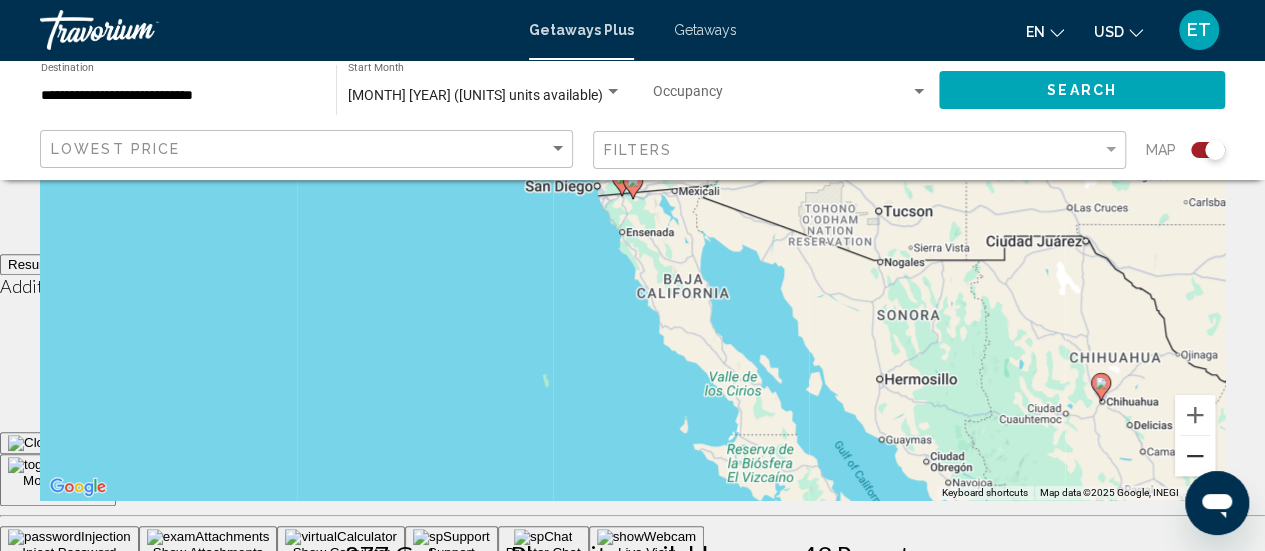 click at bounding box center (1195, 456) 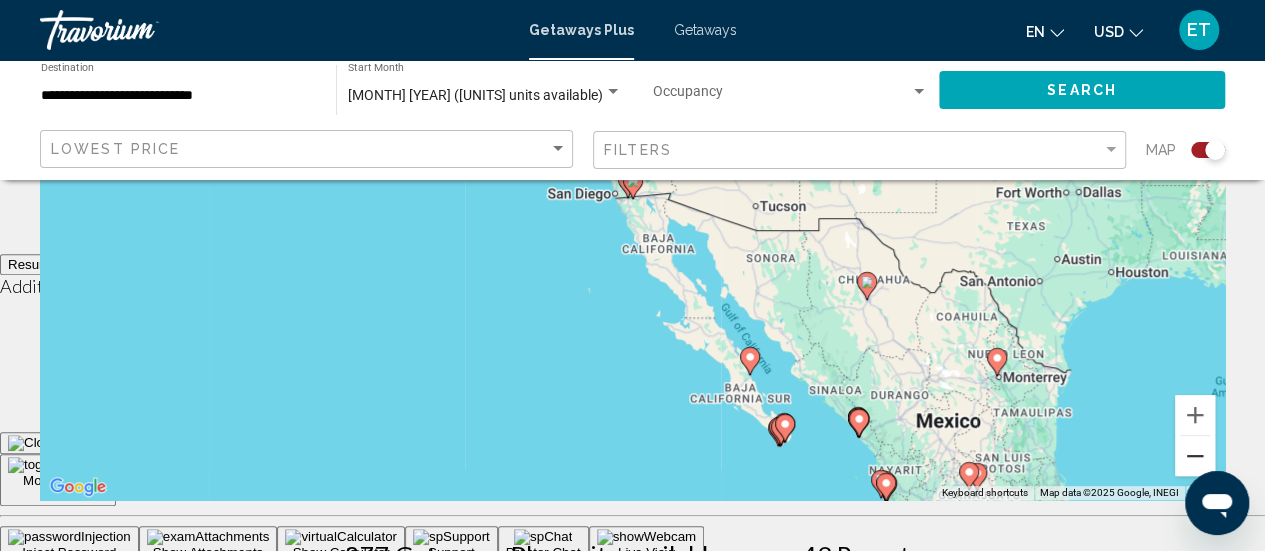click at bounding box center (1195, 456) 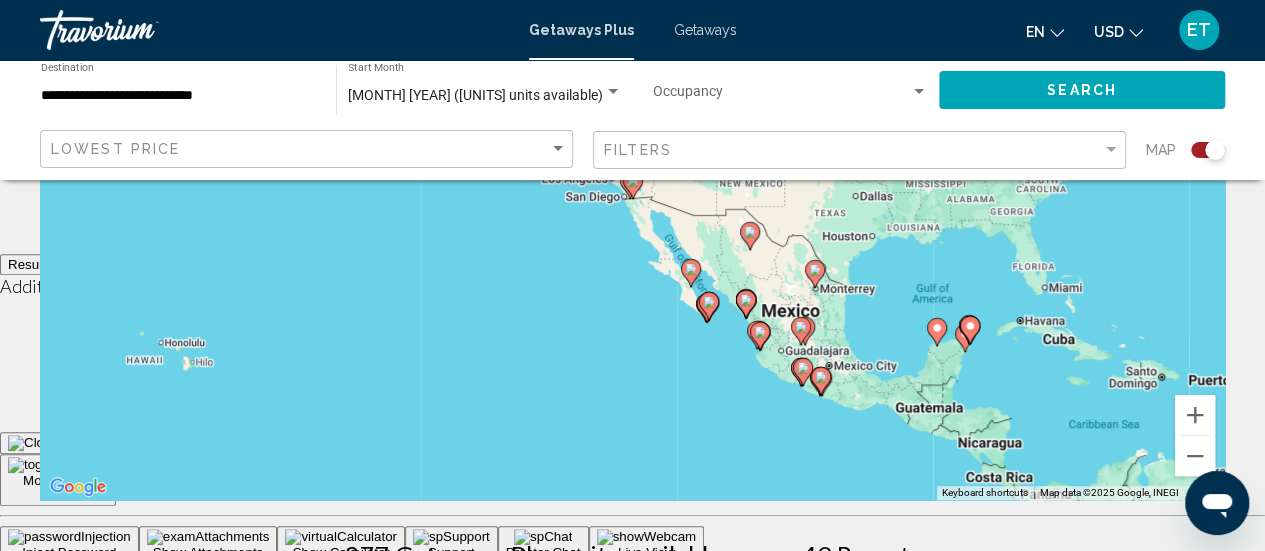 click 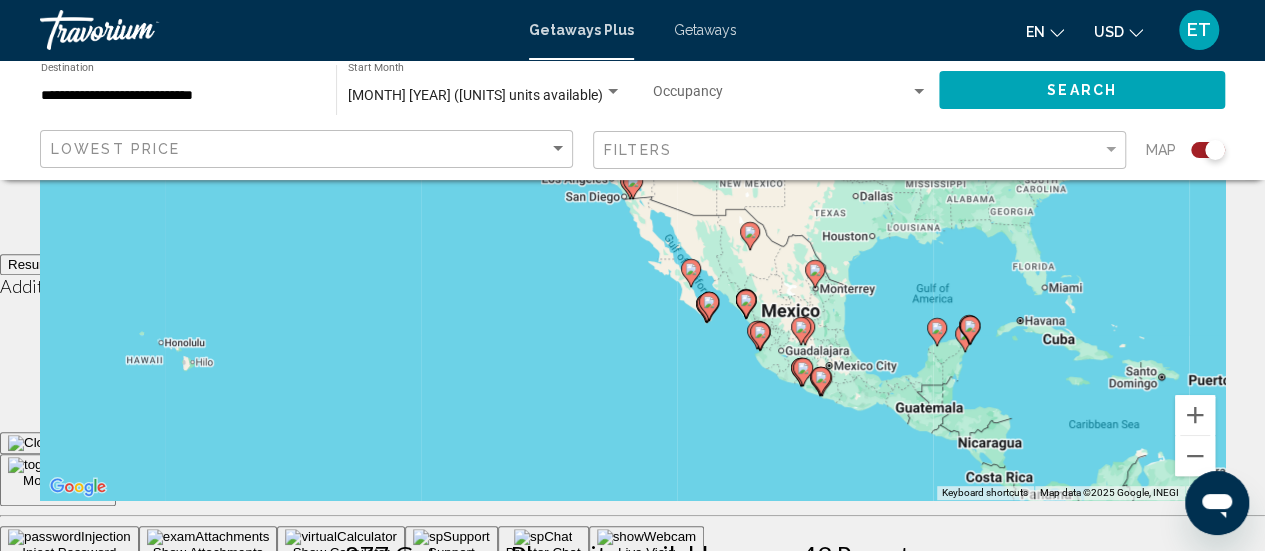 type on "**********" 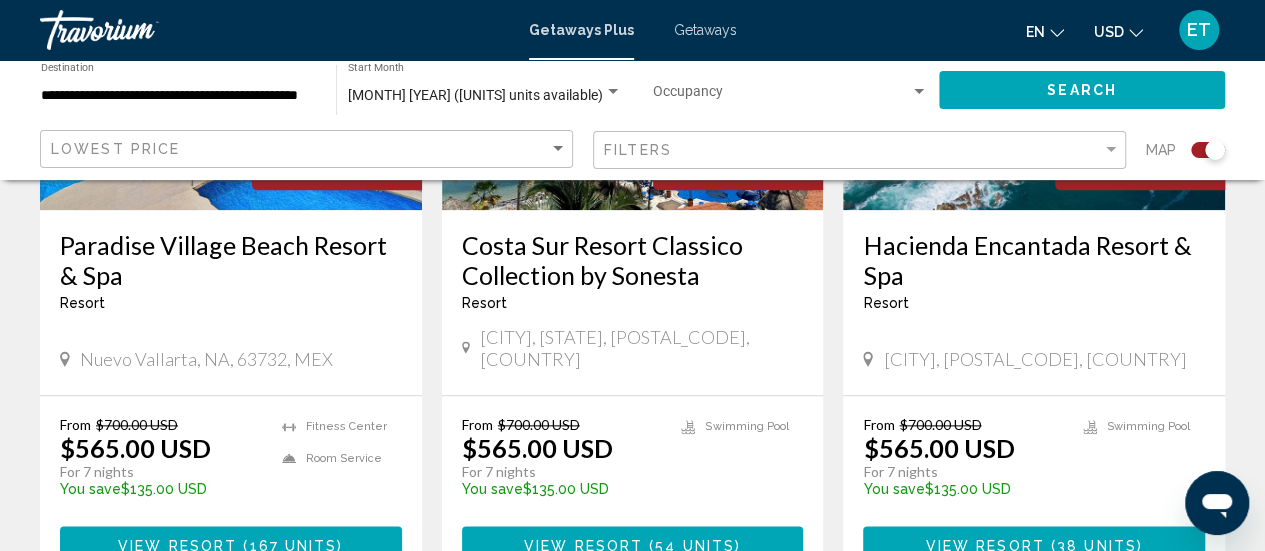 scroll, scrollTop: 900, scrollLeft: 0, axis: vertical 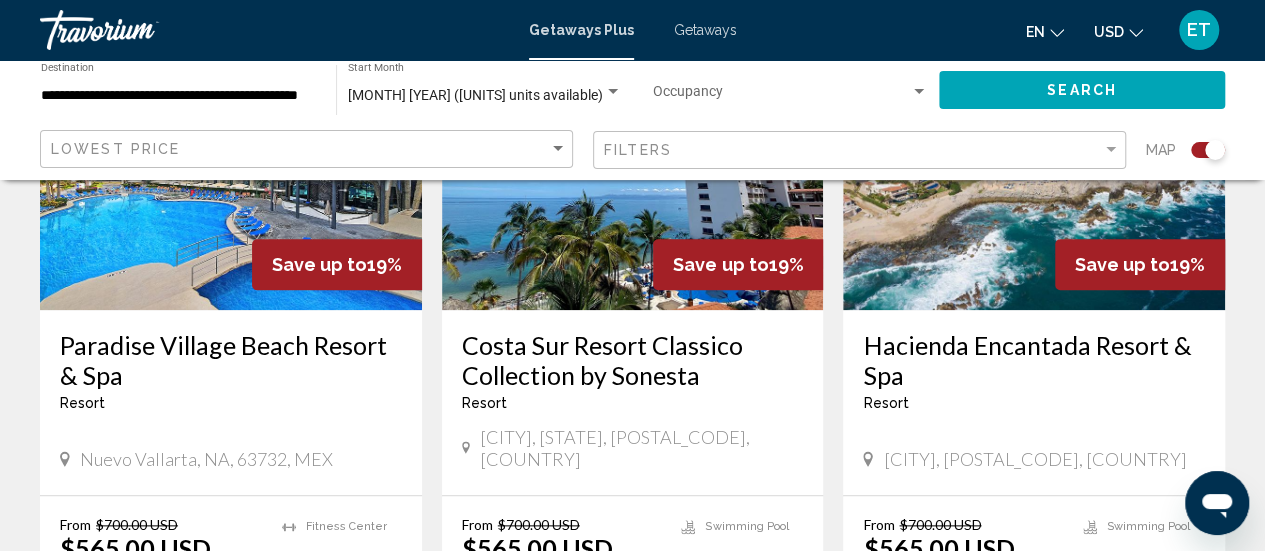 click on "Save up to" at bounding box center [1122, 264] 